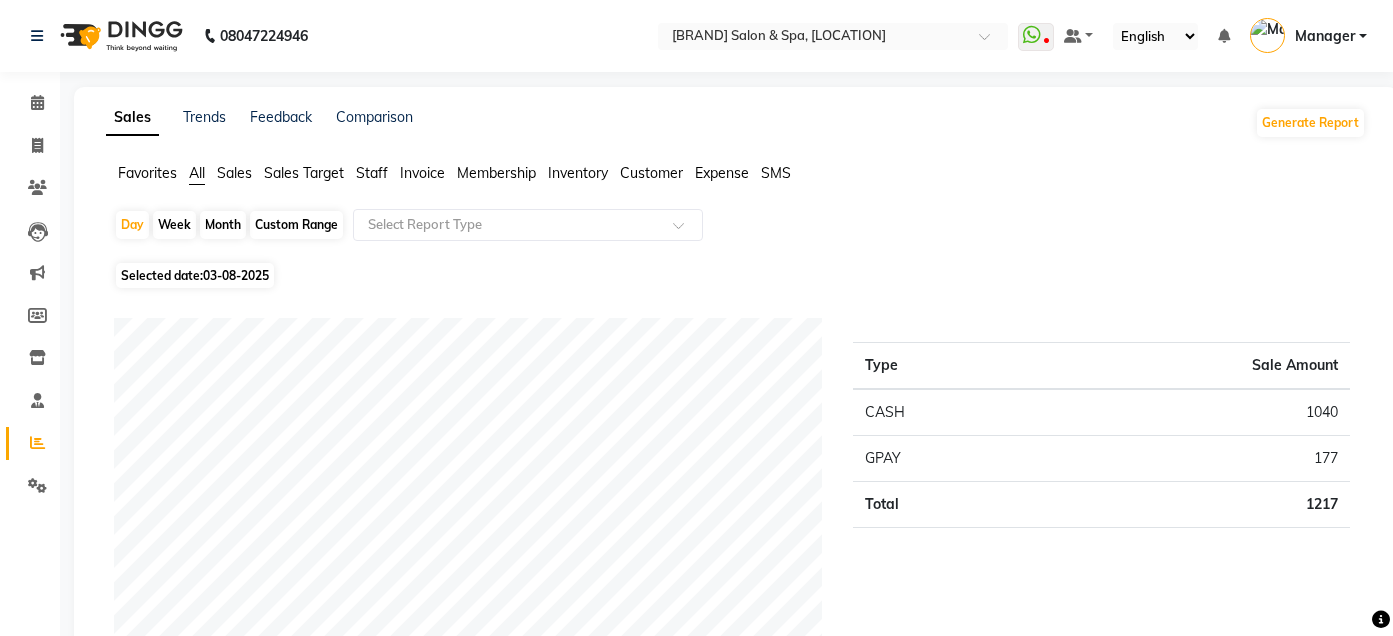 scroll, scrollTop: 0, scrollLeft: 0, axis: both 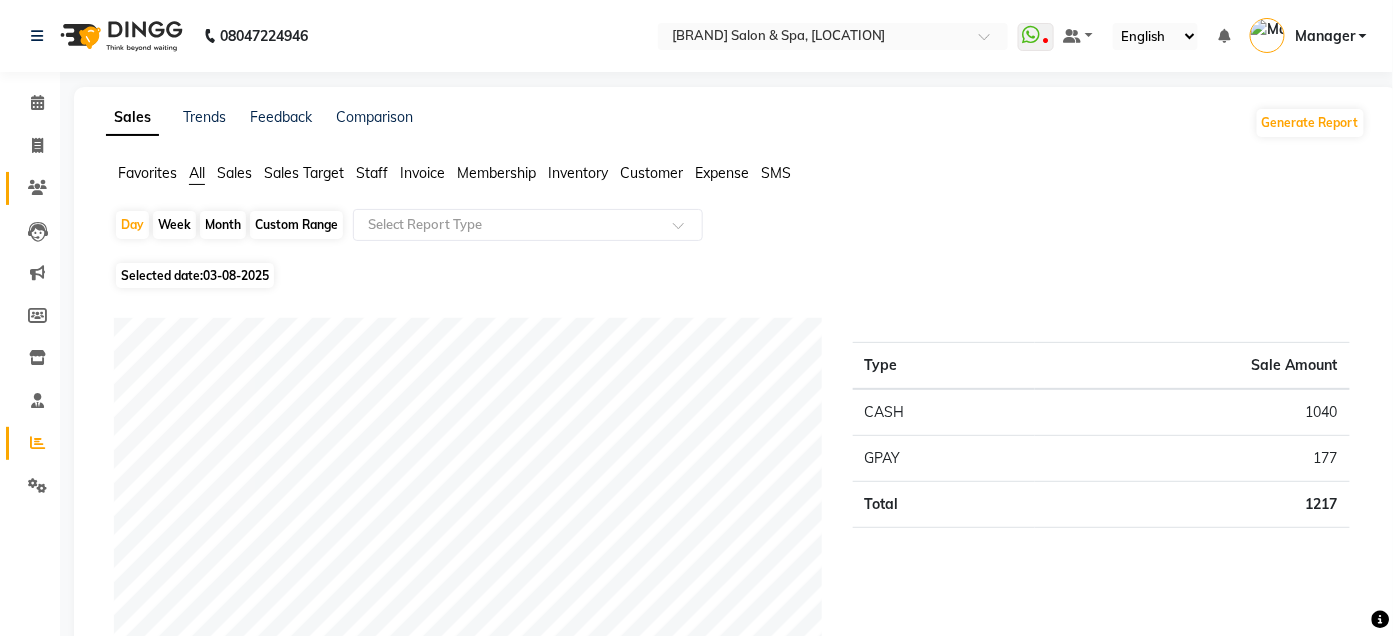 click 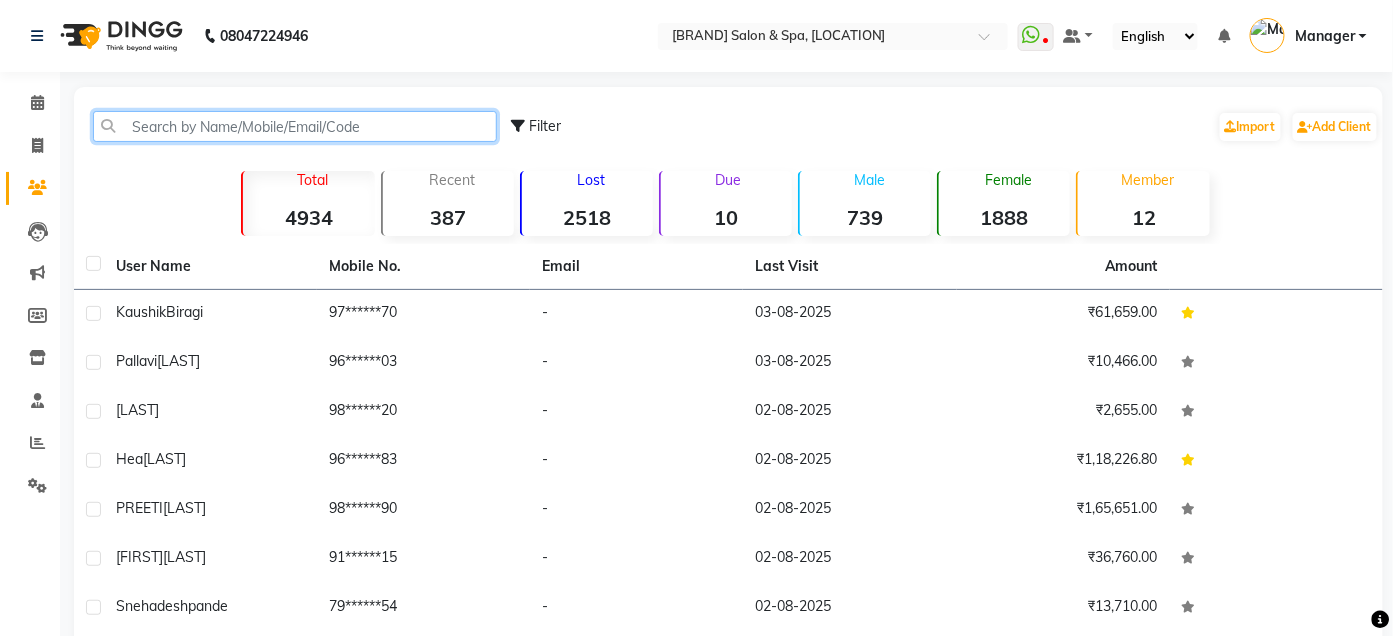 click 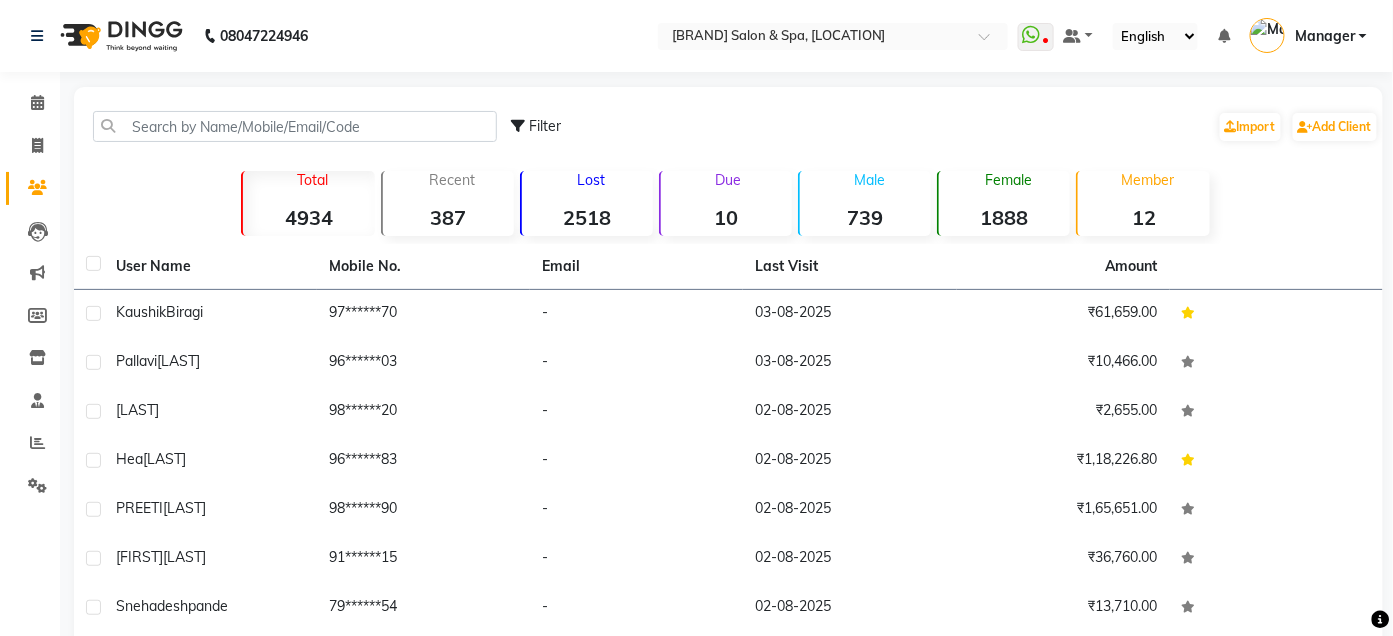 click on "Filter Import Add Client Total 4934 Recent 387 Lost 2518 Due 10 Male 739 Female 1888 Member 12 User Name Mobile No. Email Last Visit Amount [FIRST] [LAST] [PHONE] - [DATE] ₹61,659.00 [FIRST] [LAST] [PHONE] - [DATE] ₹10,466.00 [FIRST] [PHONE] - [DATE] ₹2,655.00 [FIRST] [LAST] [PHONE] - [DATE] ₹1,18,226.80 [FIRST] [LAST] [PHONE] - [DATE] ₹1,65,651.00 [FIRST] [LAST] [PHONE] - [DATE] ₹36,760.00 [FIRST] [LAST] [PHONE] - [DATE] ₹13,710.00 [FIRST] [LAST] [PHONE] - [DATE] ₹9,500.00 [FIRST] [LAST] [PHONE] - [DATE] ₹26,466.00 [FIRST] [LAST] [PHONE] - [DATE] ₹16,766.00 Previous Next 10 50 100" 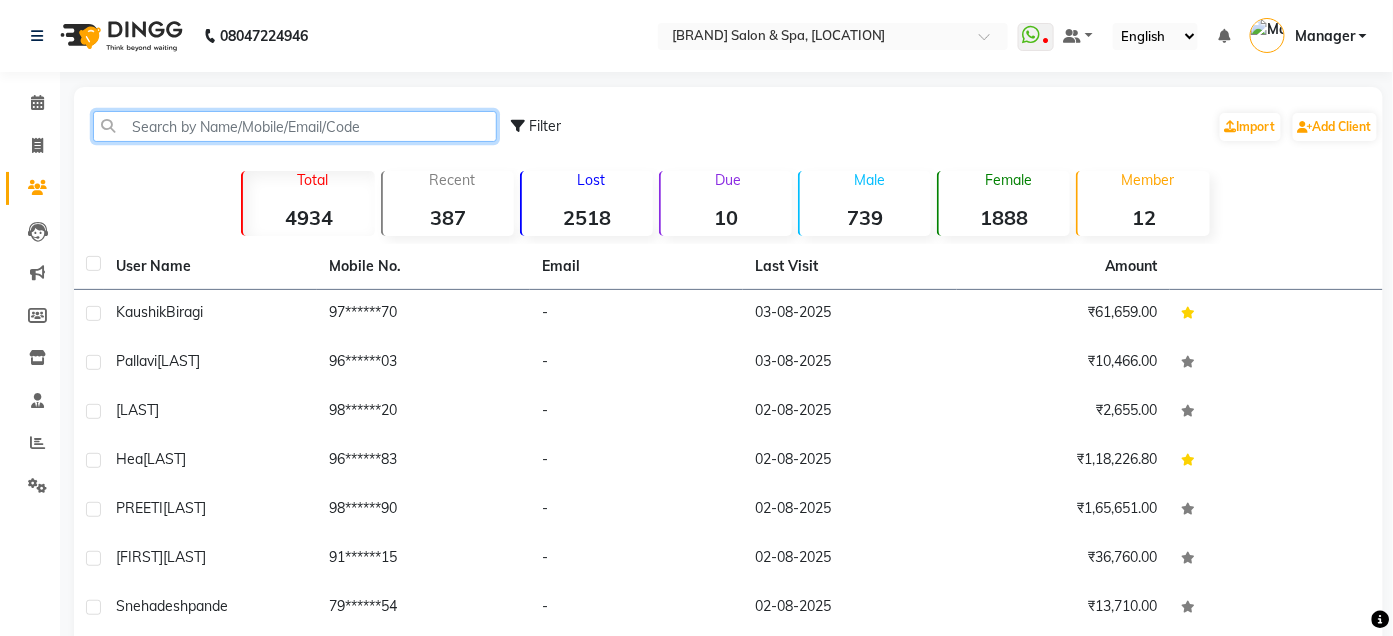 click 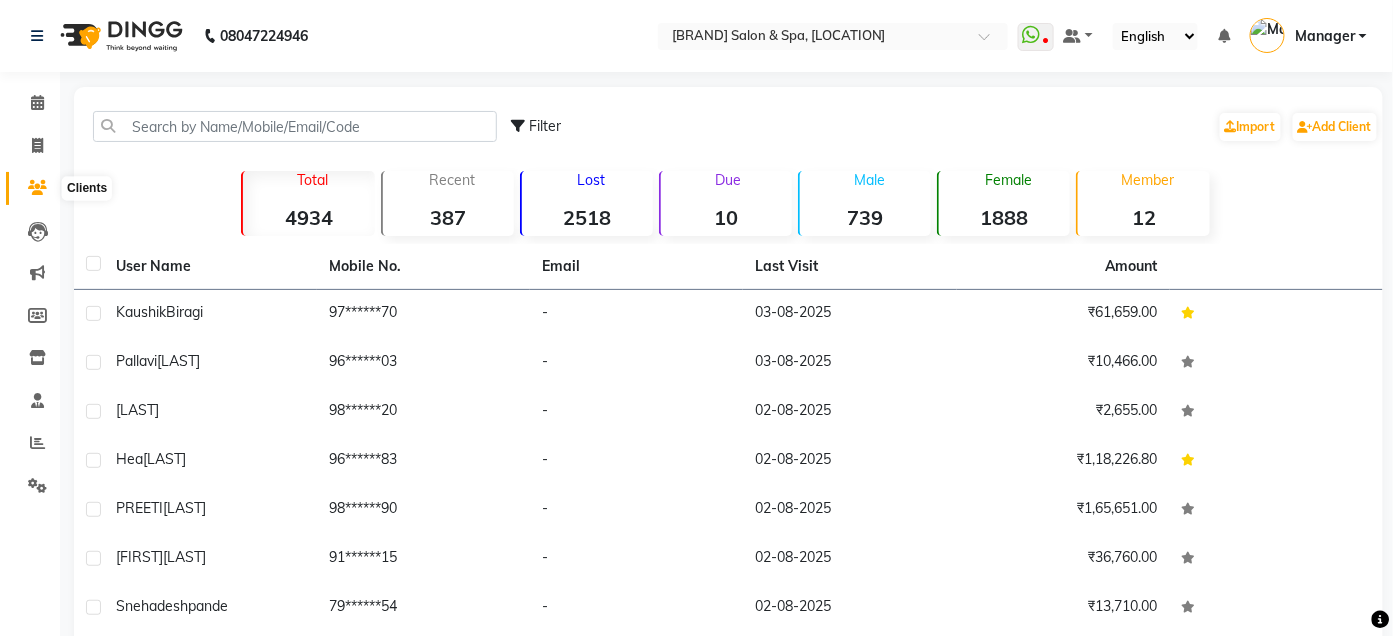 click 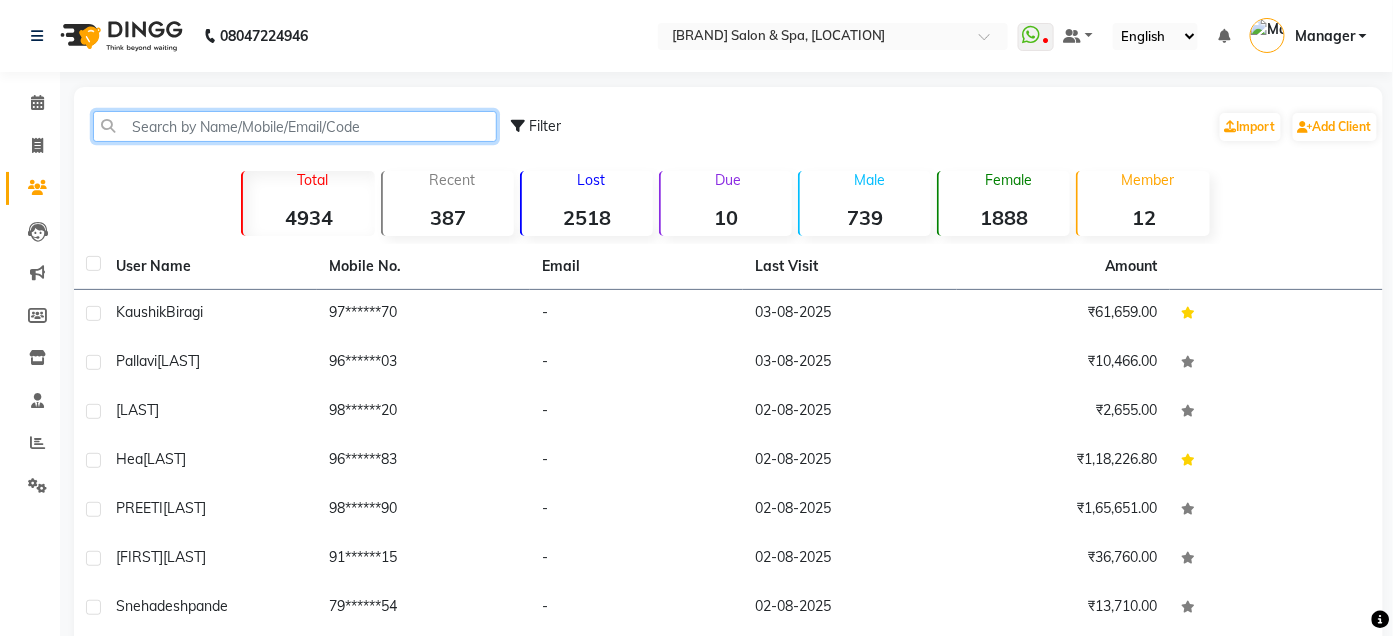 click 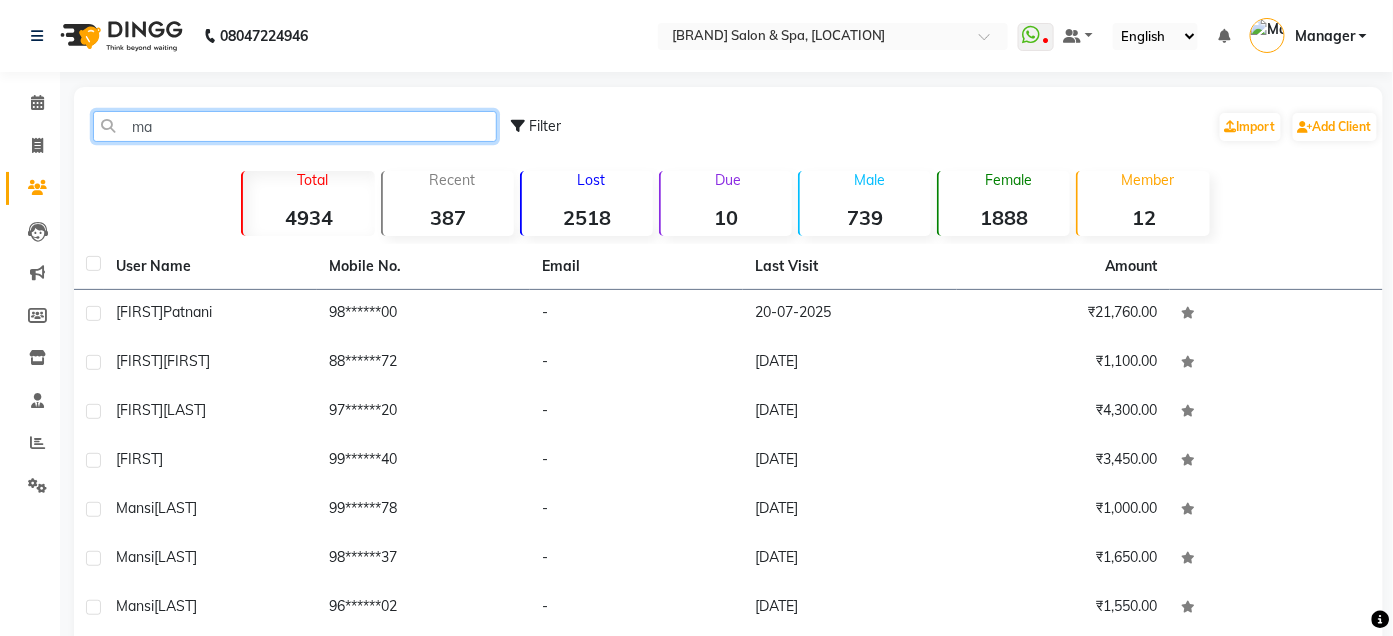 type on "m" 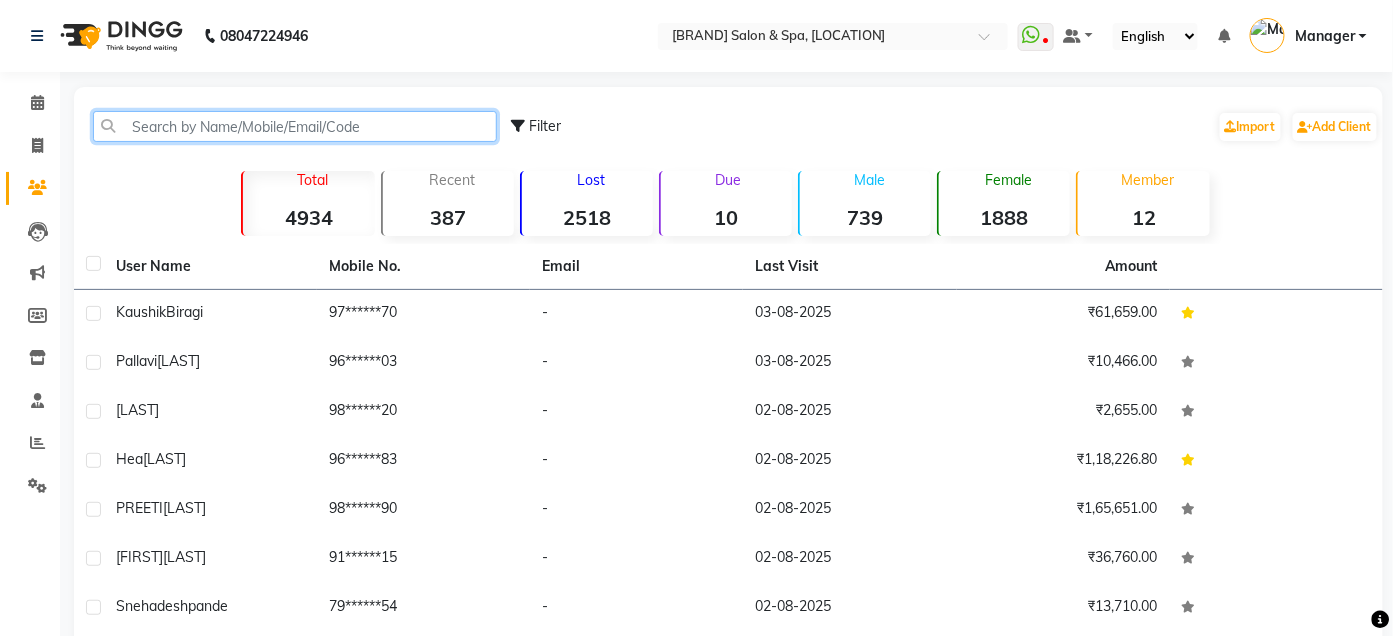 type on "m" 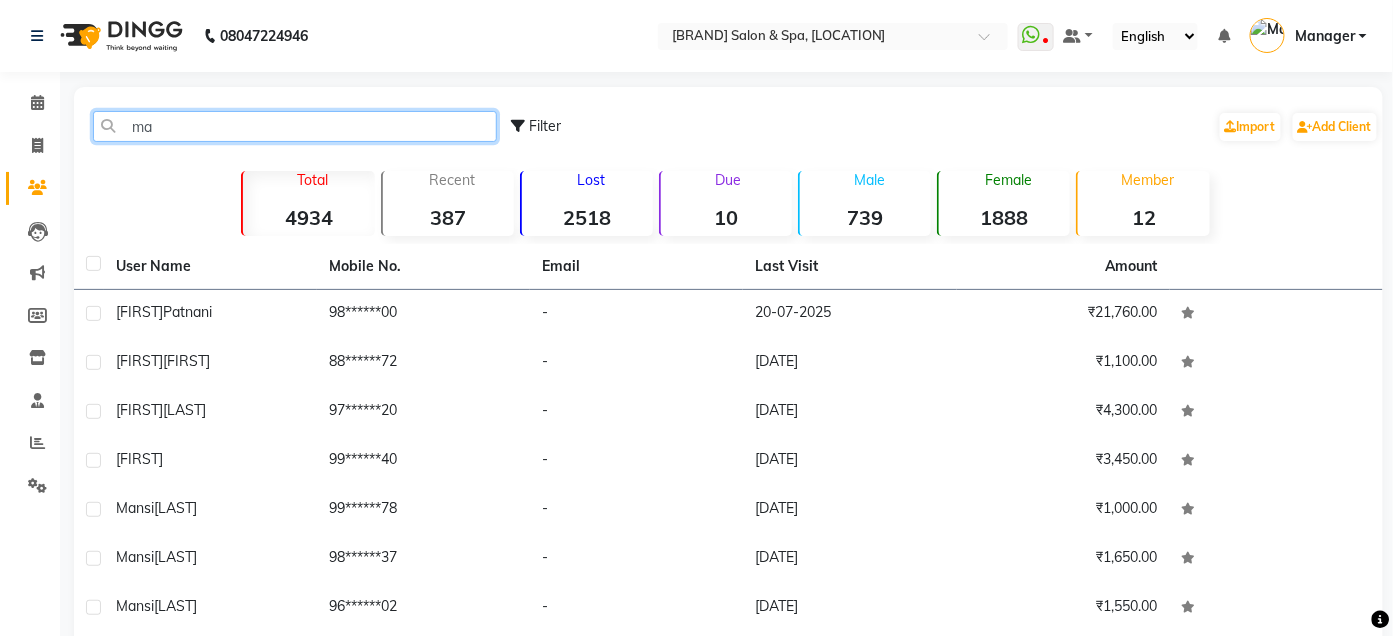 type on "m" 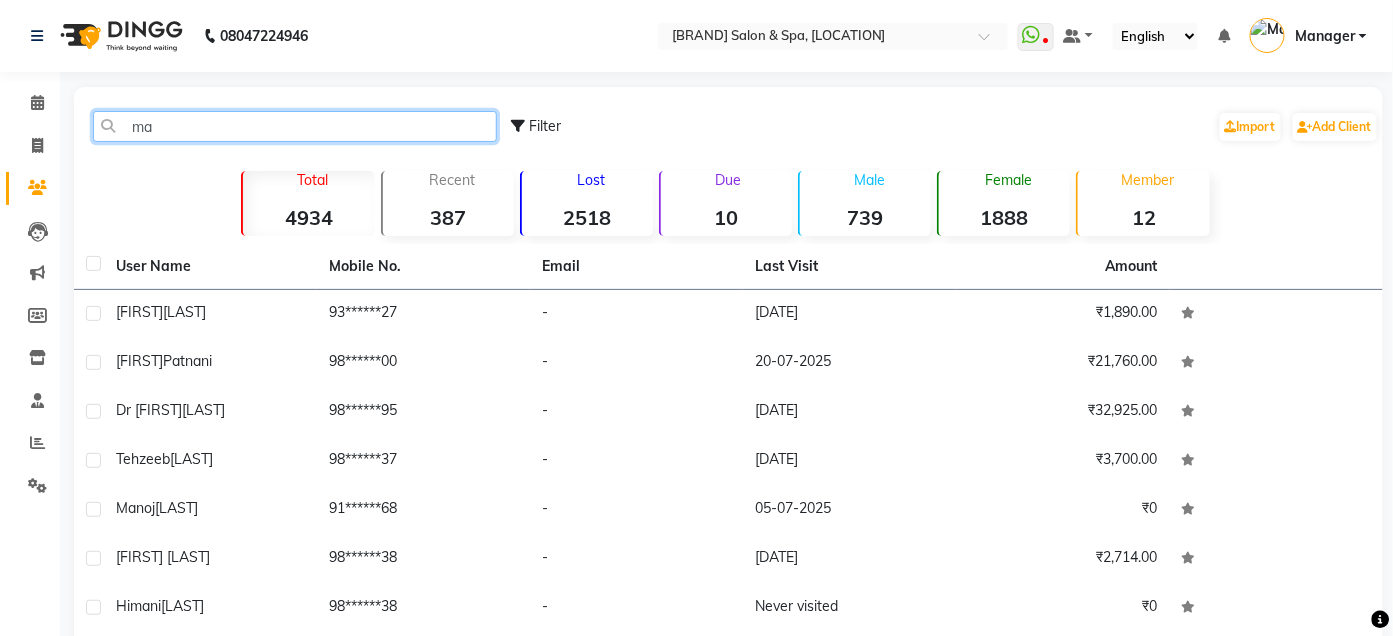 type on "m" 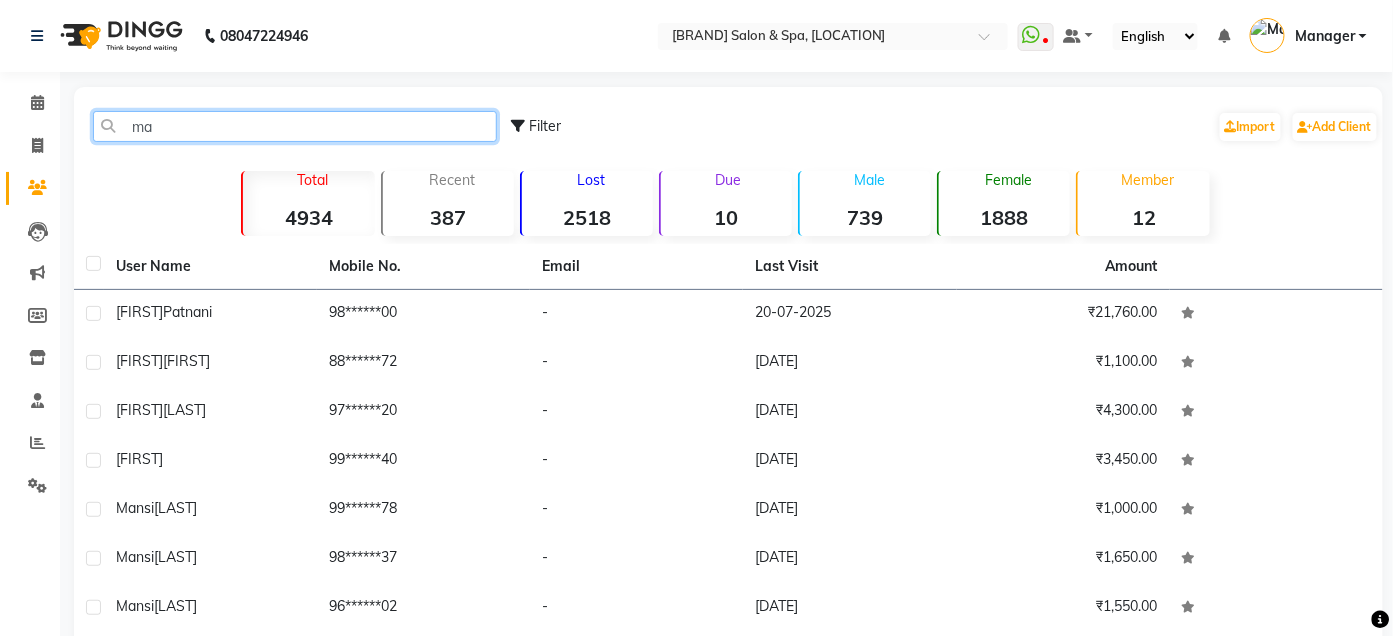 type on "m" 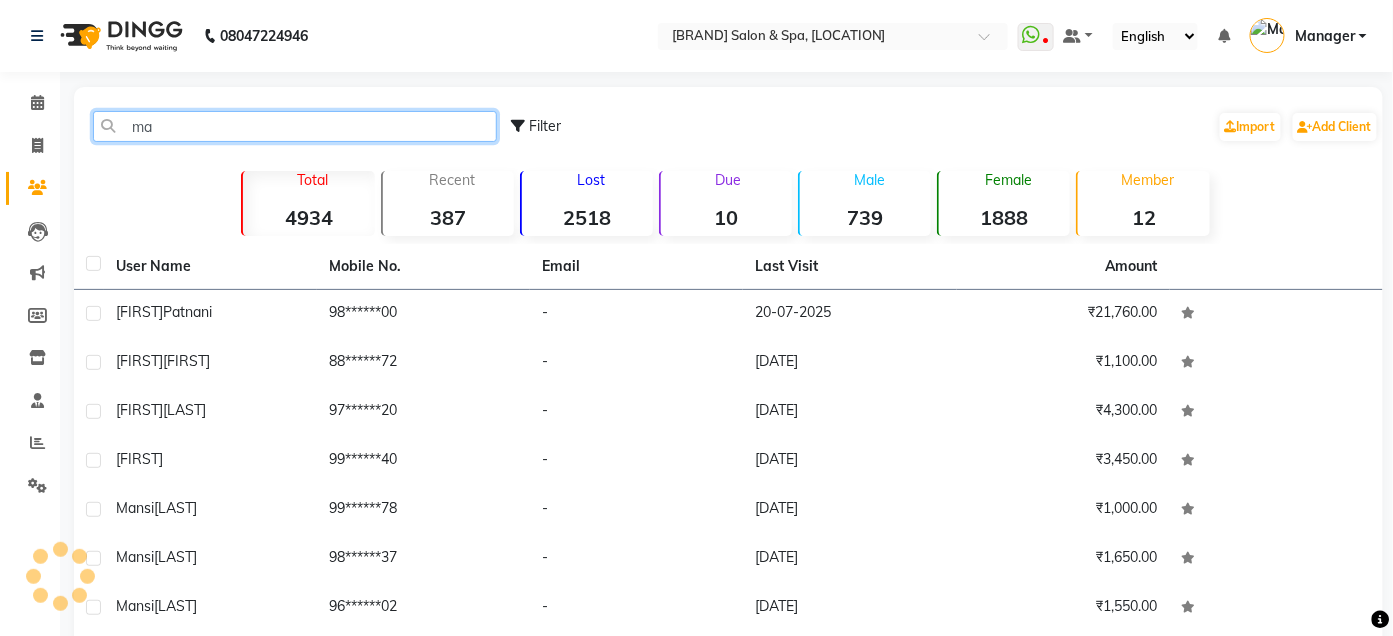 type on "m" 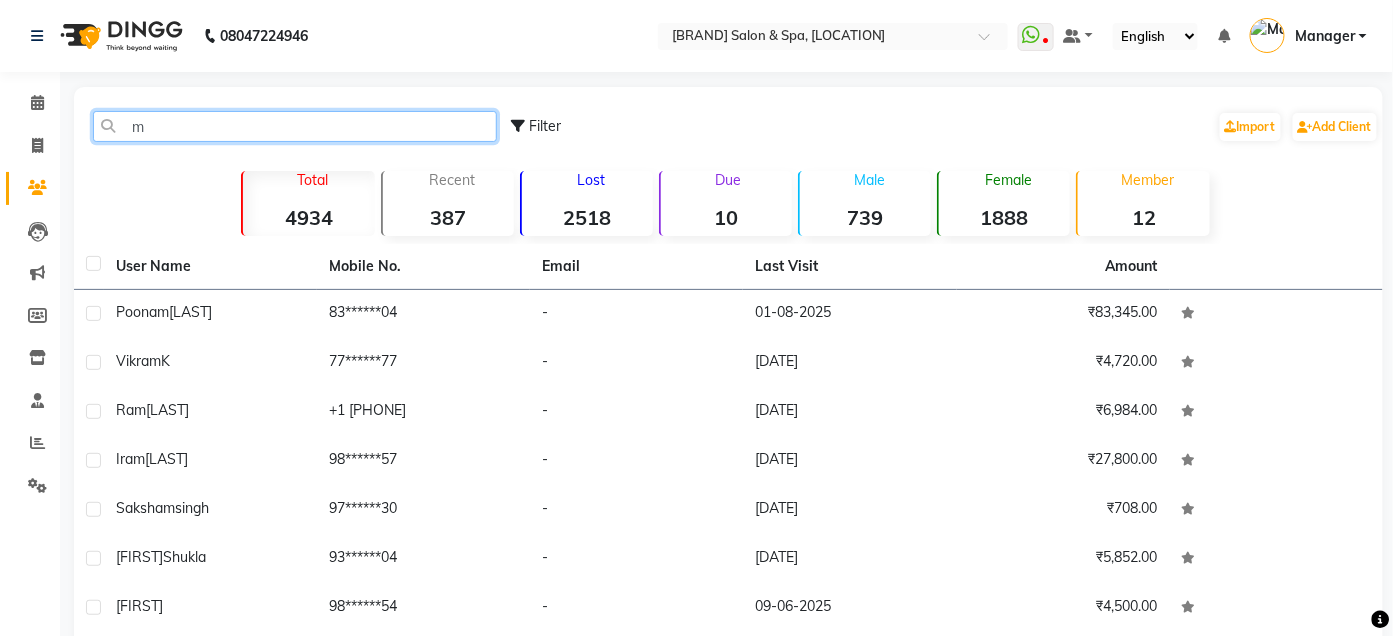 type on "m" 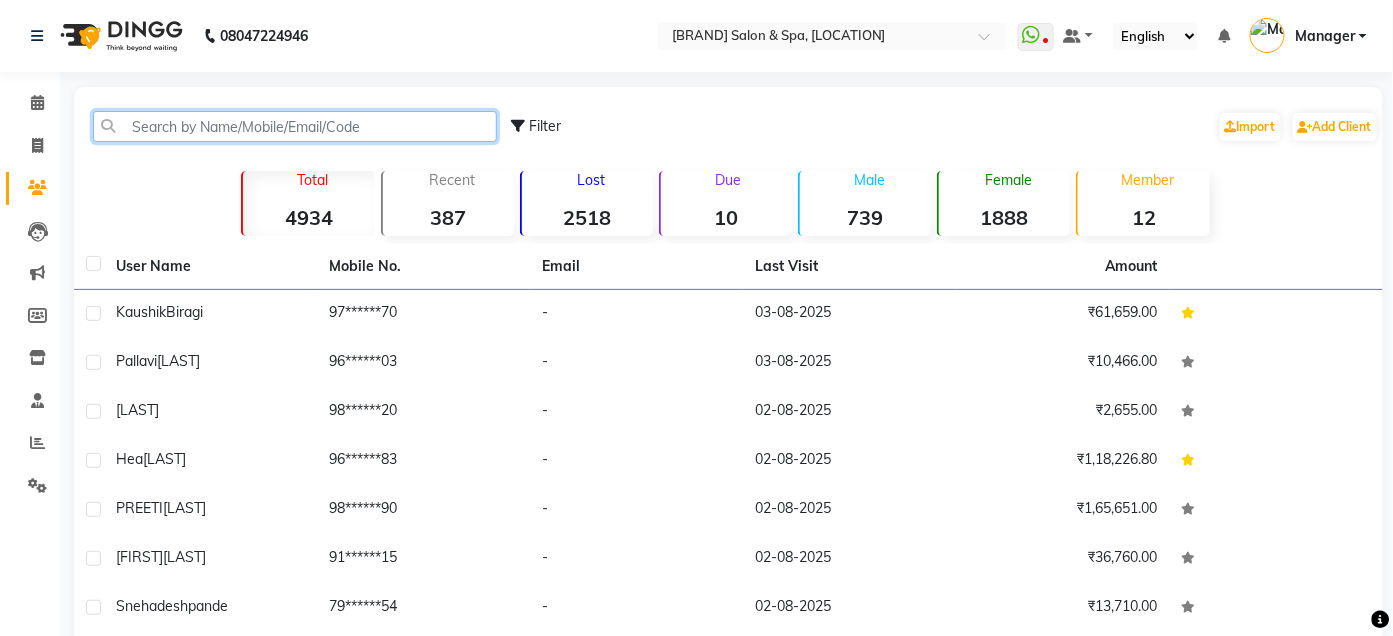 type on "m" 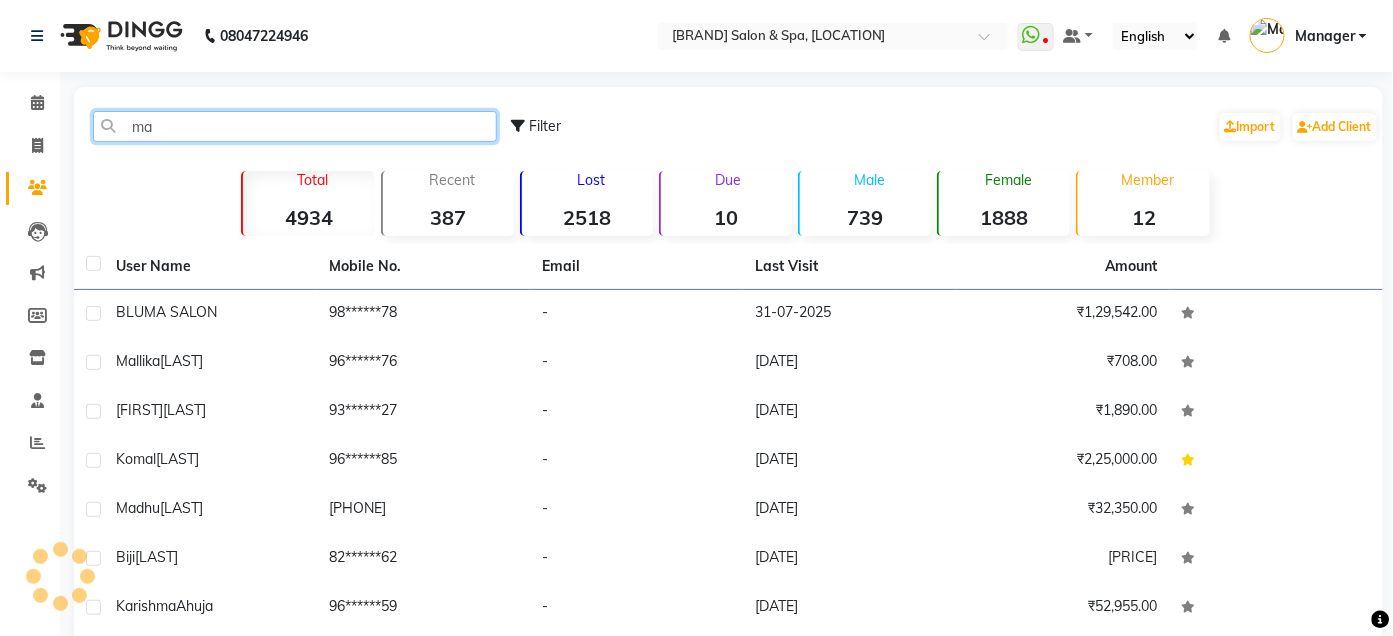 type on "m" 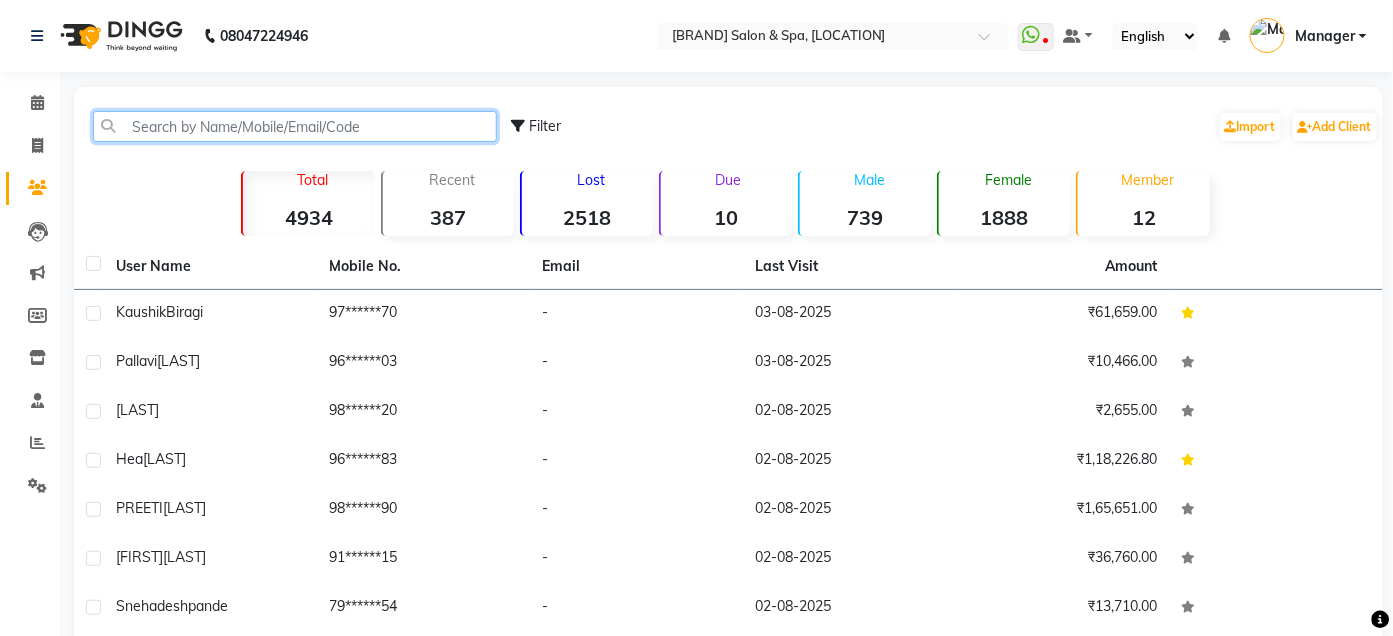 type on "m" 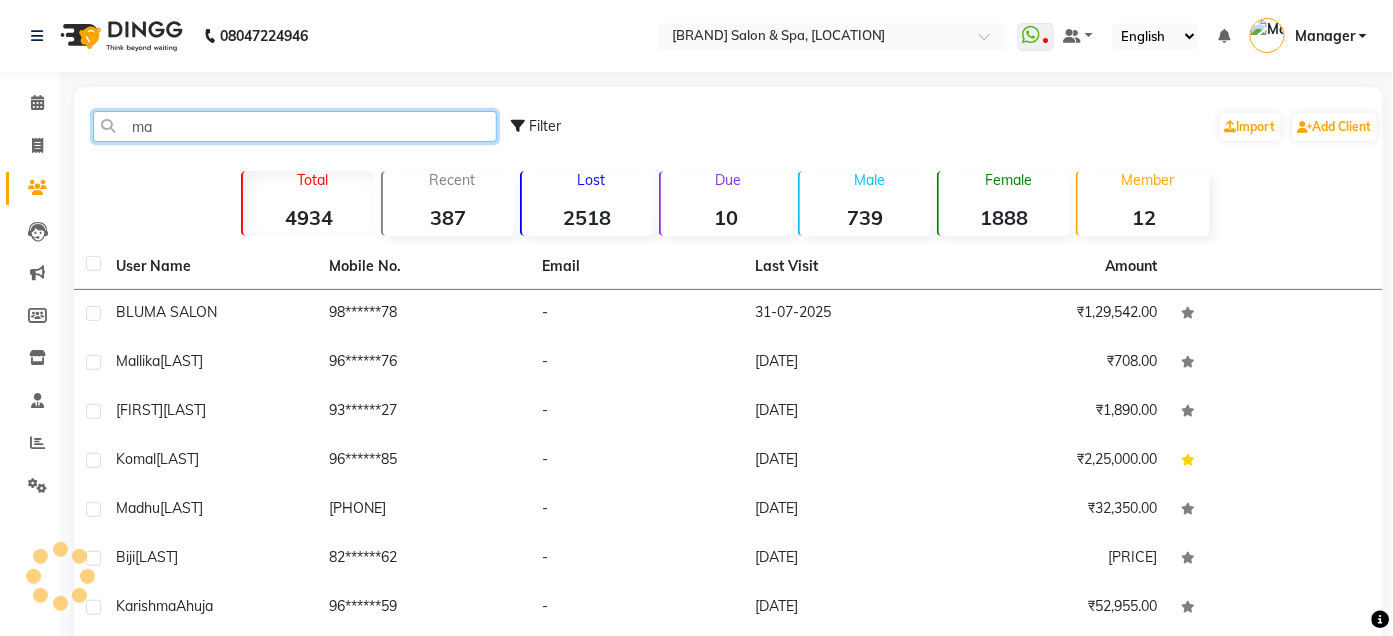 type on "m" 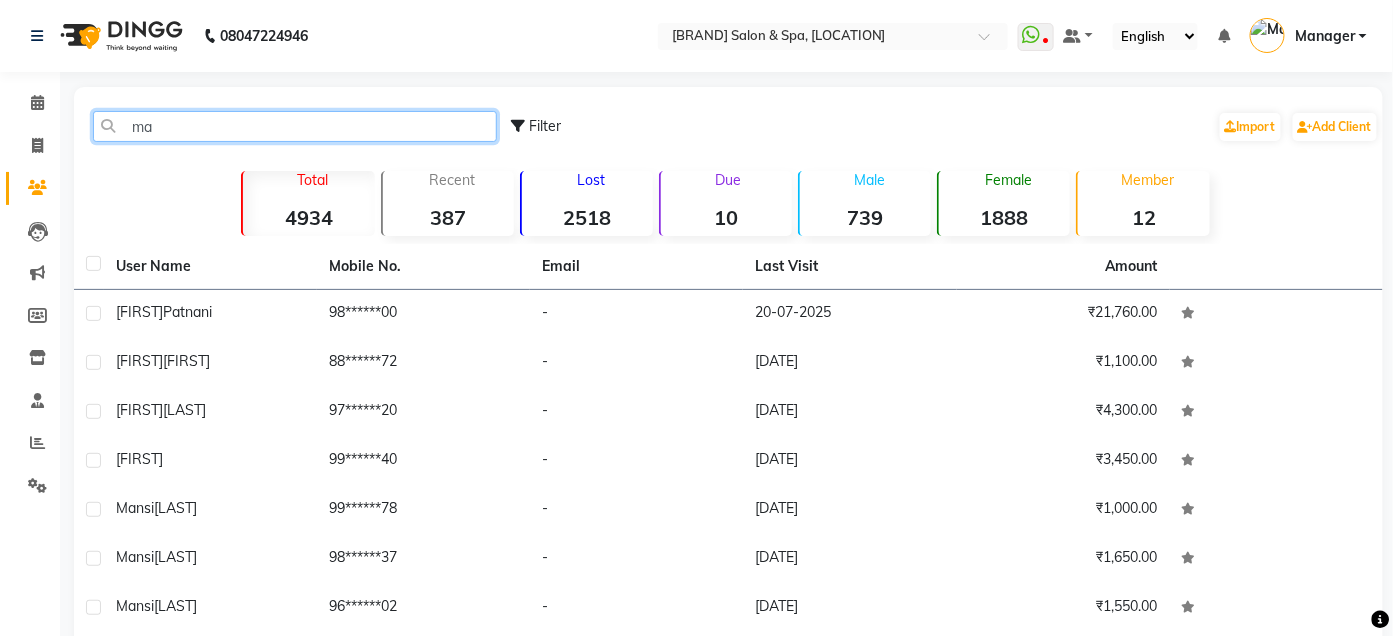 type on "m" 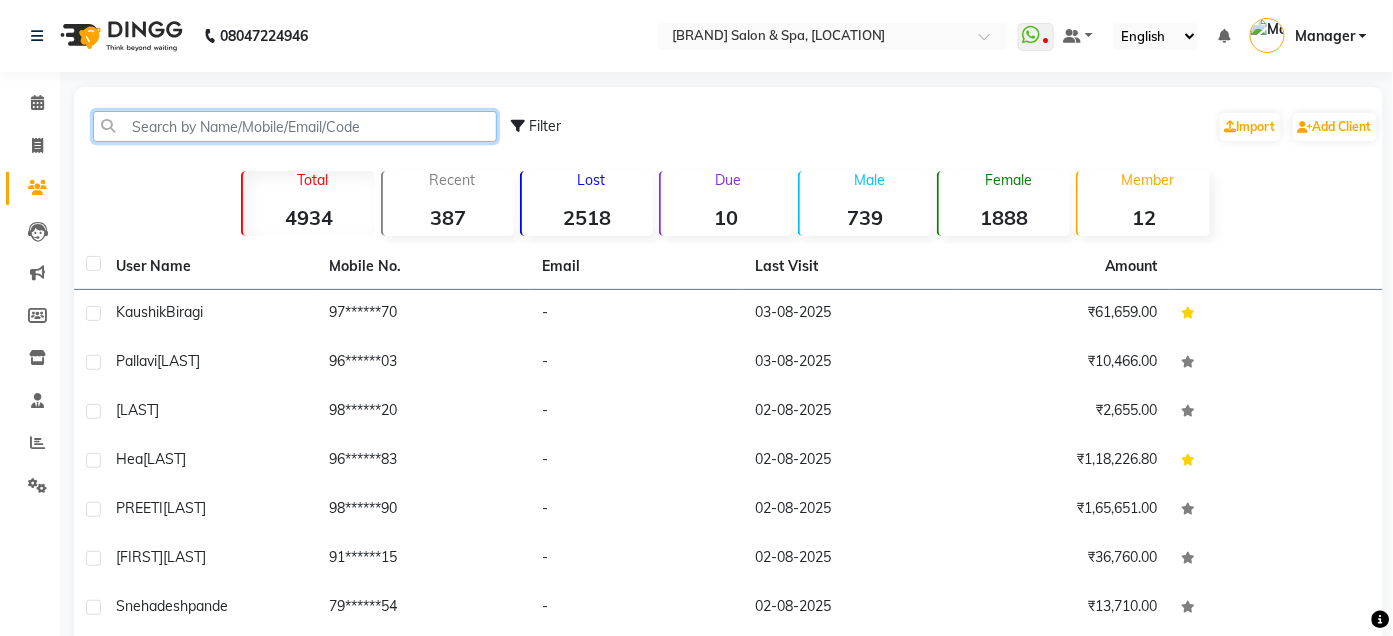 type on "m" 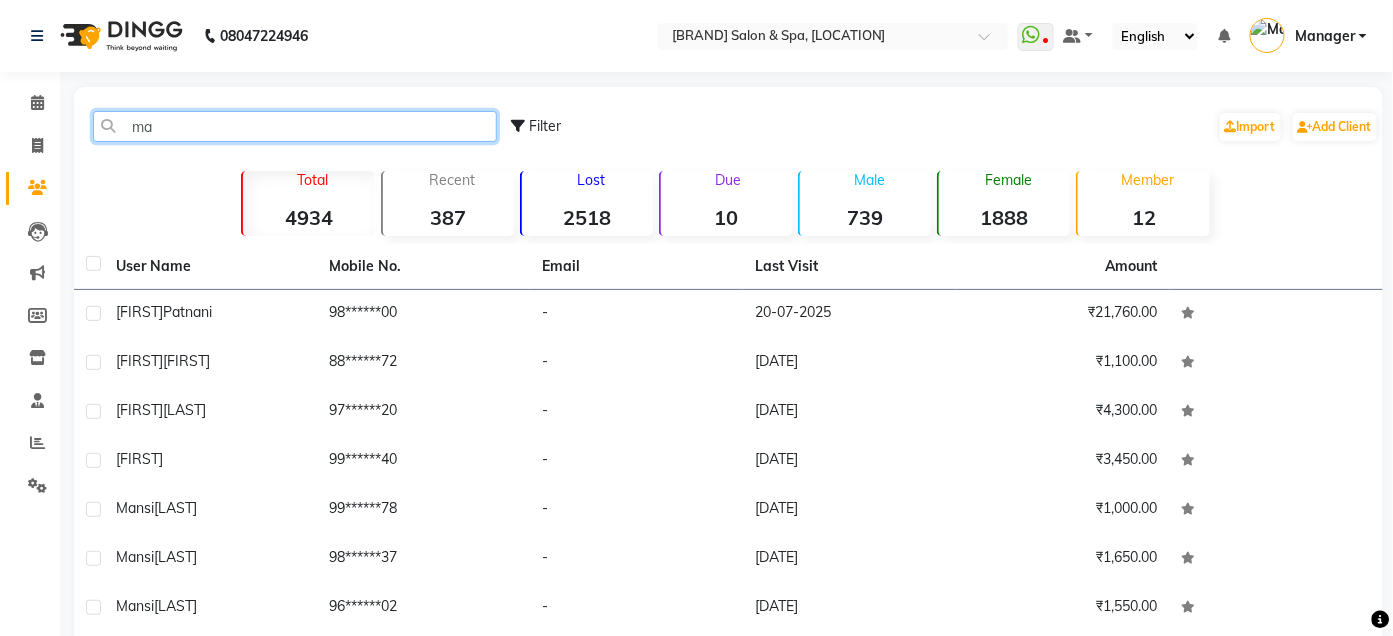 type on "m" 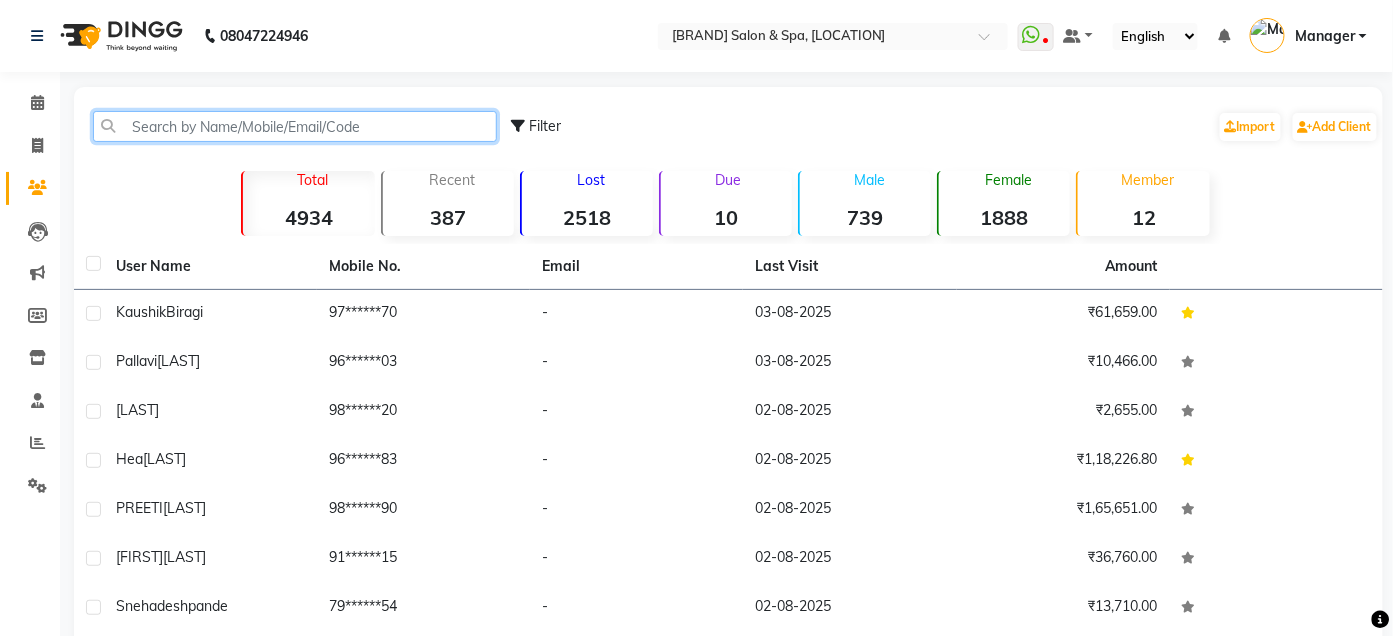 type on "m" 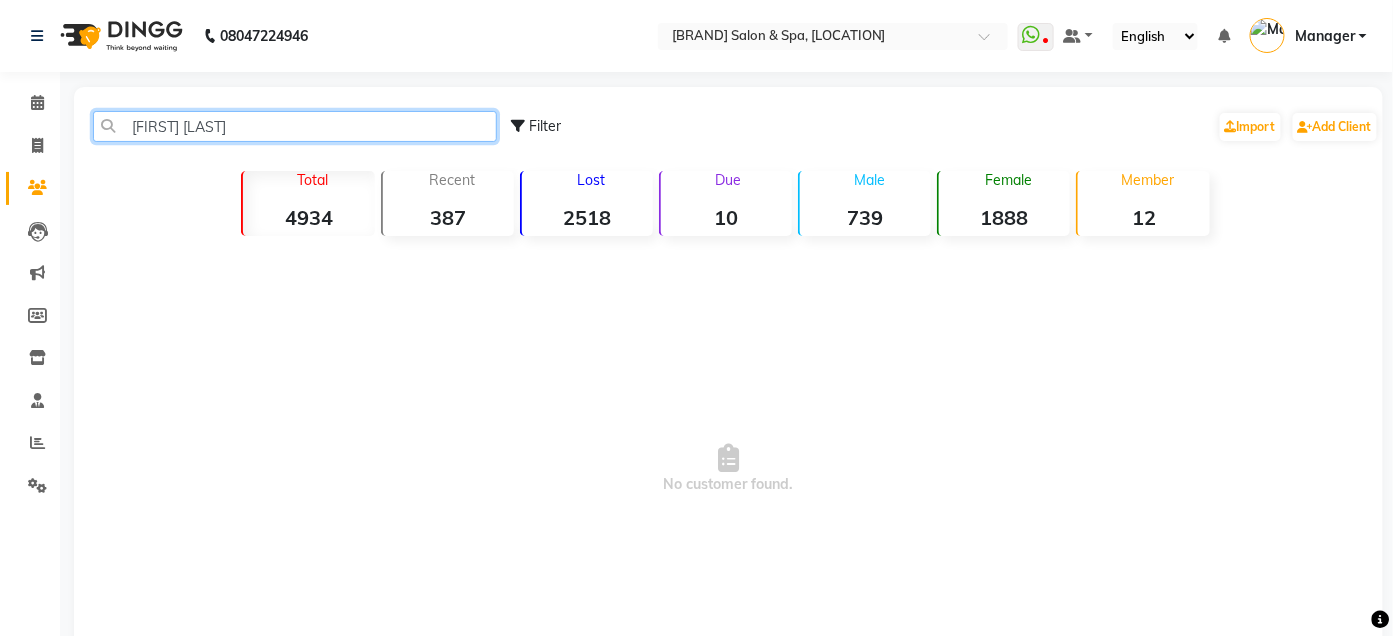 click on "[FIRST] [LAST]" 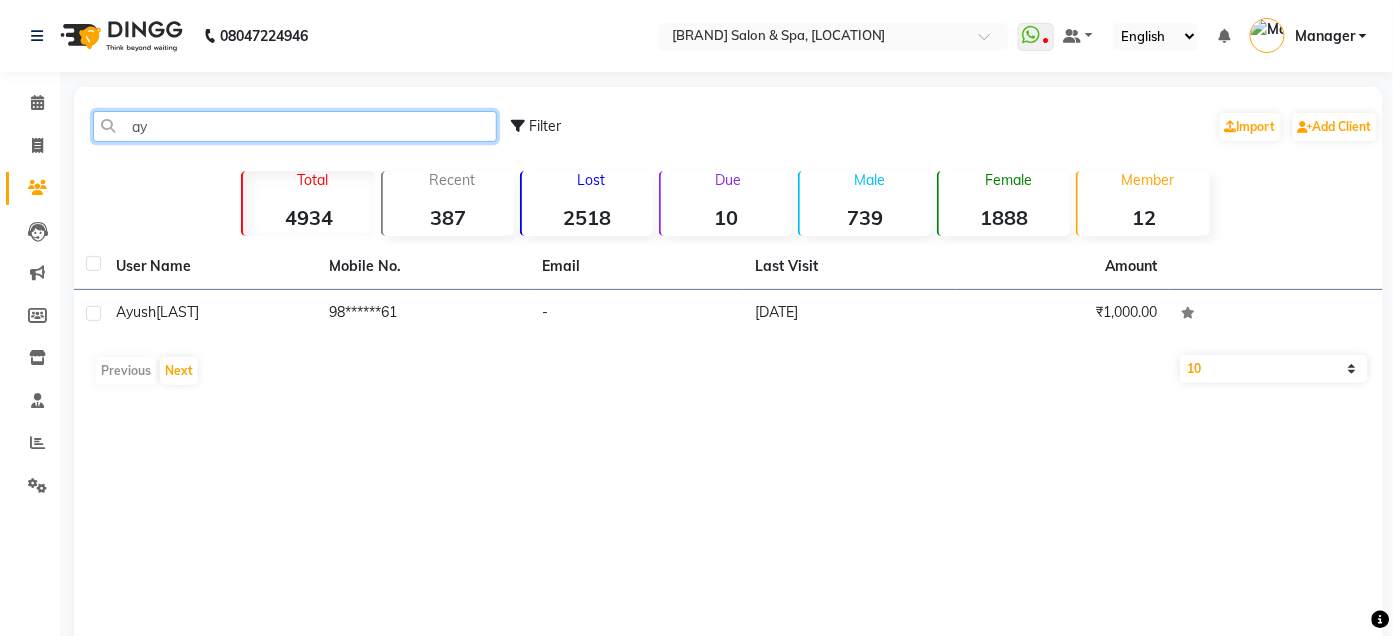 type on "a" 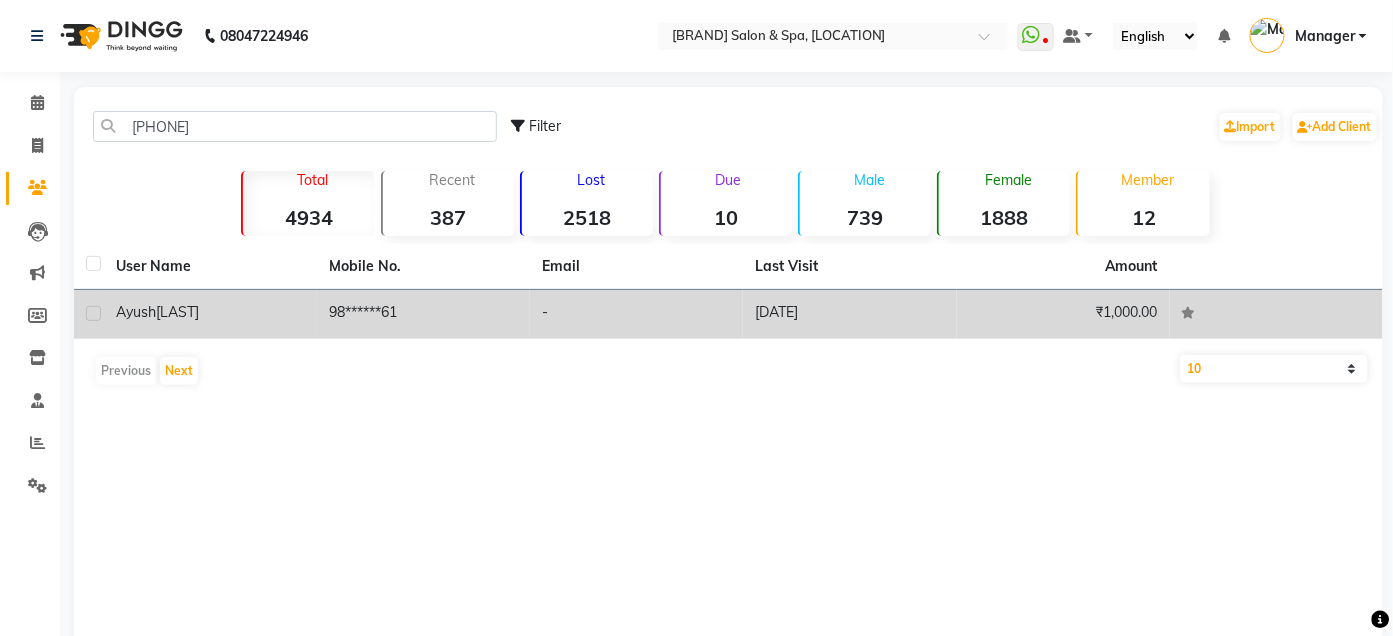 click on "[FIRST] [LAST]" 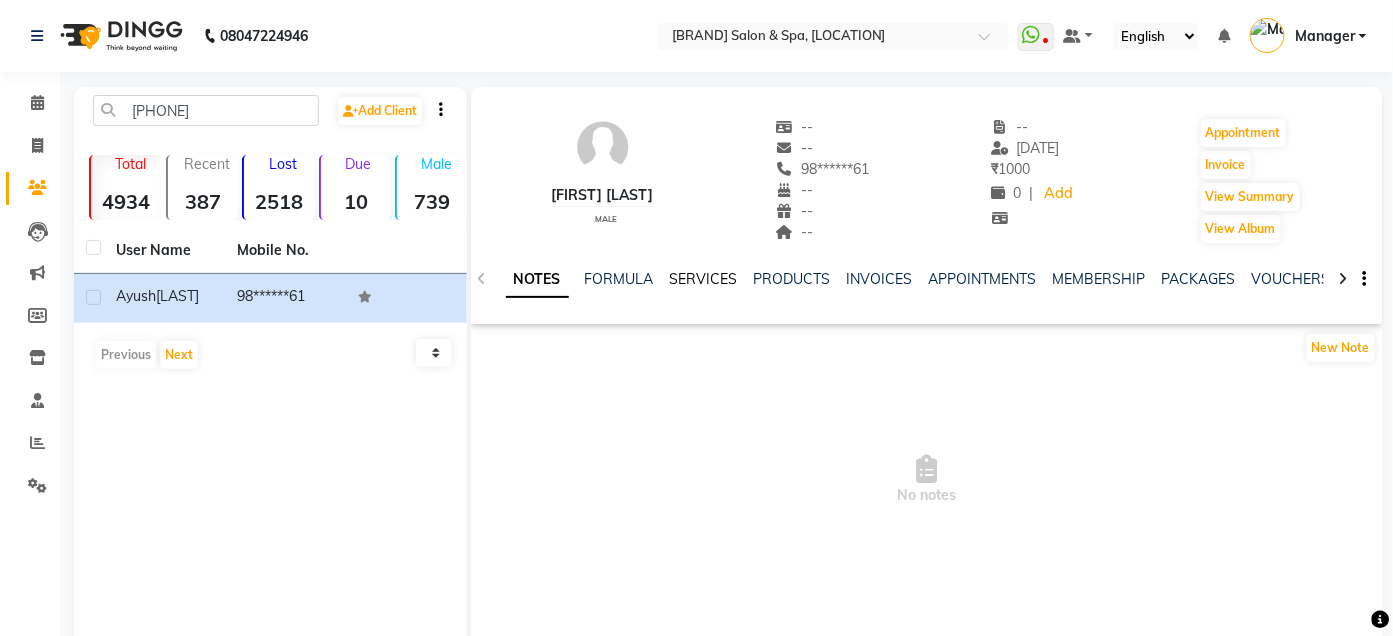 click on "SERVICES" 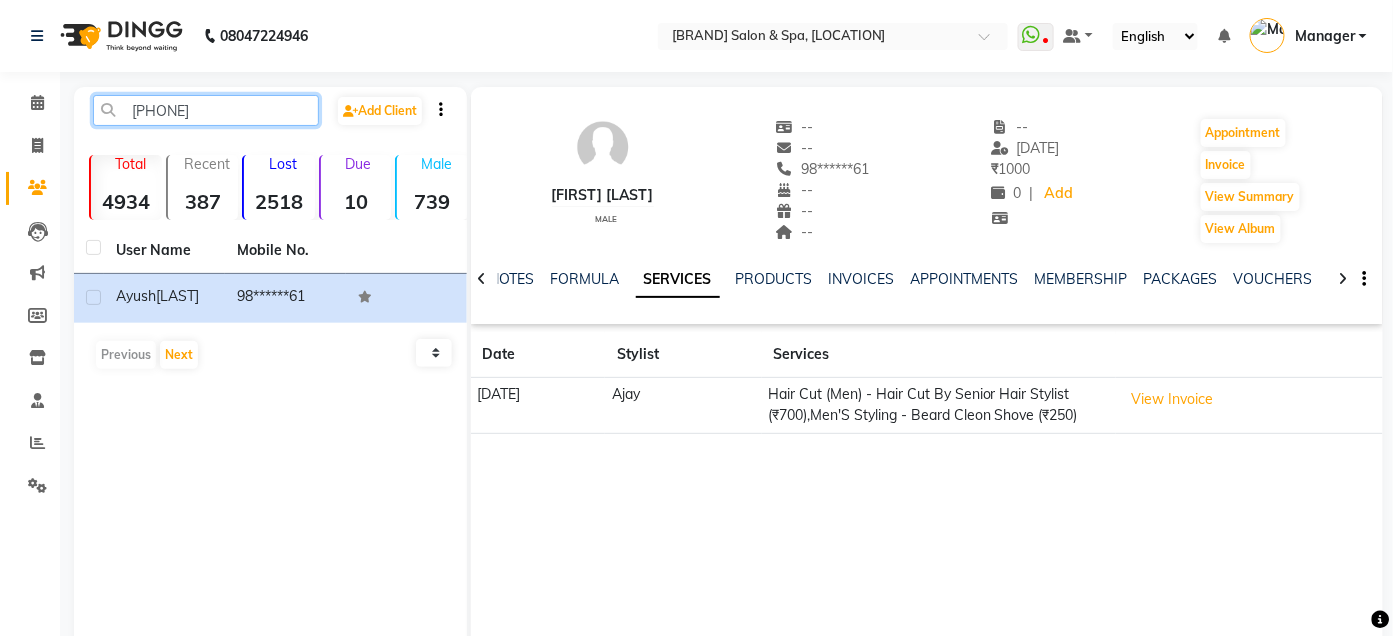 click on "[PHONE]" 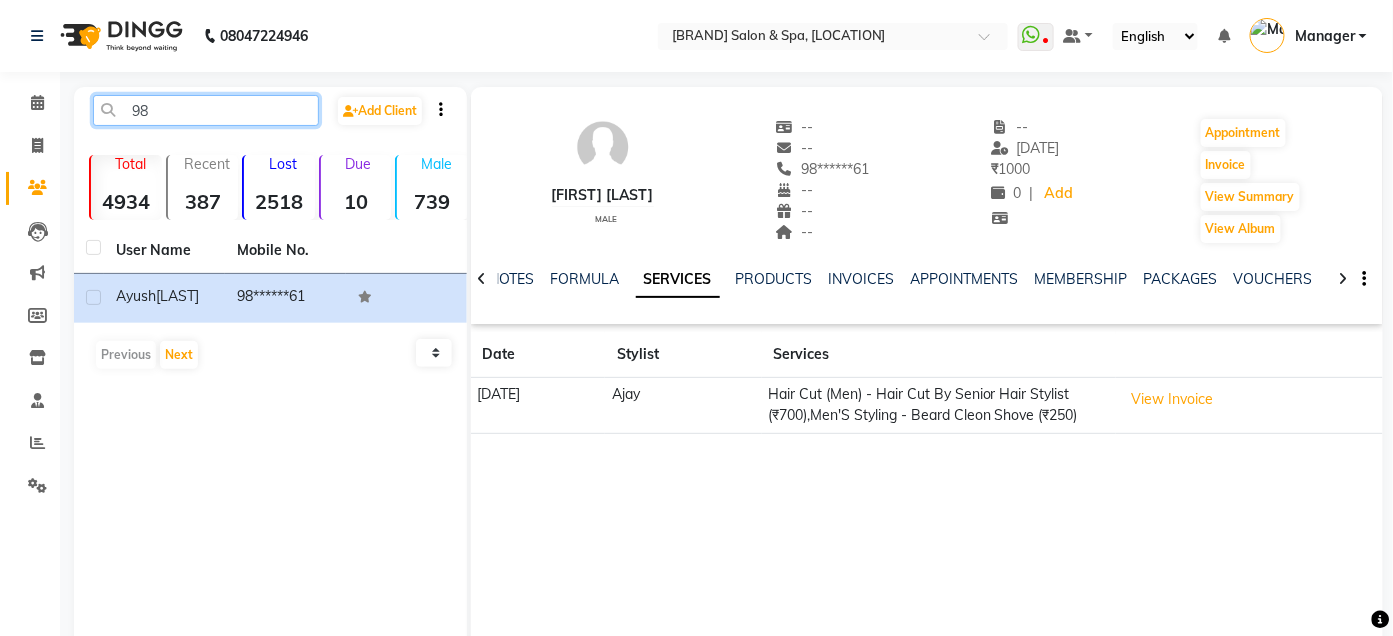 type on "9" 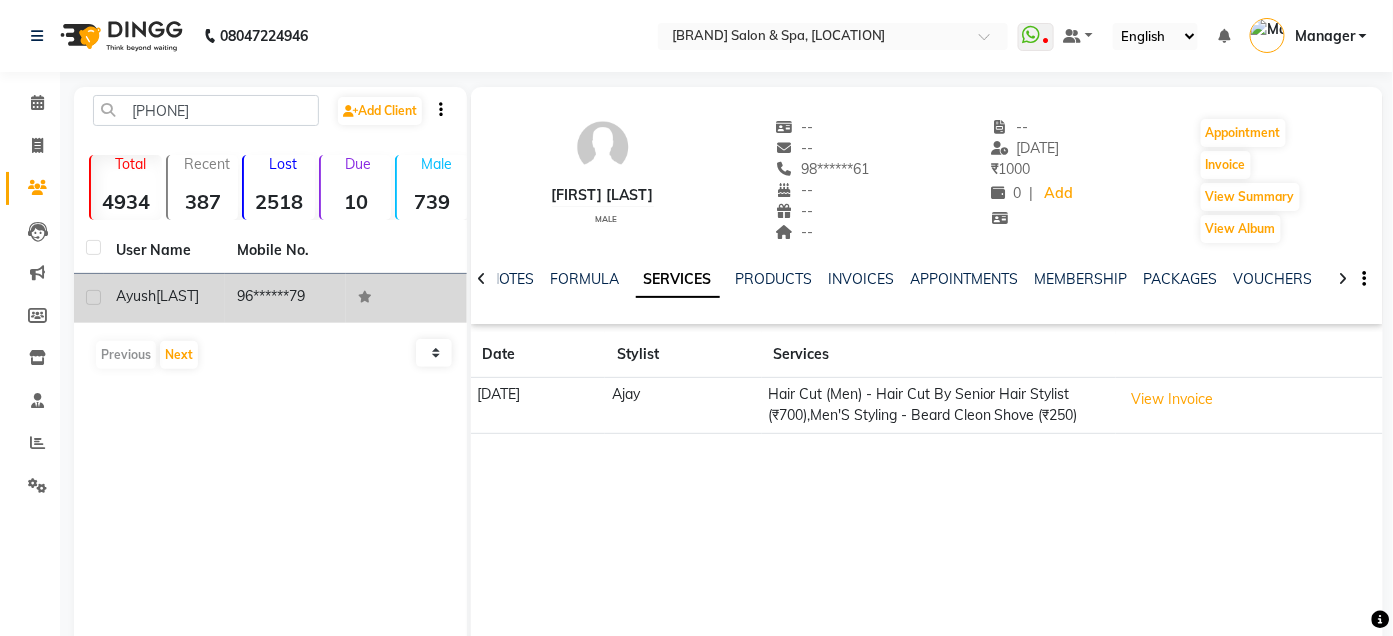click on "[FIRST] [LAST]" 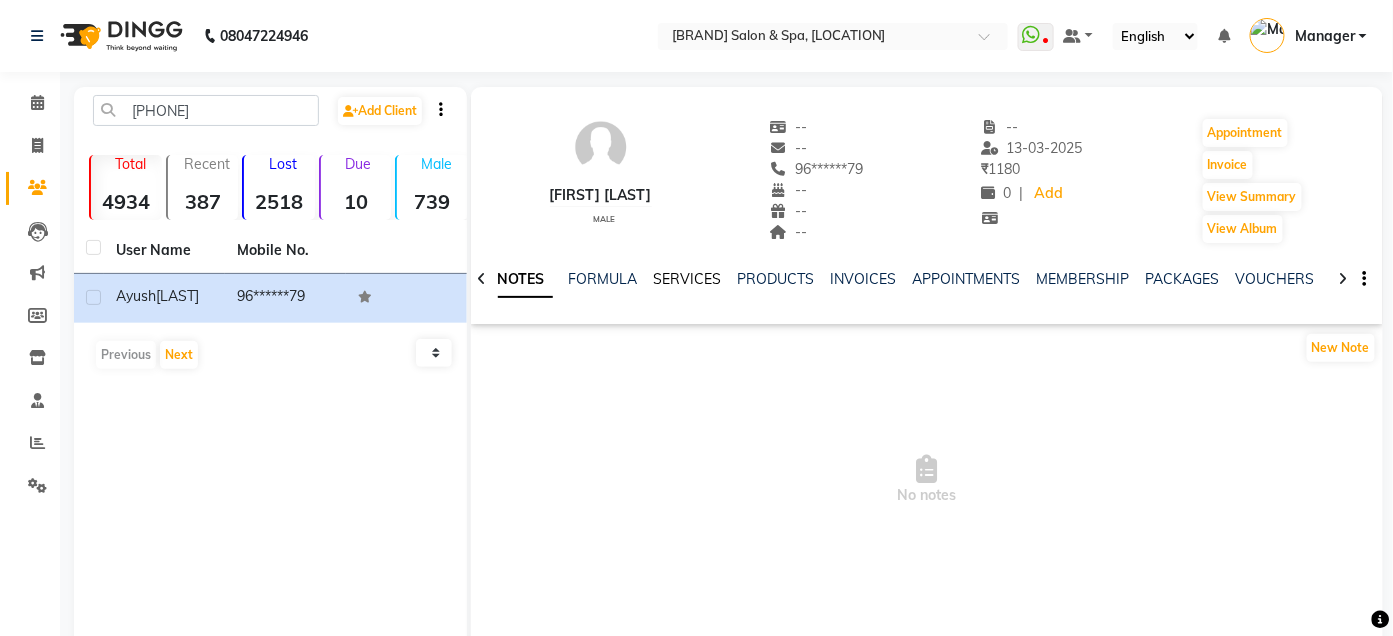 click on "SERVICES" 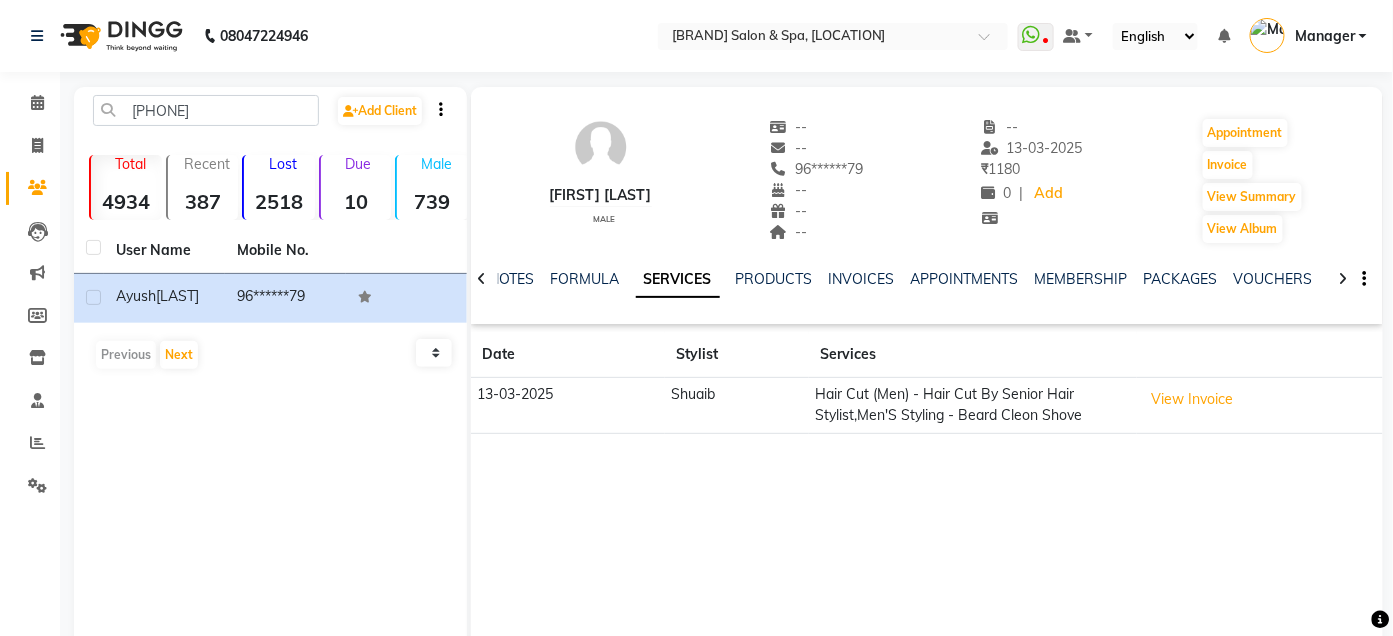drag, startPoint x: 760, startPoint y: 378, endPoint x: 777, endPoint y: 380, distance: 17.117243 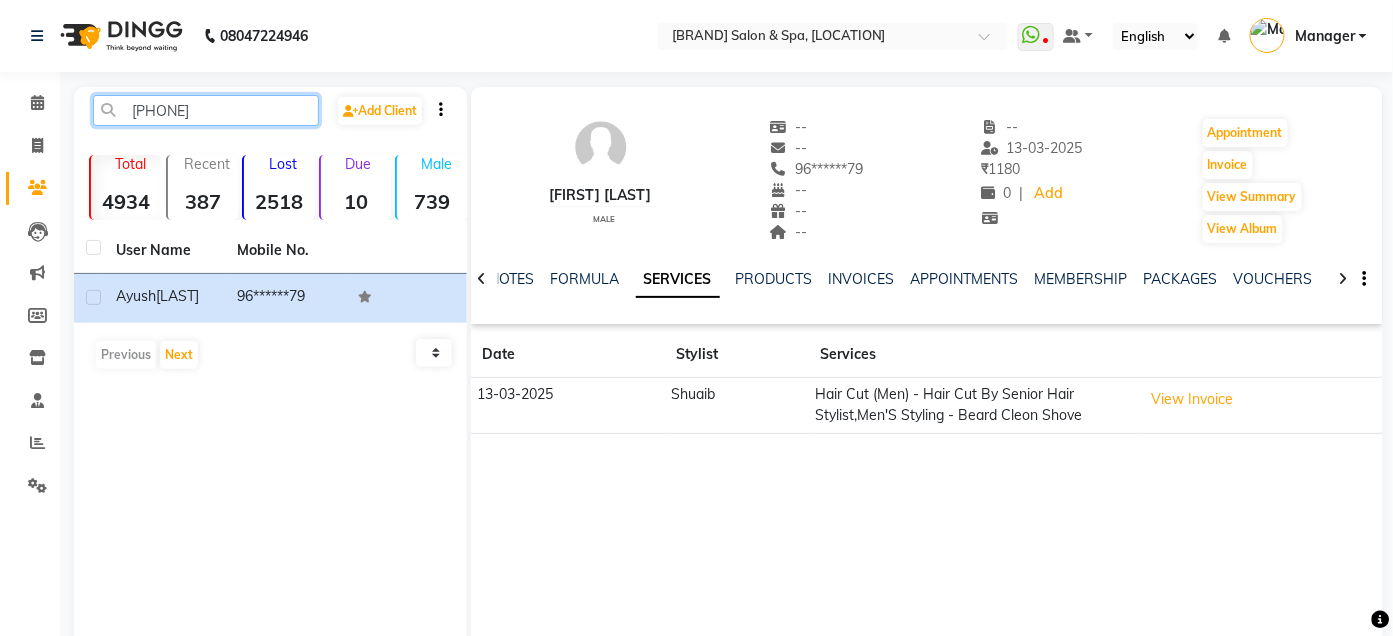 click on "[PHONE]" 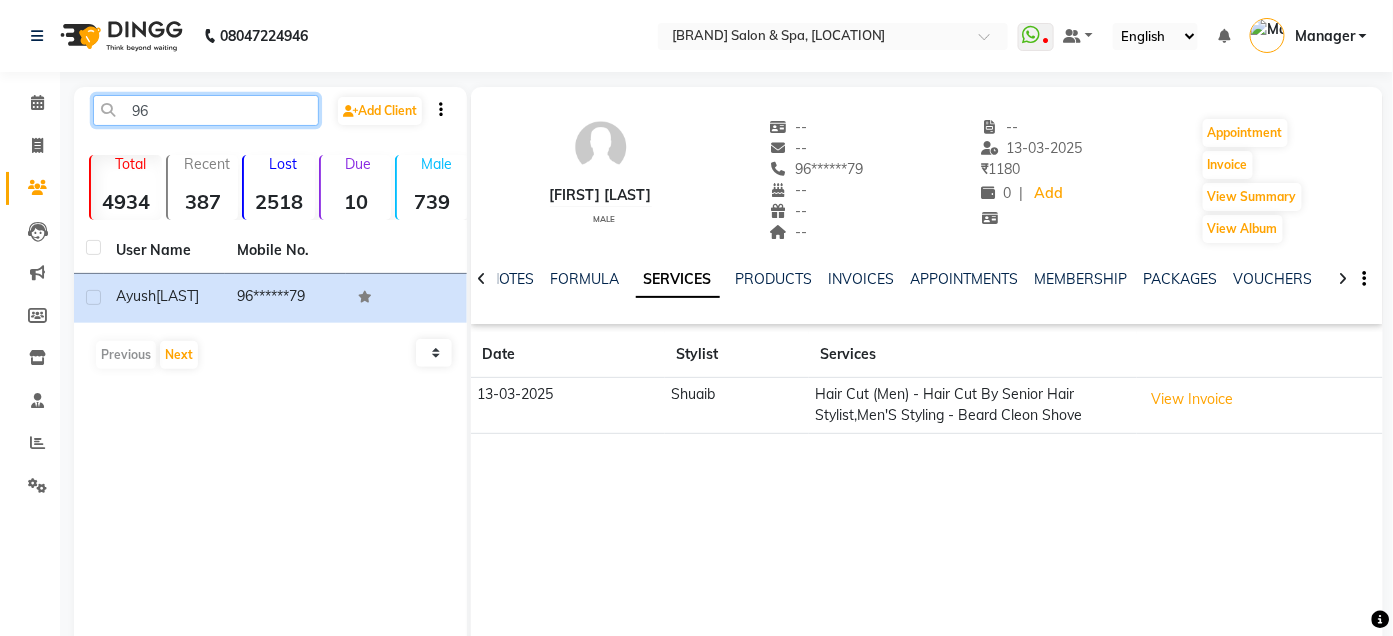 type on "9" 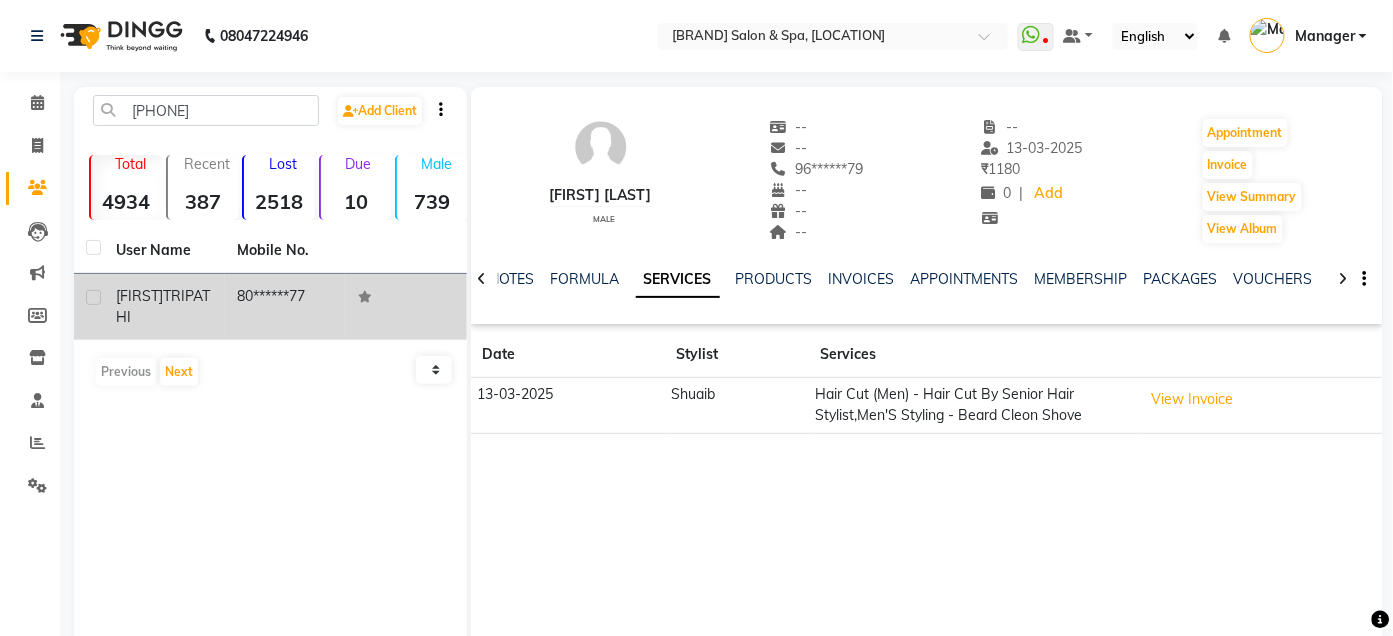 click on "80******77" 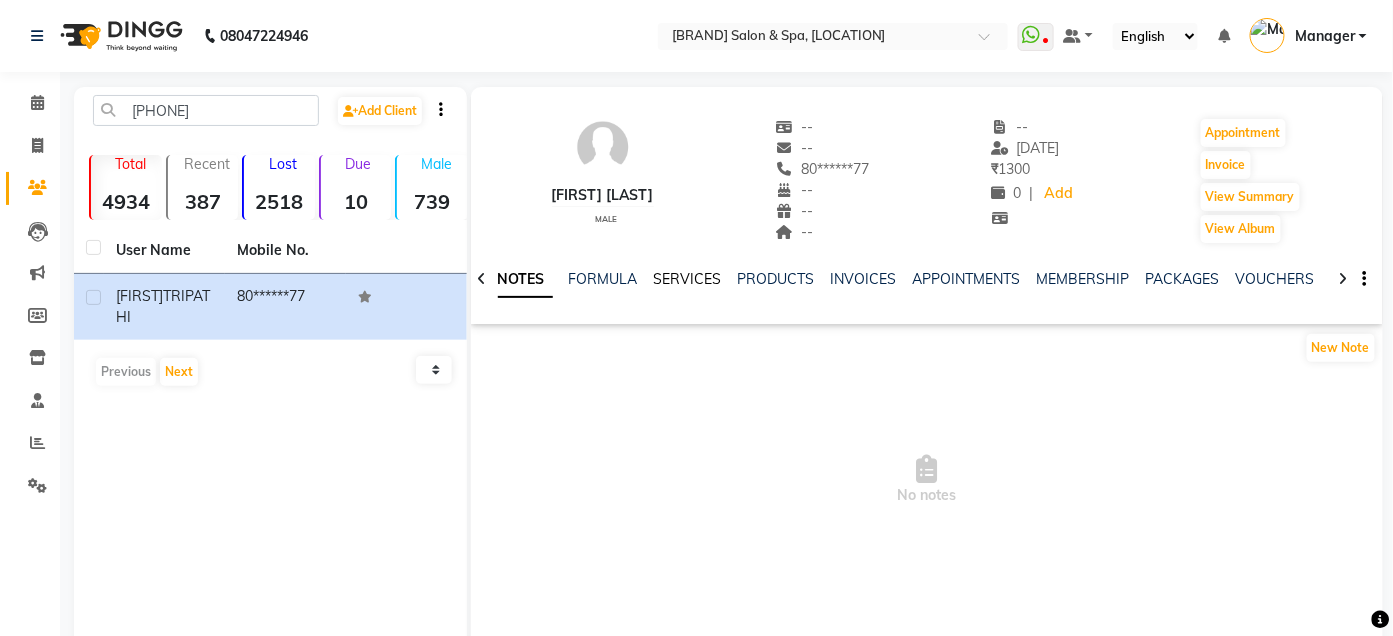 click on "SERVICES" 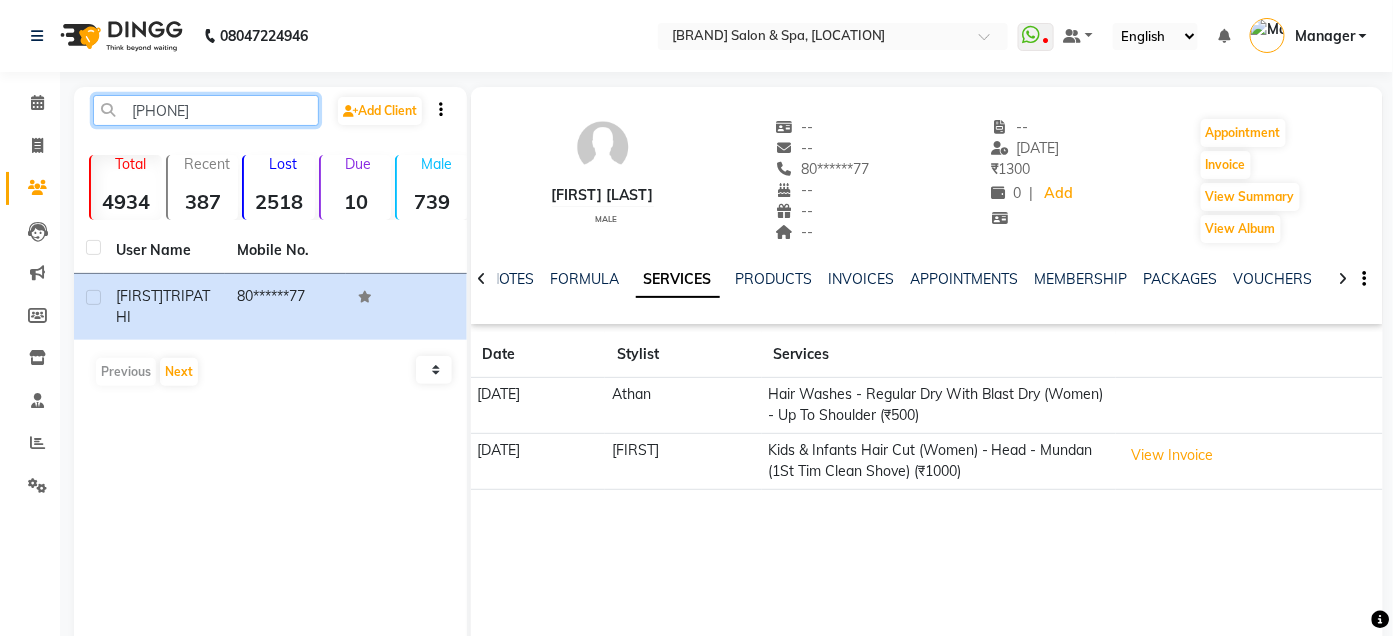 click on "[PHONE]" 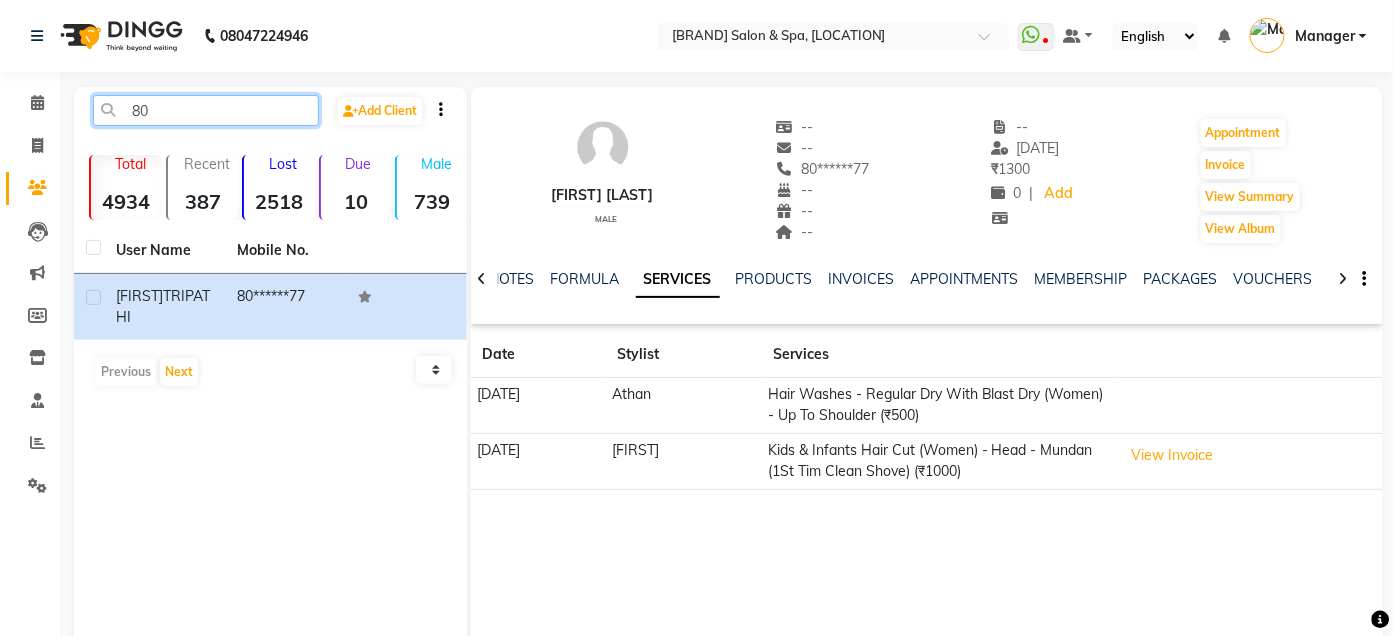 type on "8" 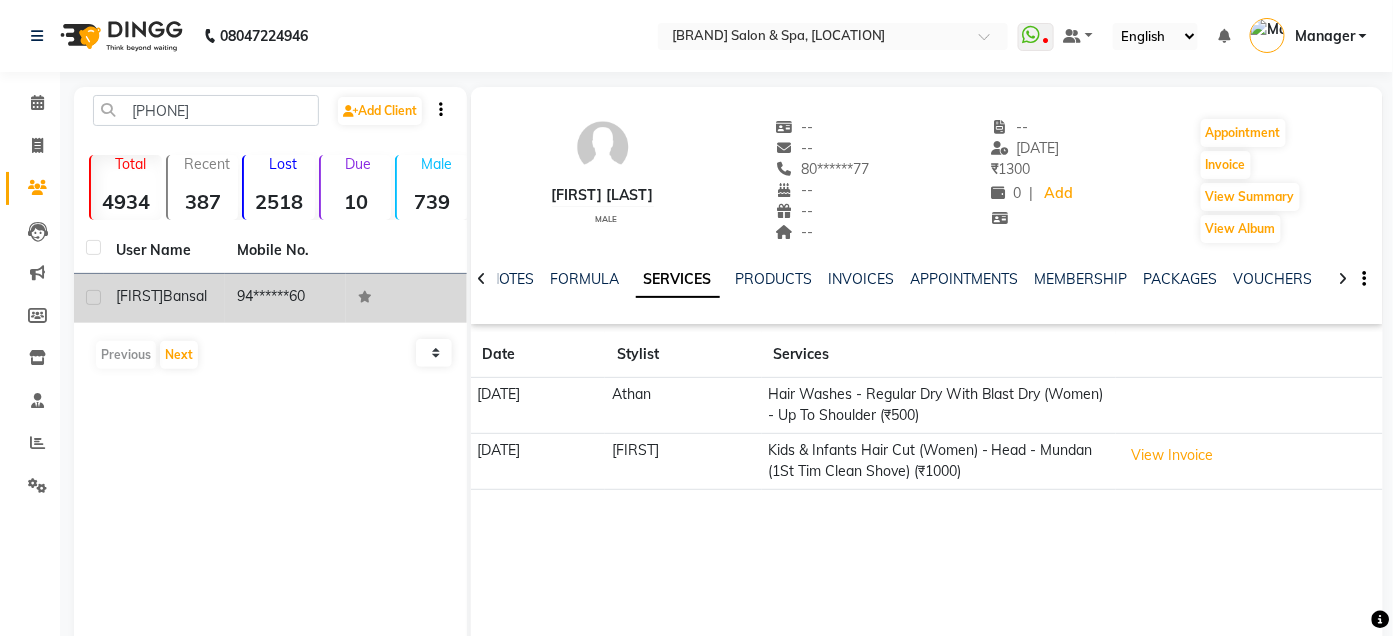 click on "Bansal" 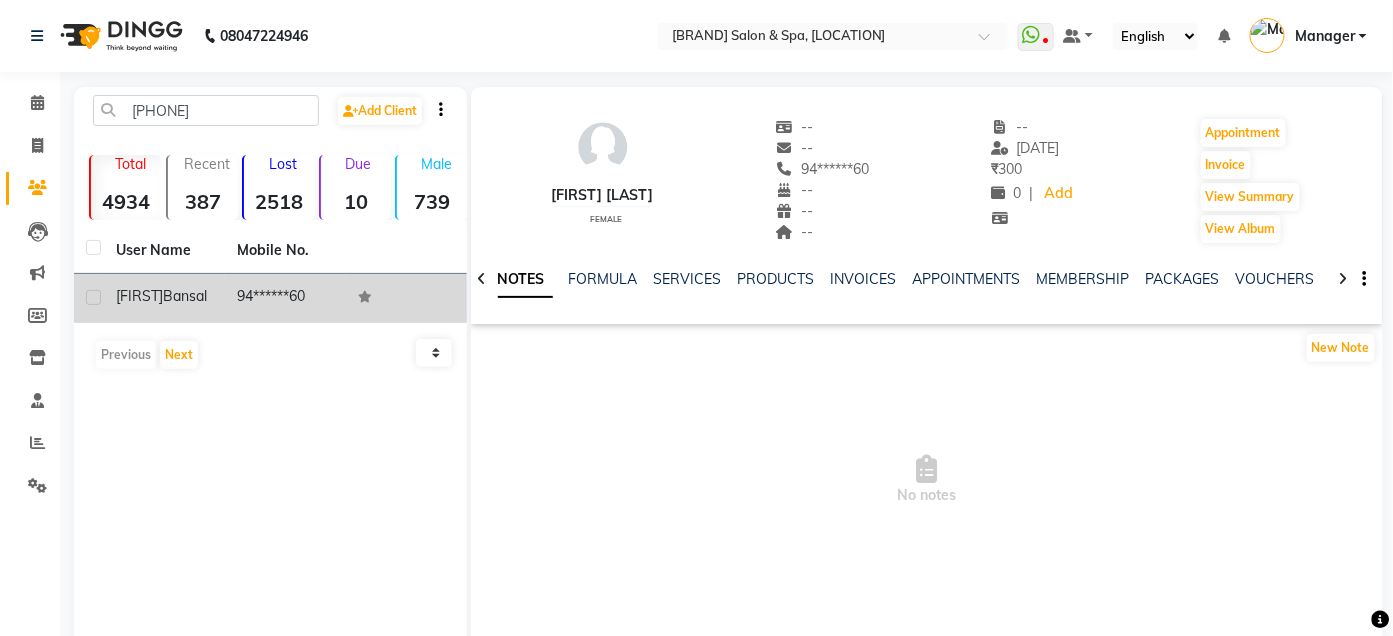 click on "Bansal" 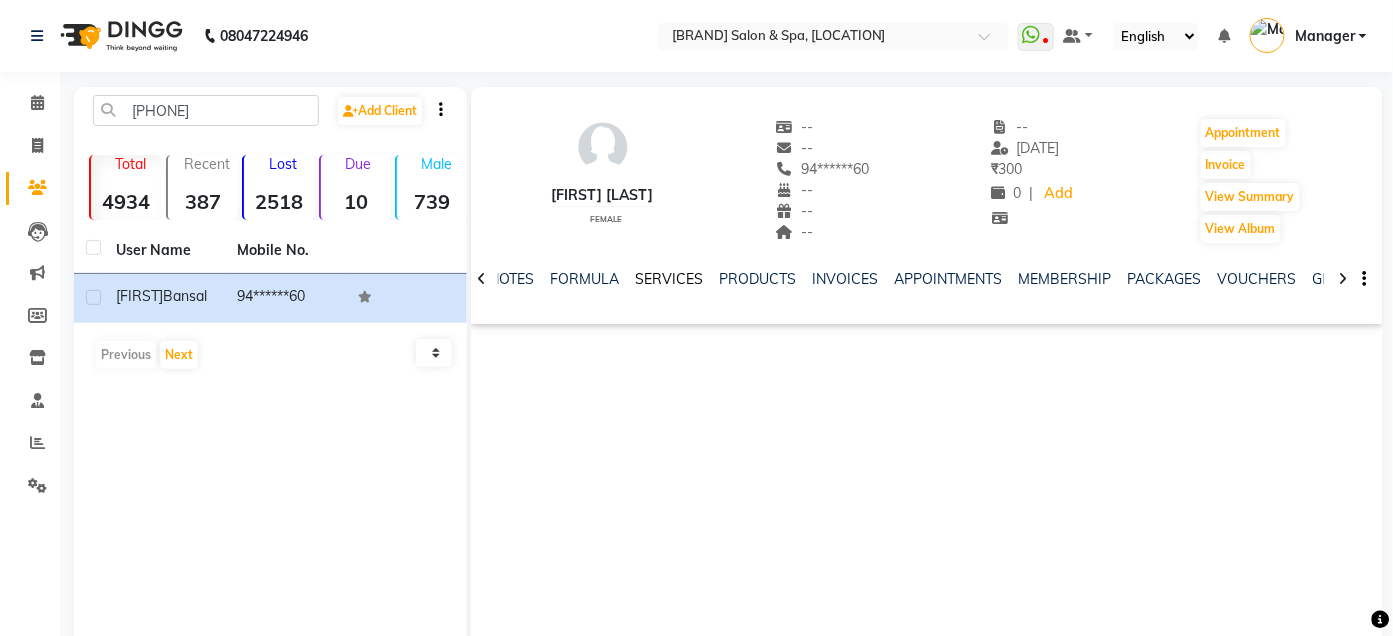 click on "SERVICES" 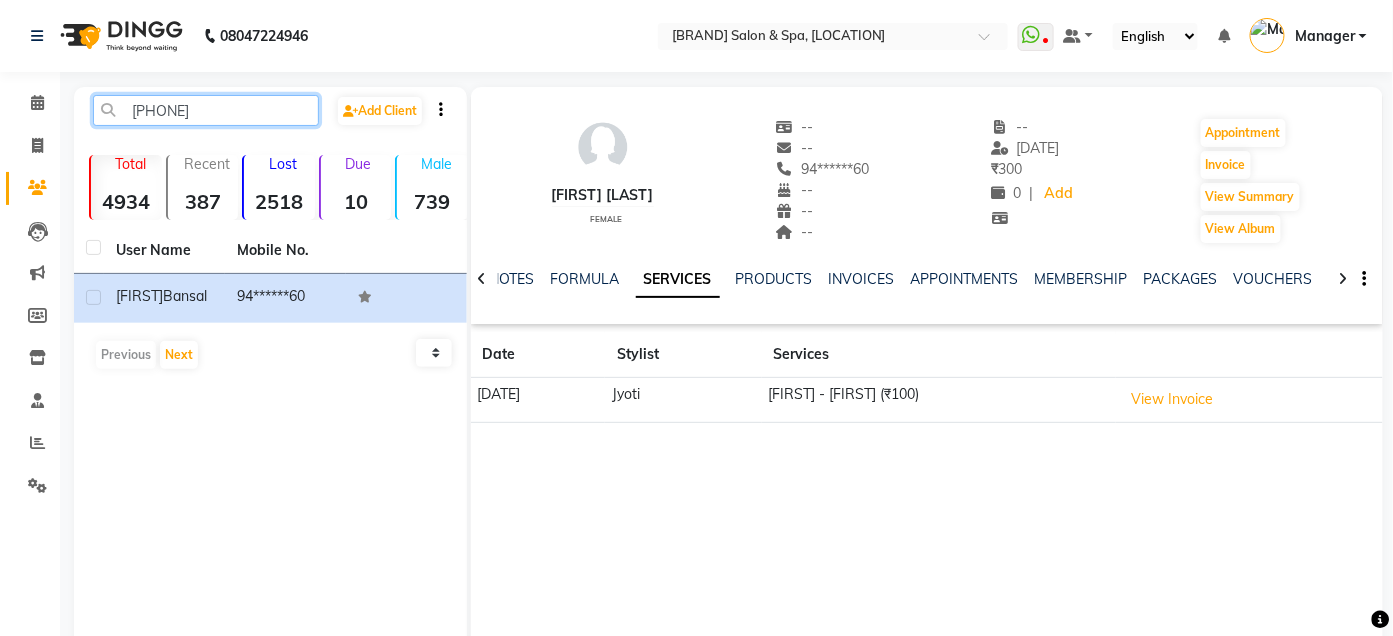 click on "[PHONE]" 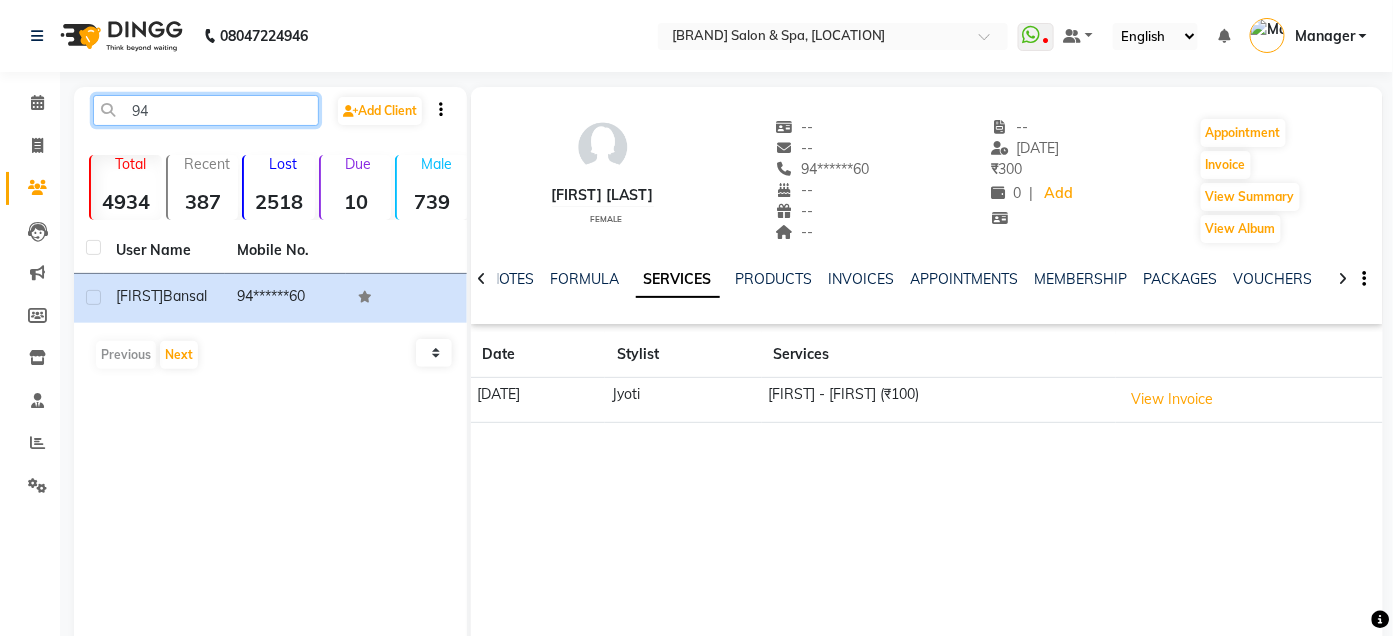 type on "9" 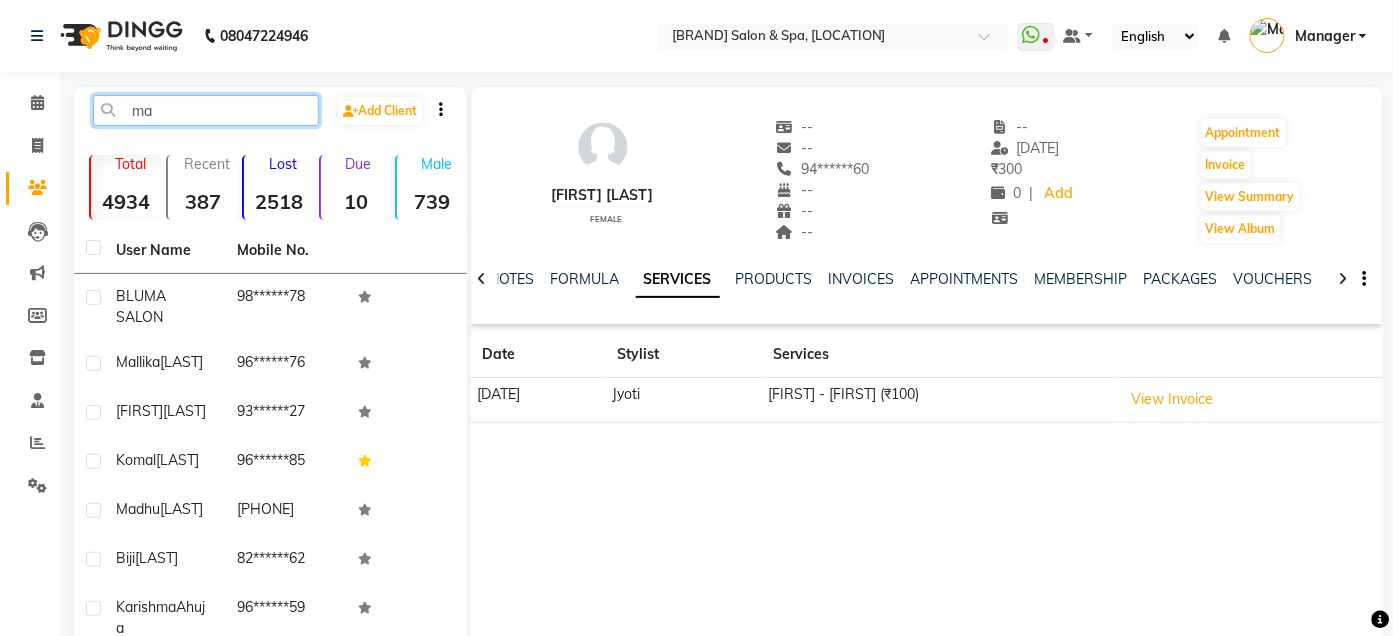 type on "m" 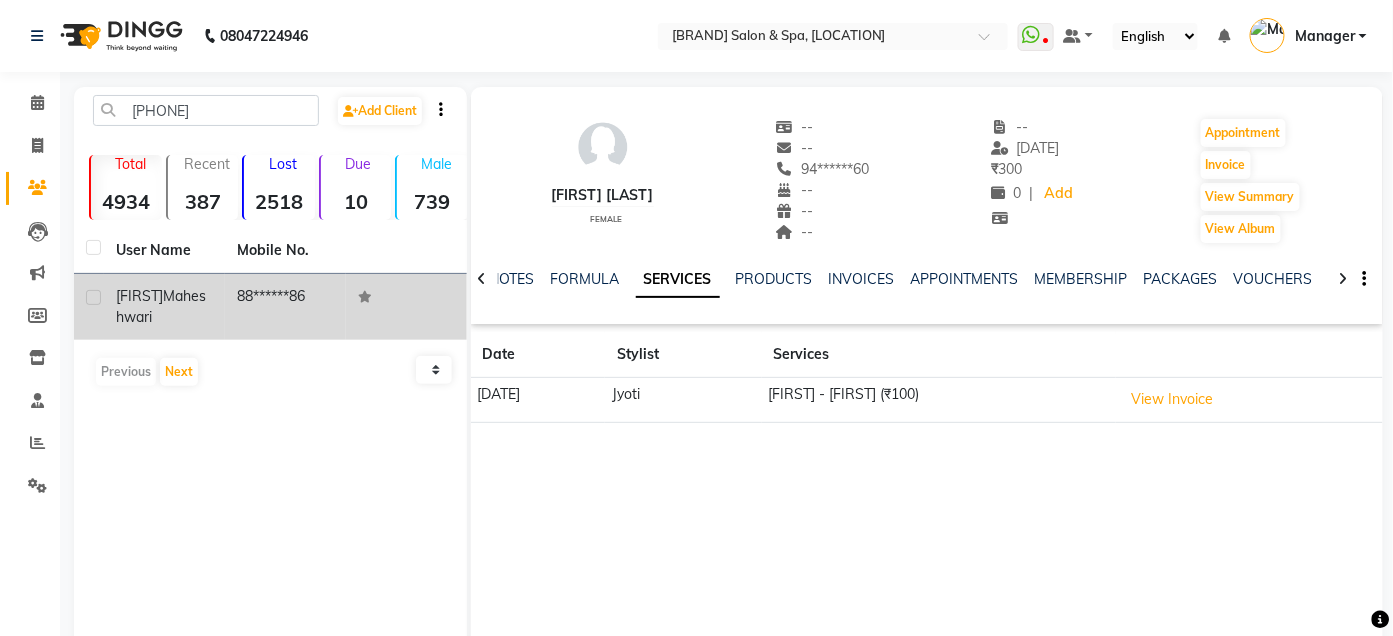 click on "[FIRST] [LAST]" 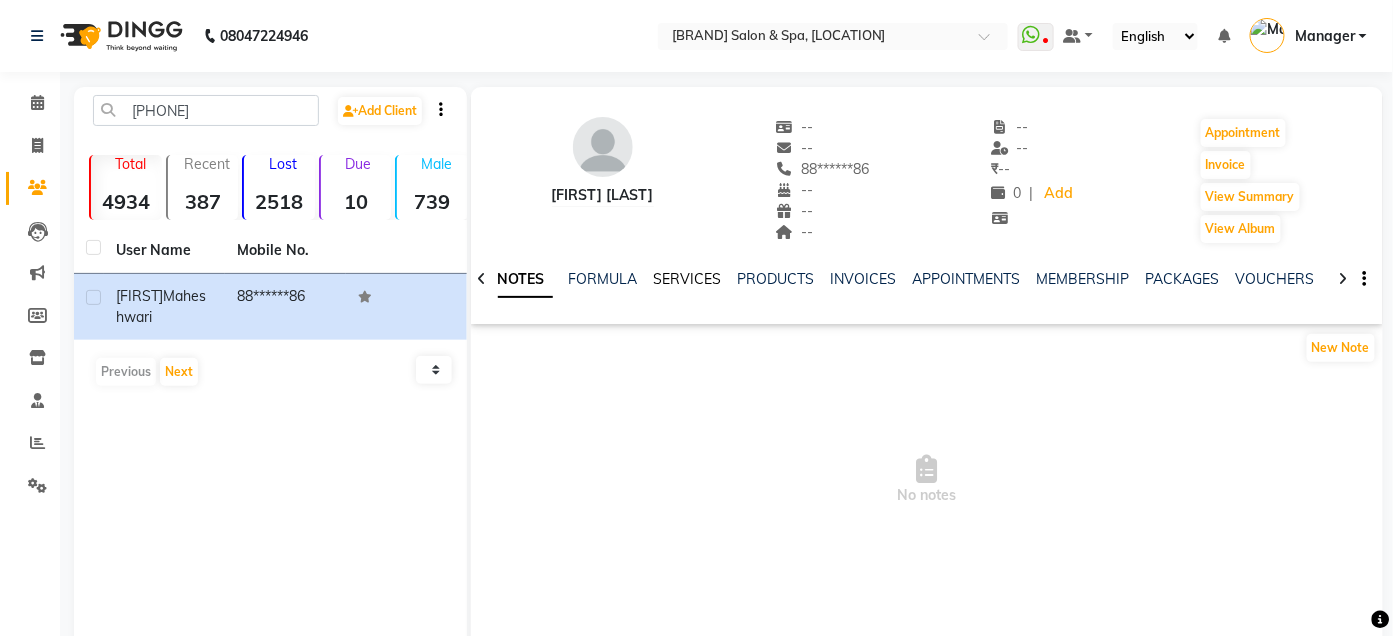 click on "SERVICES" 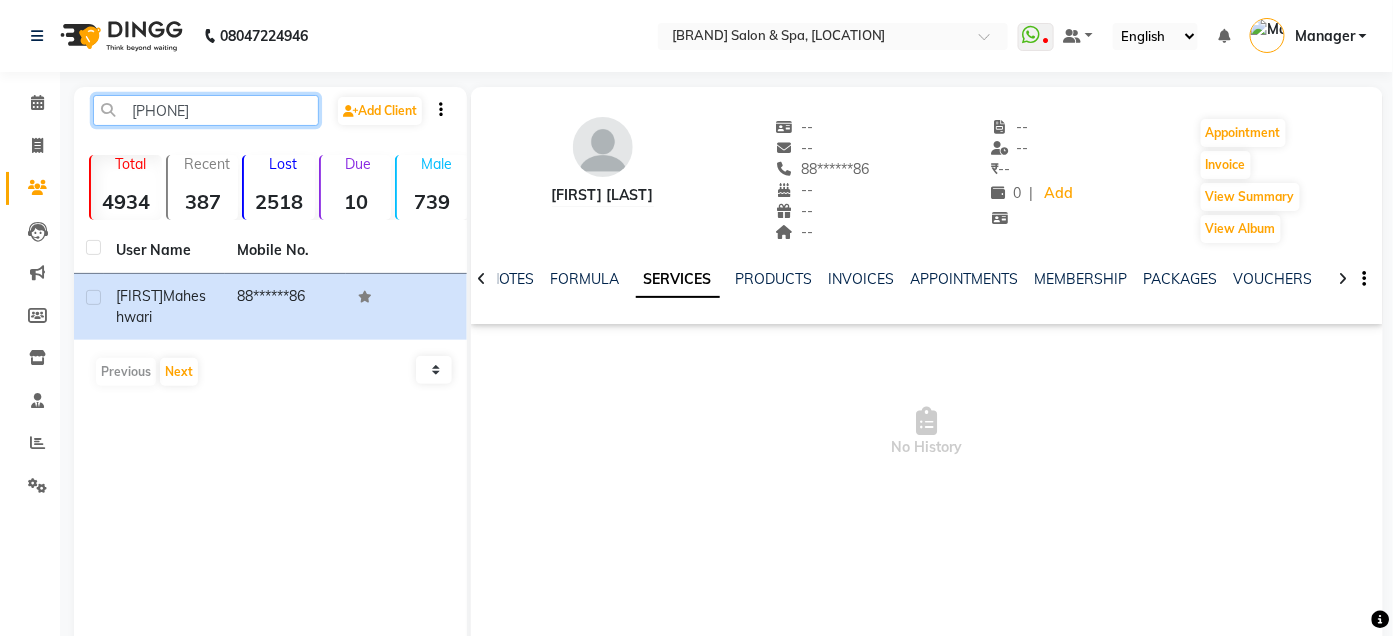 click on "[PHONE]" 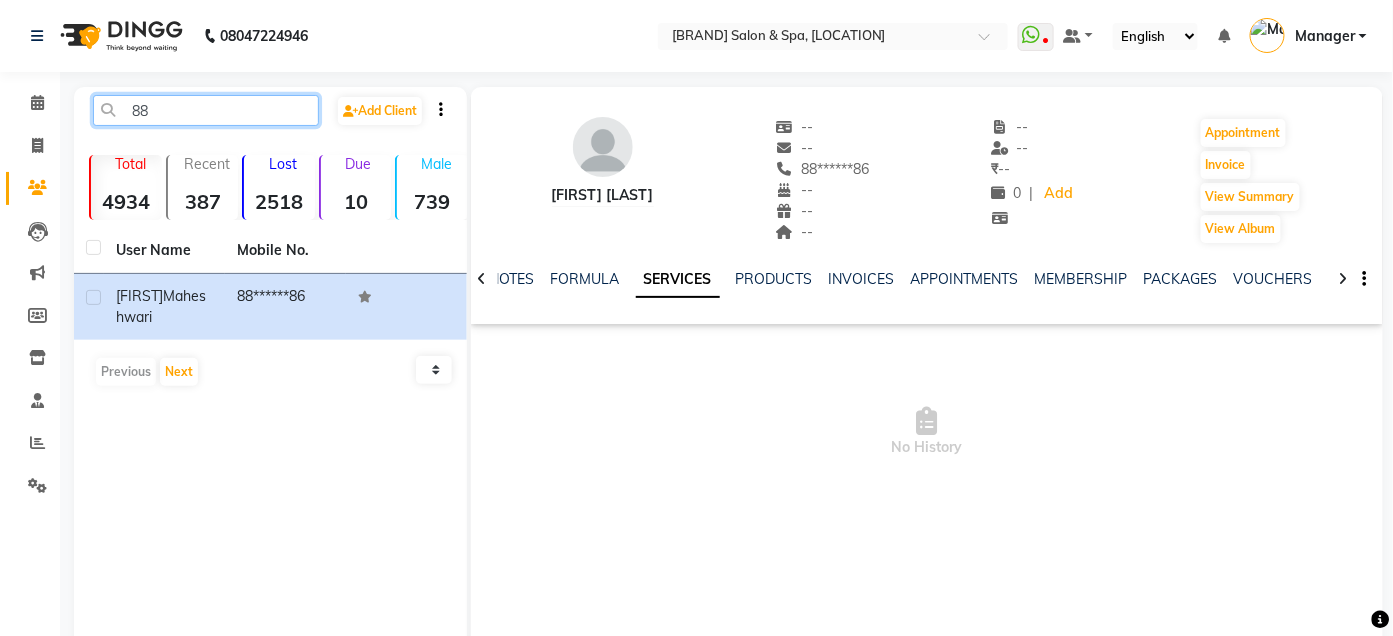 type on "8" 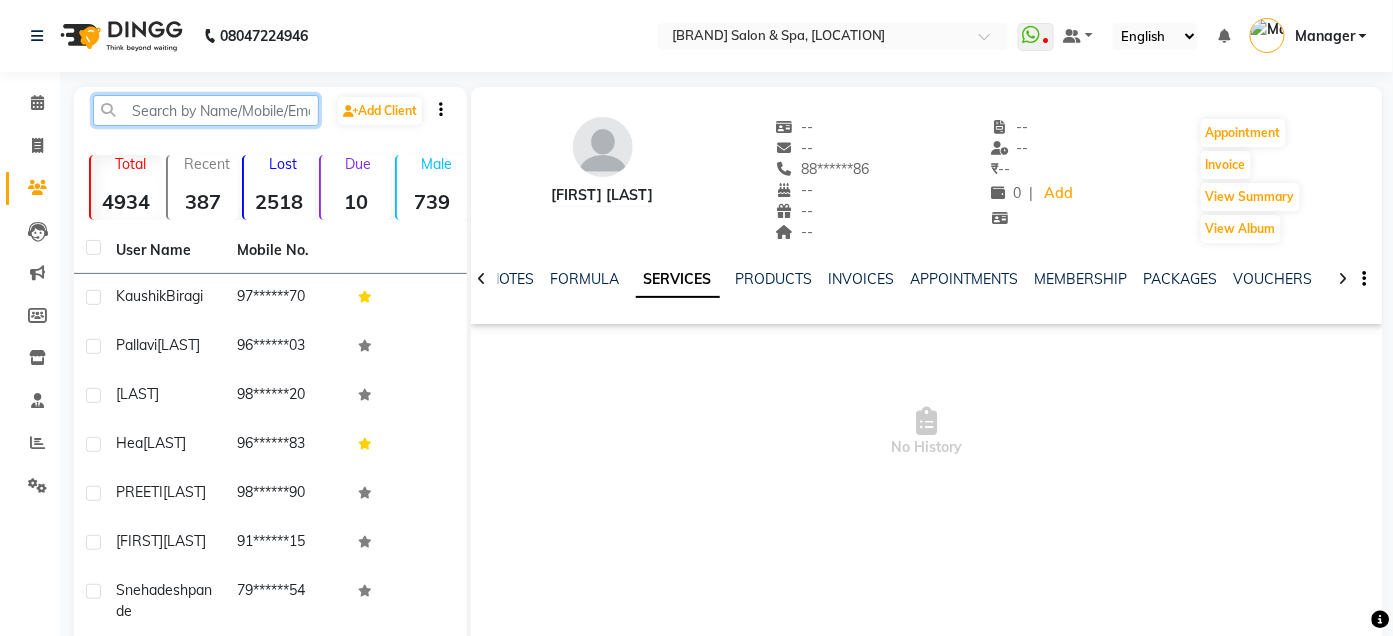 click 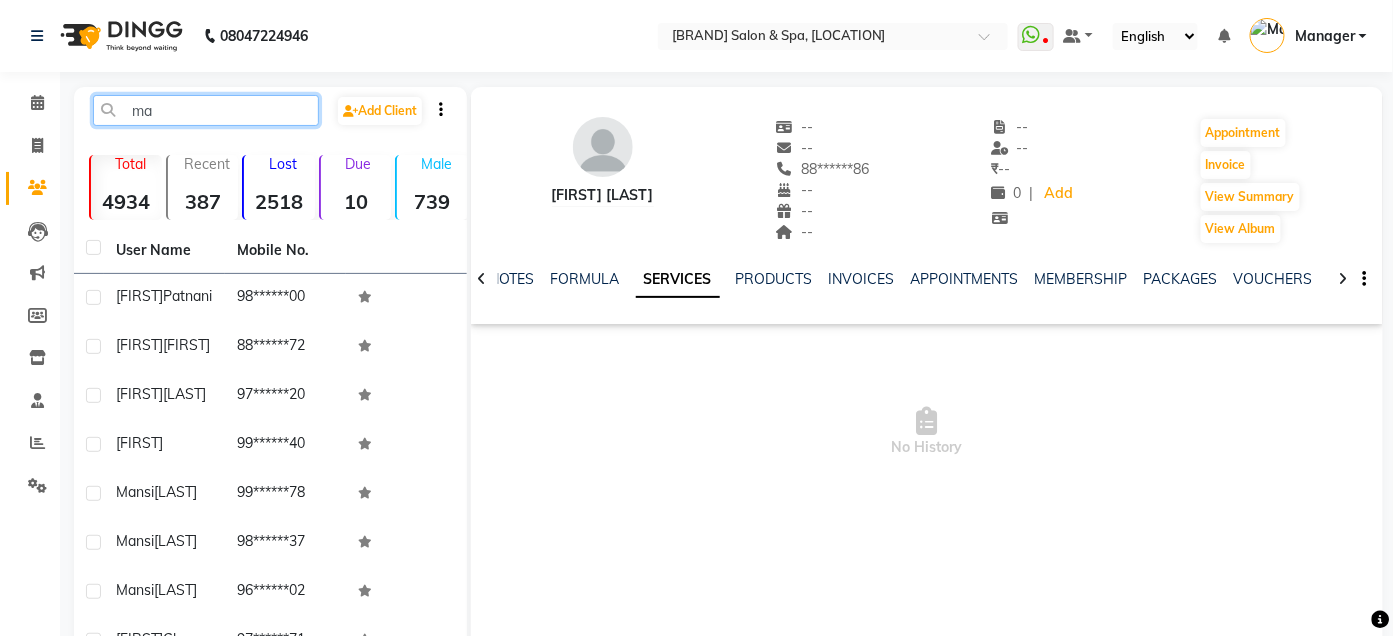 type on "m" 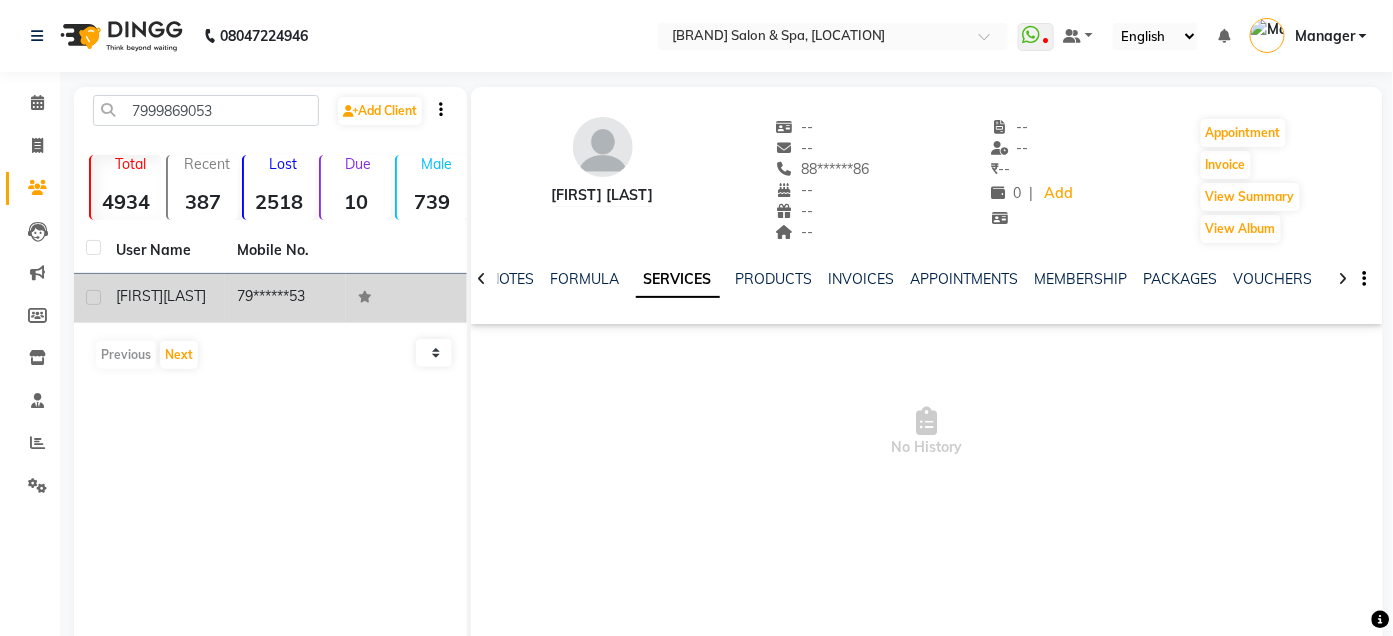 click on "[LAST]" 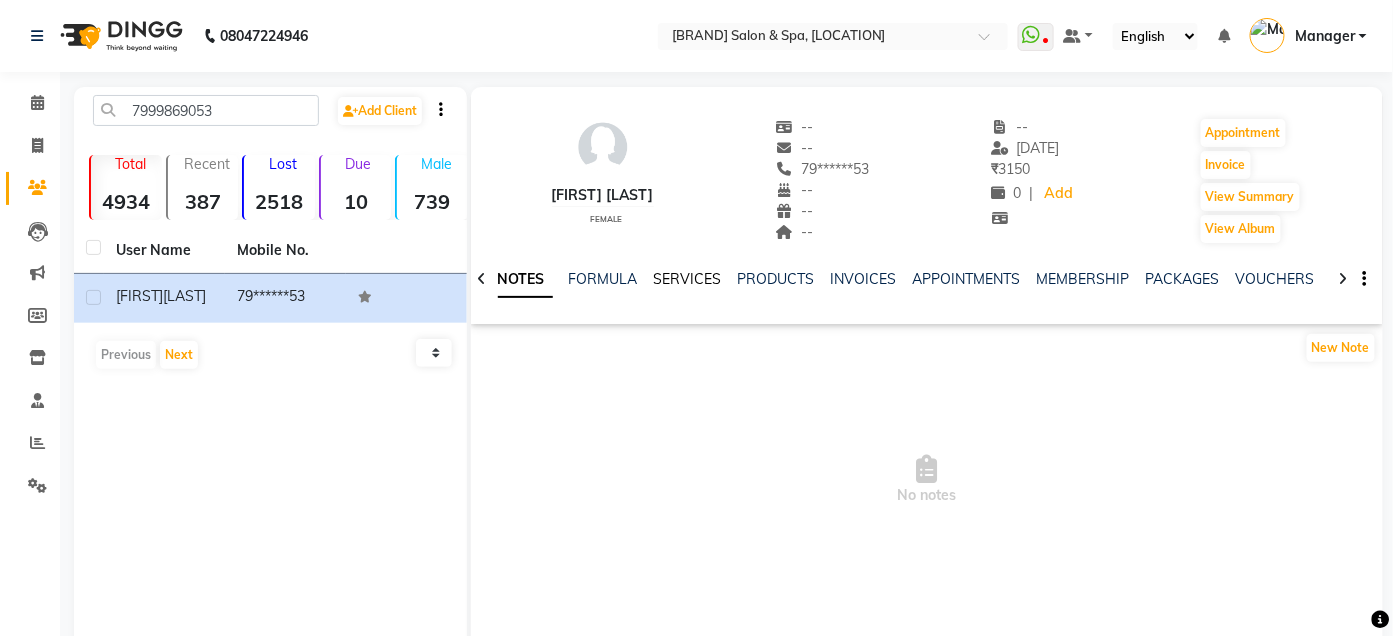 click on "SERVICES" 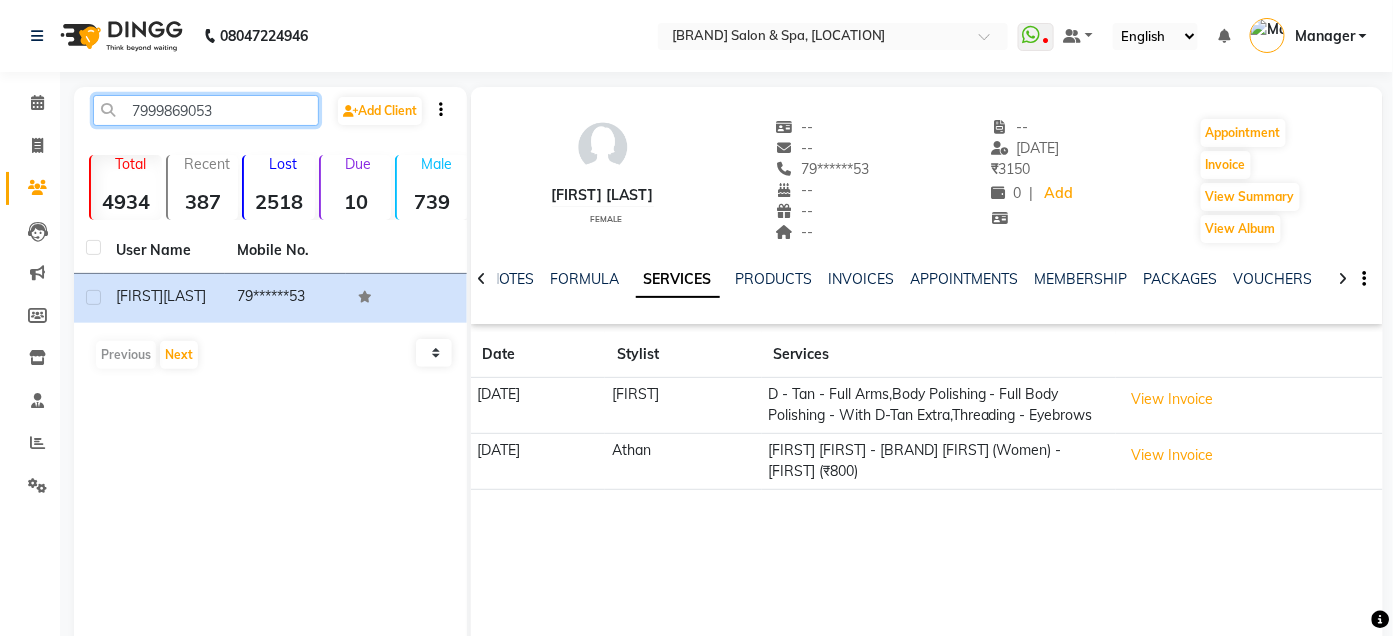 click on "7999869053" 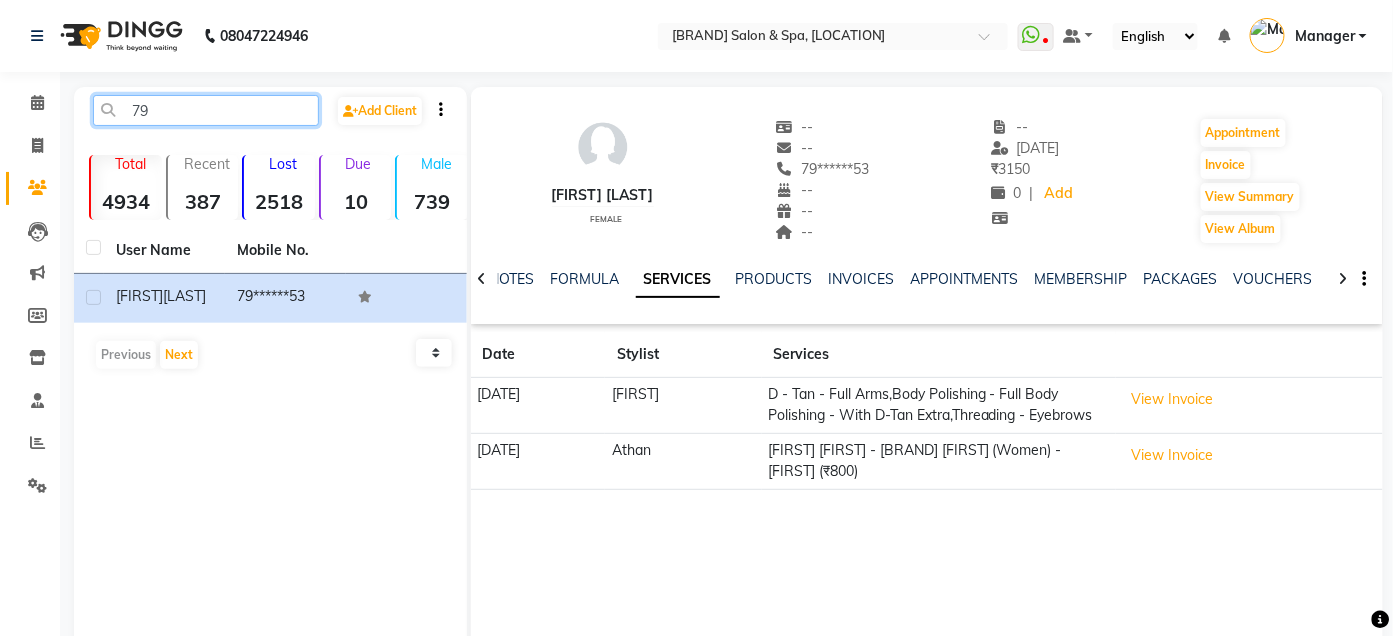 type on "7" 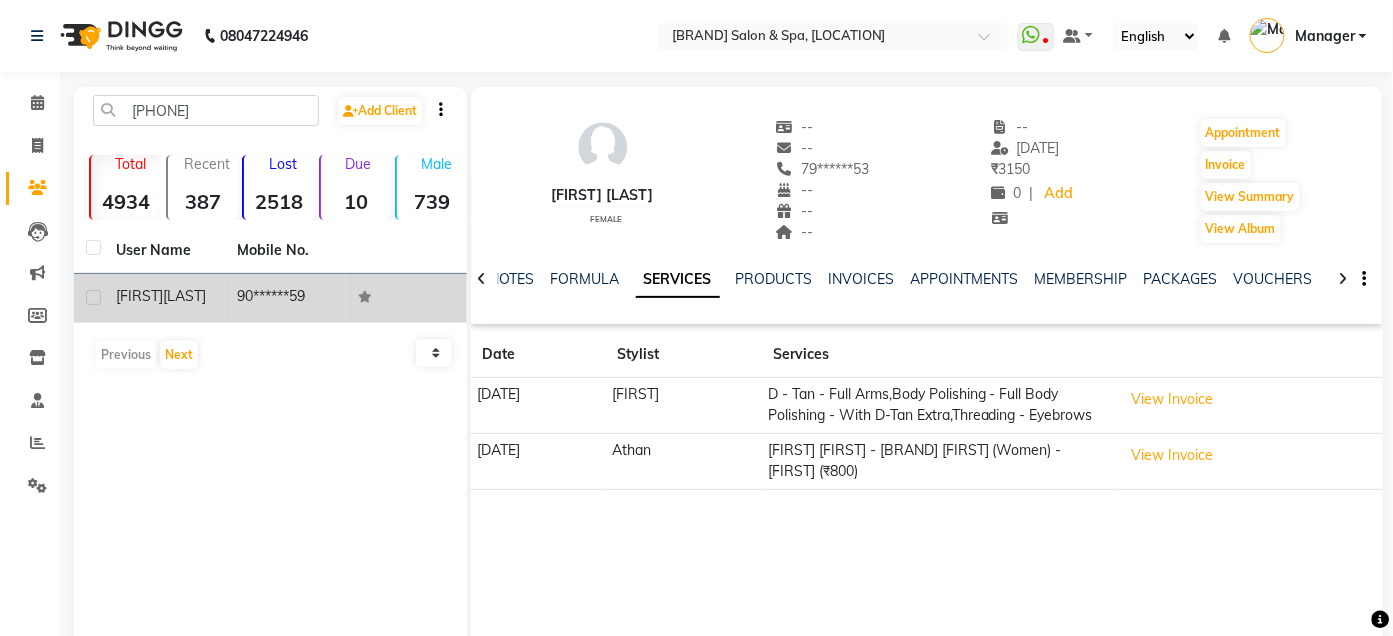click on "[FIRST] [LAST]" 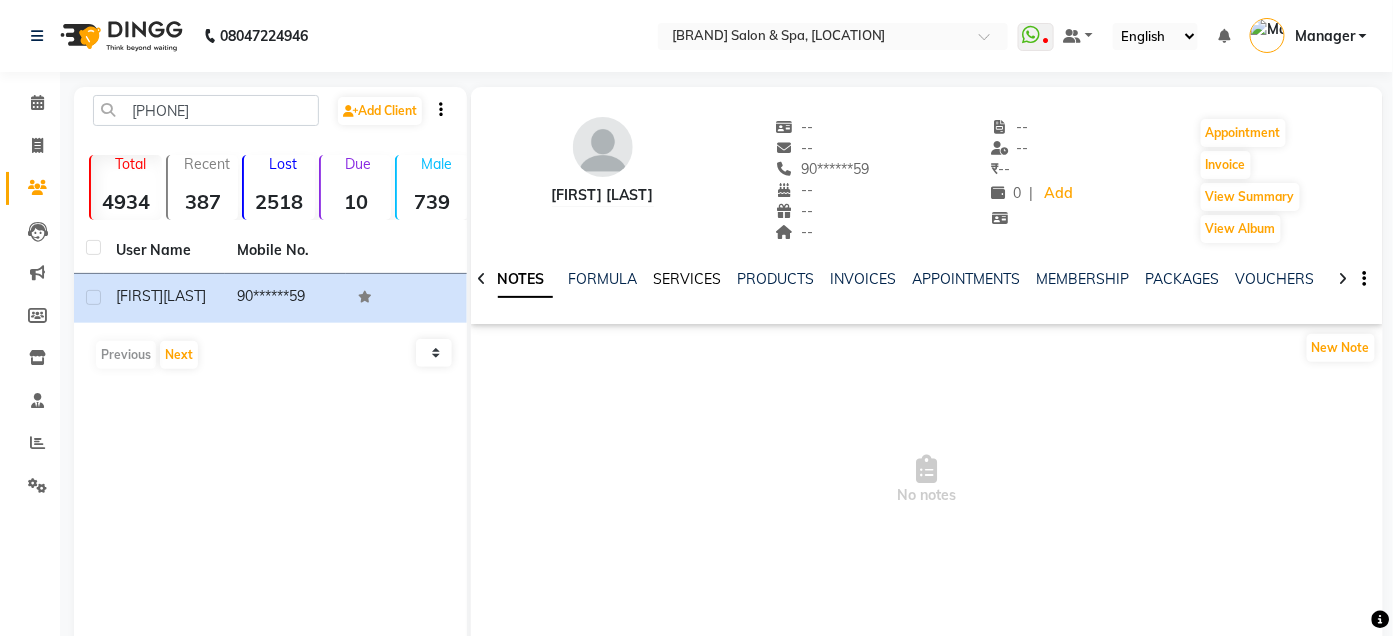click on "SERVICES" 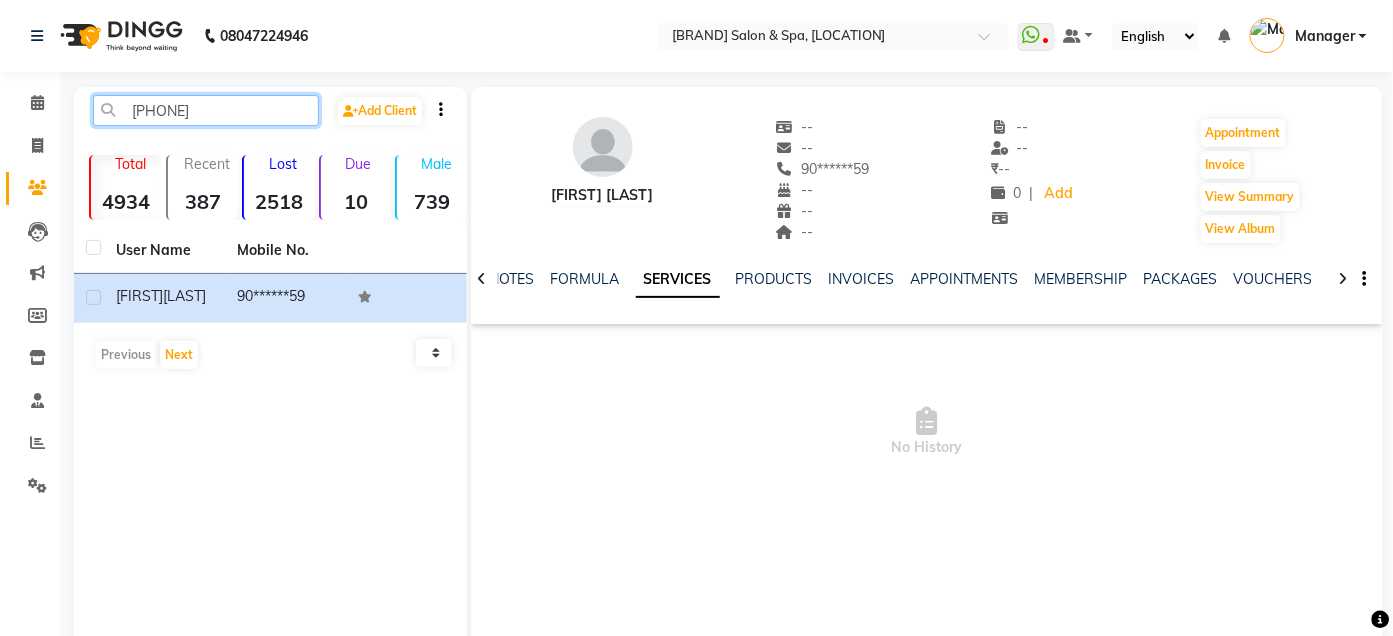 click on "[PHONE]" 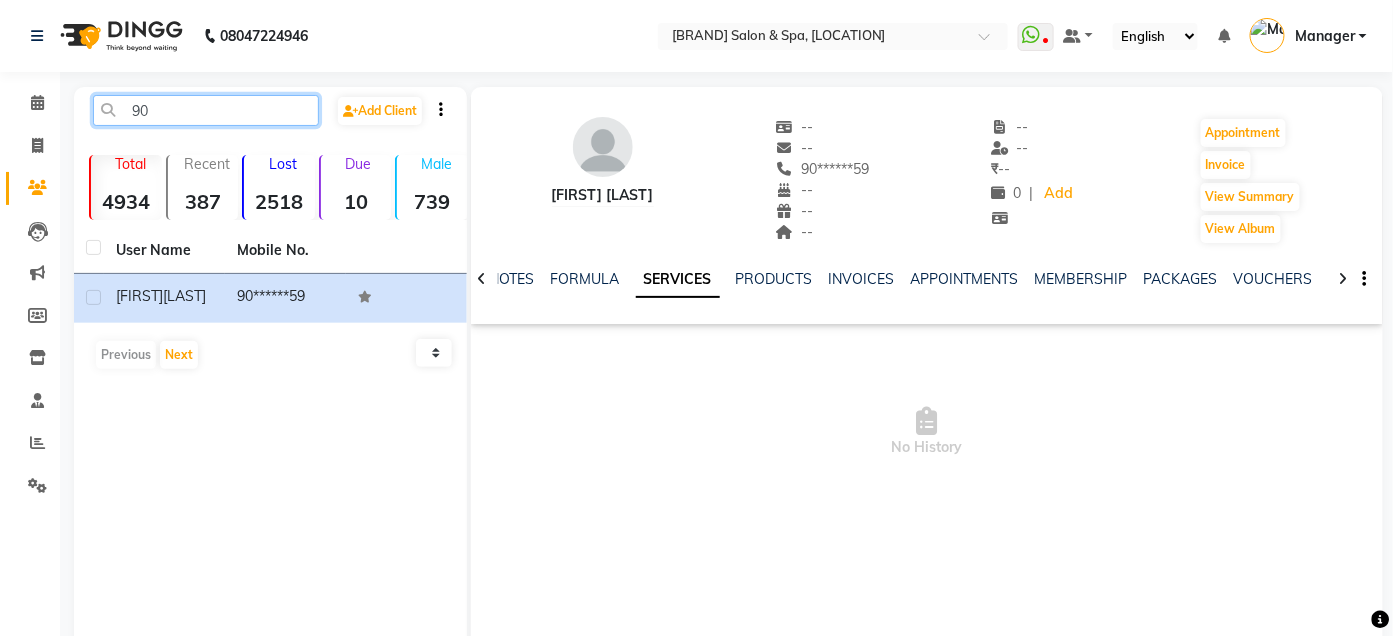 type on "9" 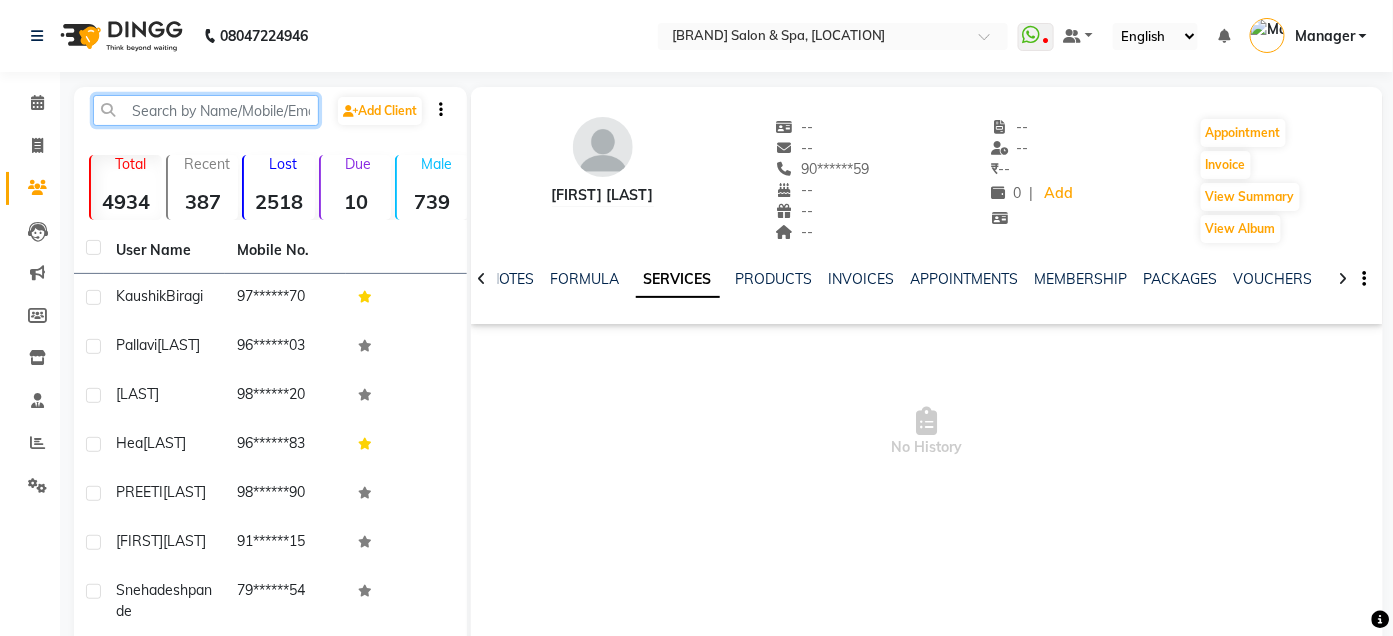 click 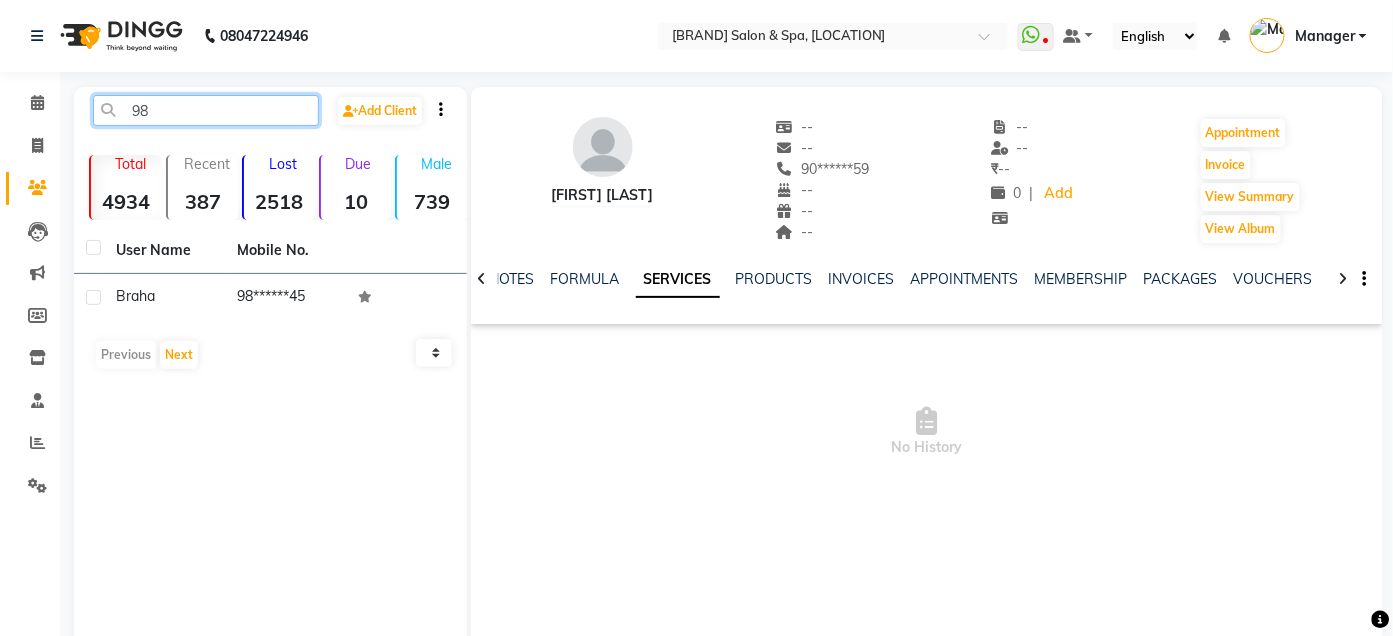 type on "9" 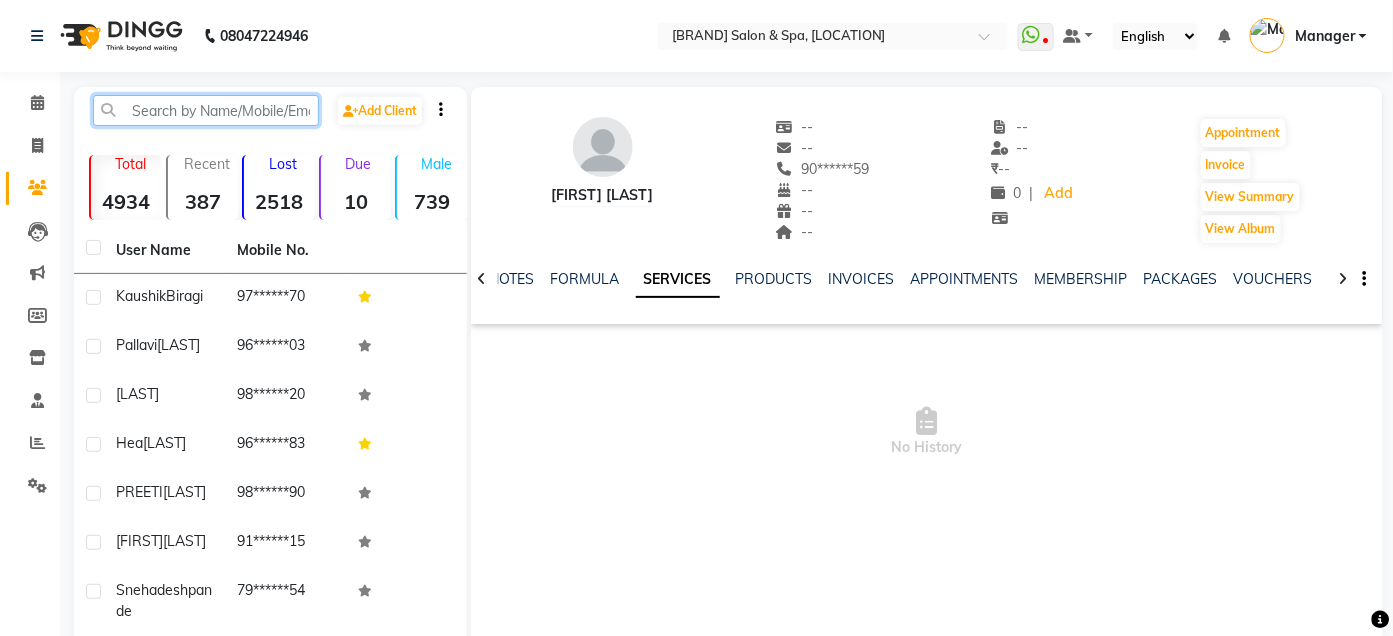 type on "m" 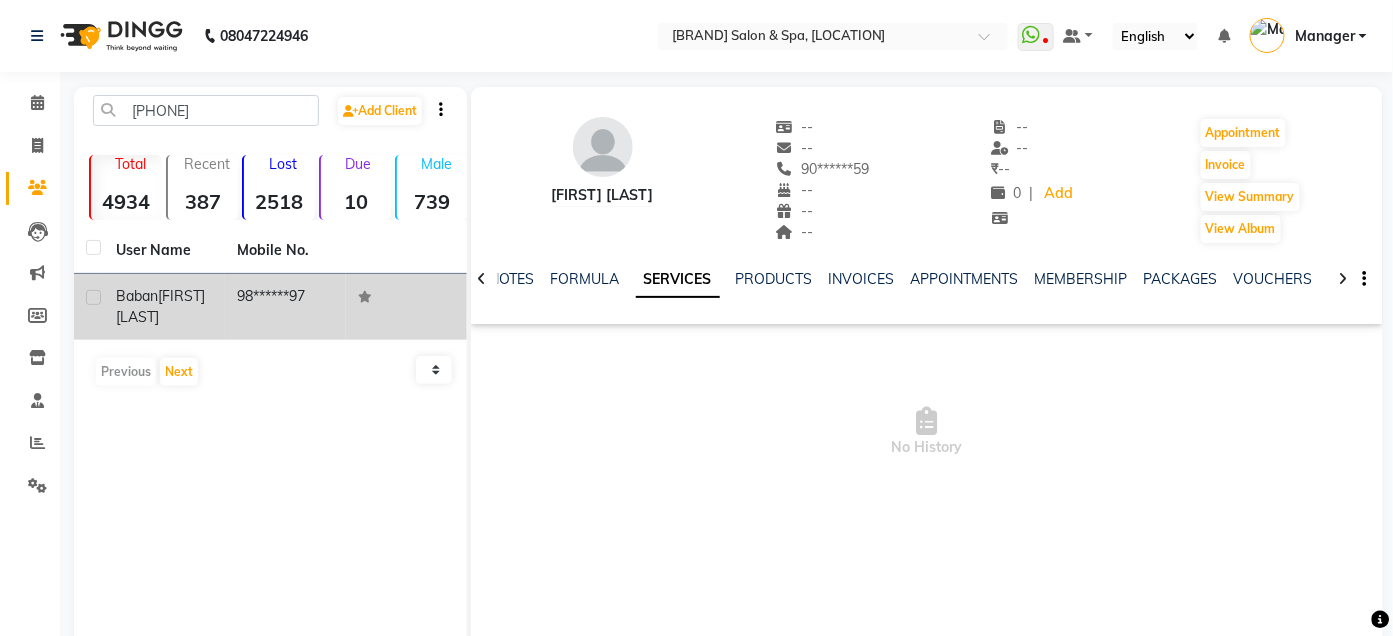 click 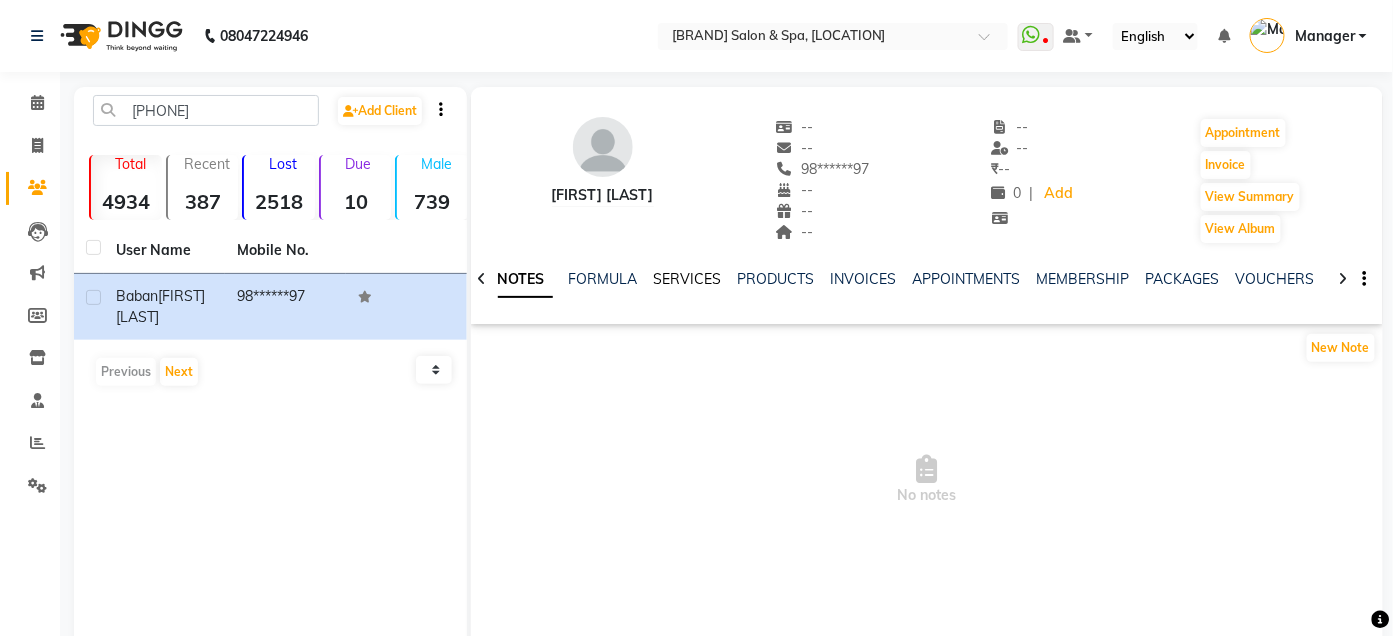 click on "SERVICES" 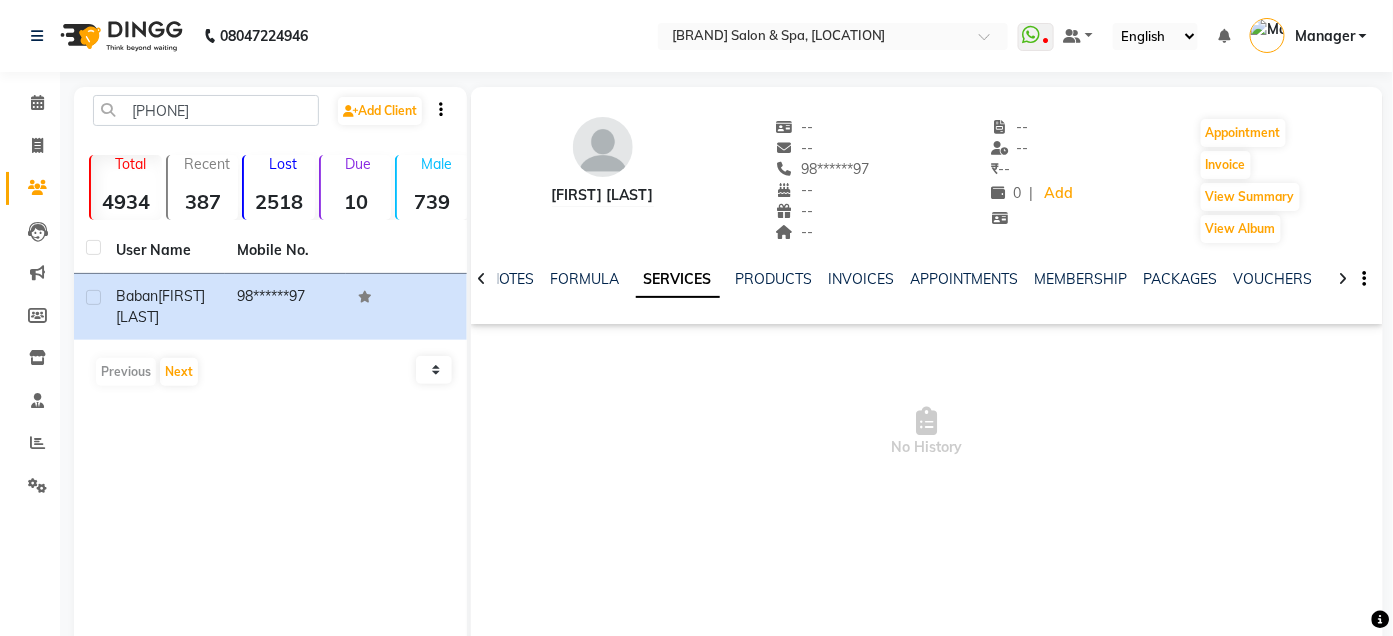 click on "SERVICES" 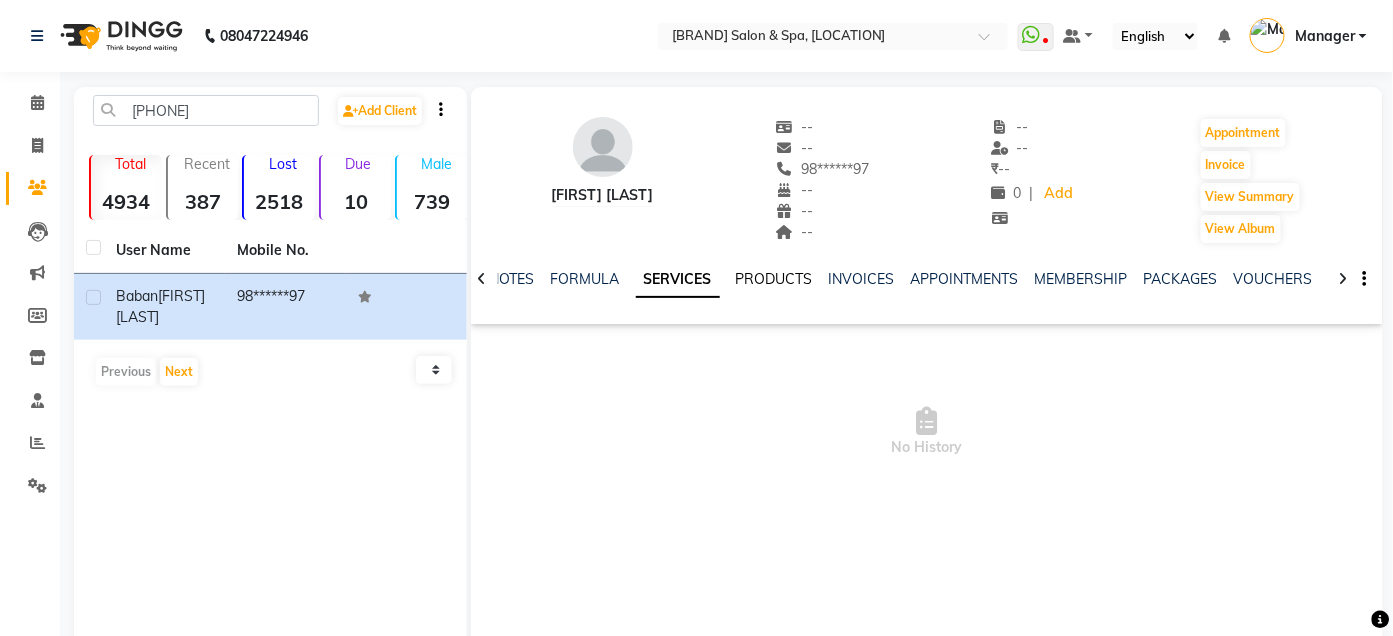 drag, startPoint x: 675, startPoint y: 280, endPoint x: 796, endPoint y: 279, distance: 121.004135 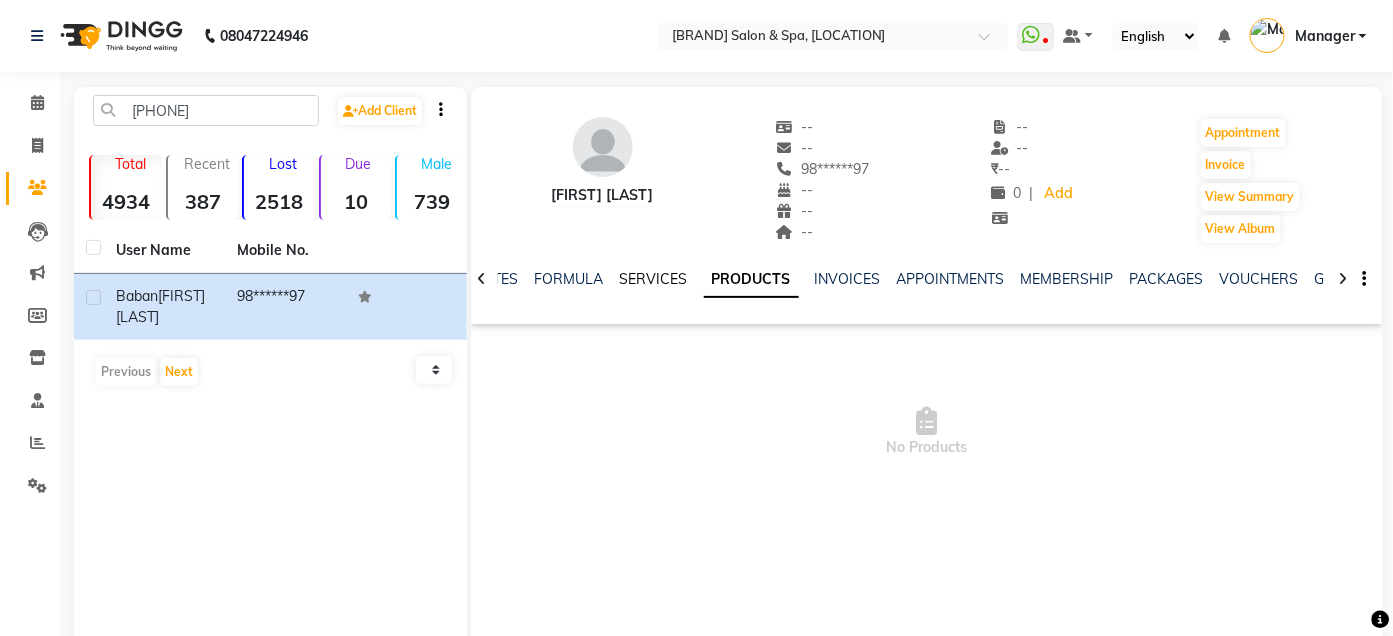 click on "SERVICES" 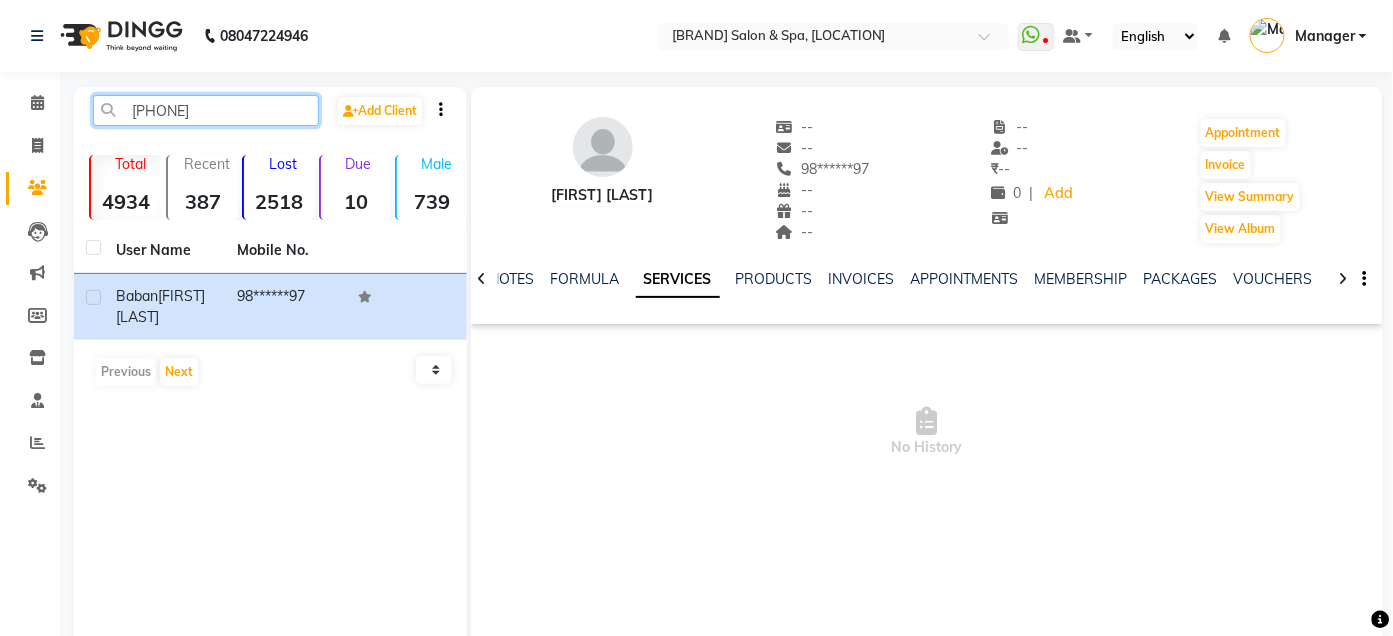 click on "[PHONE]" 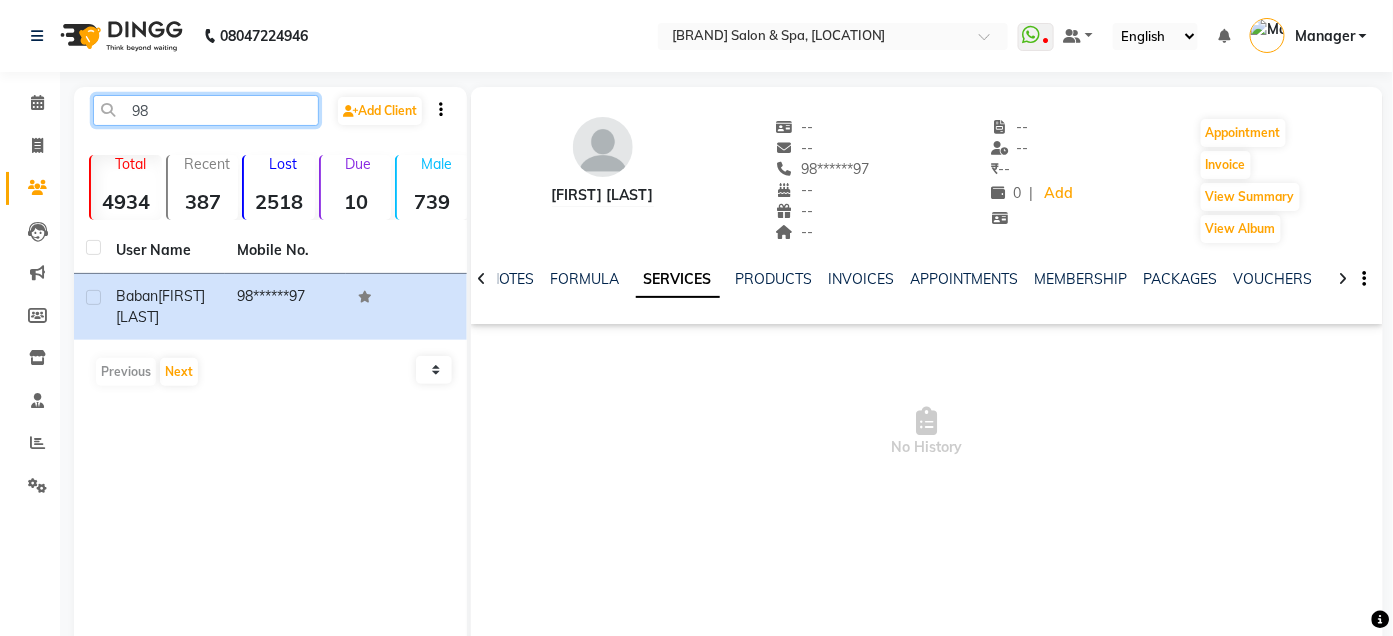 type on "9" 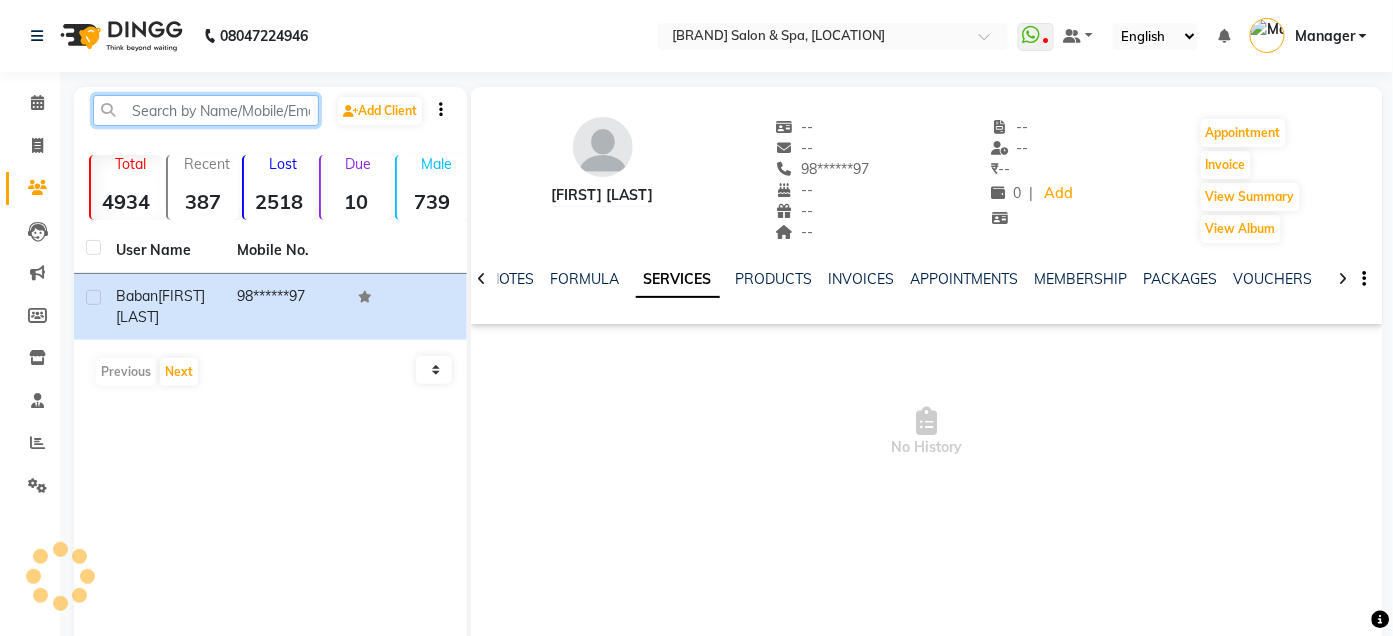 type on "m" 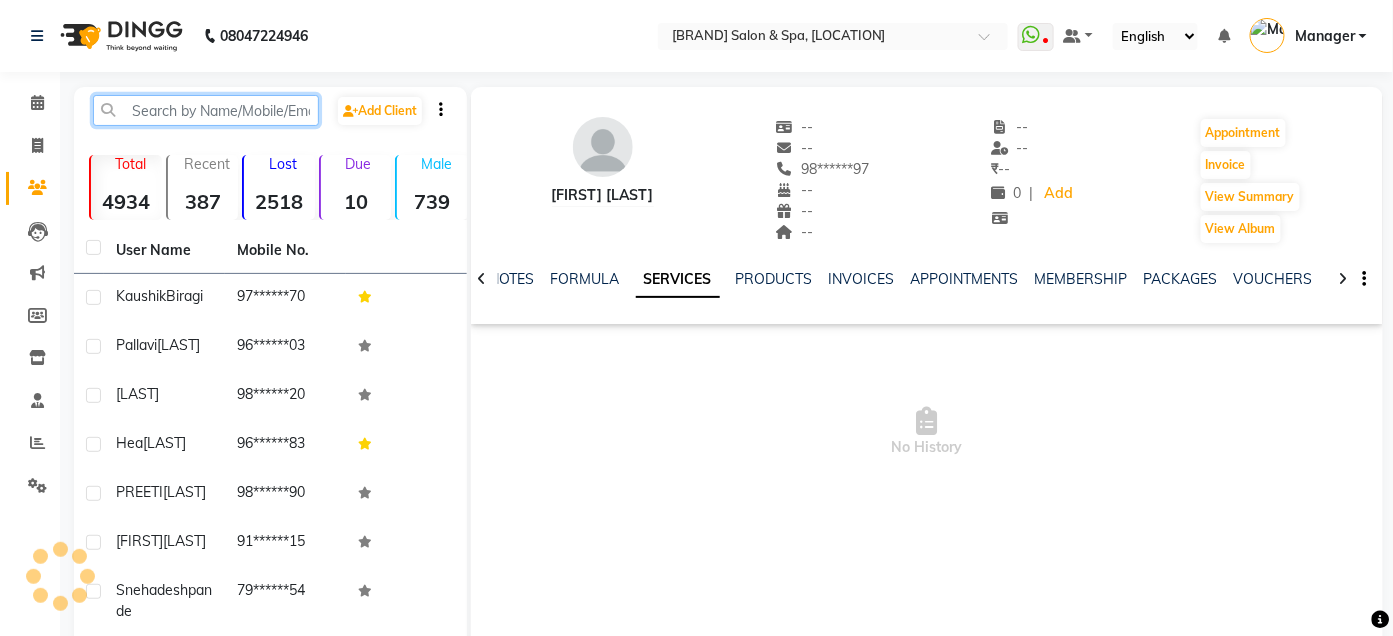 type on "m" 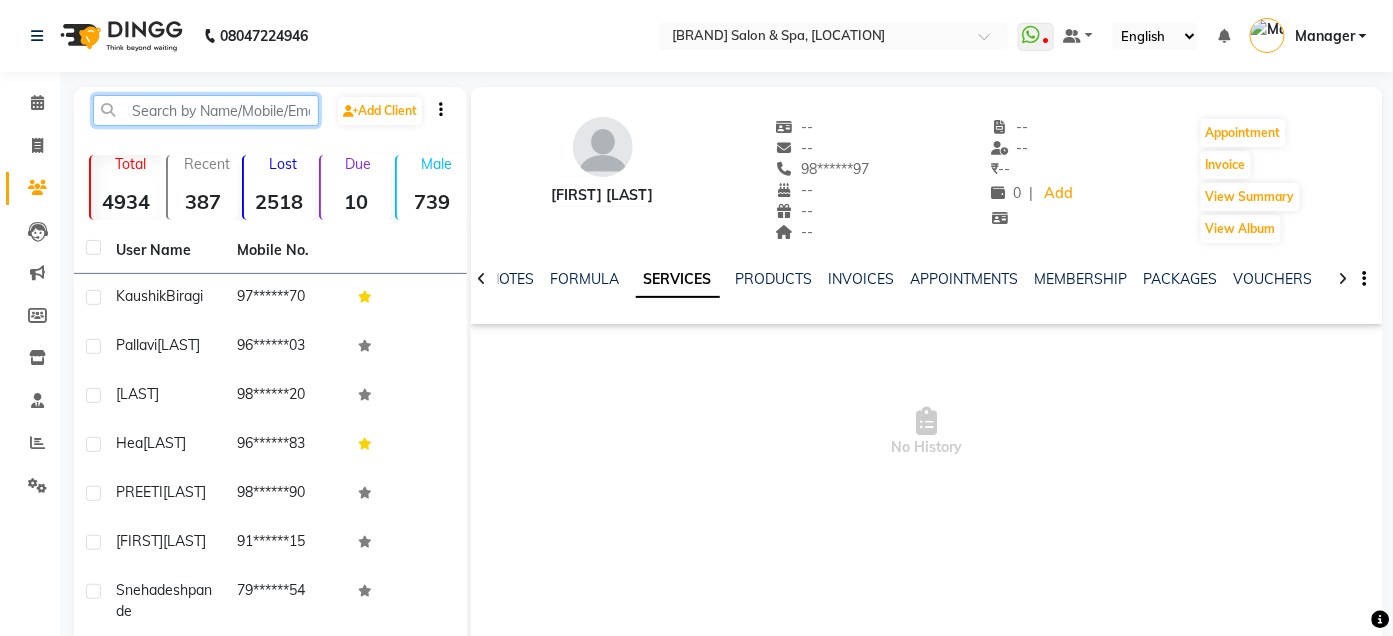 type on "m" 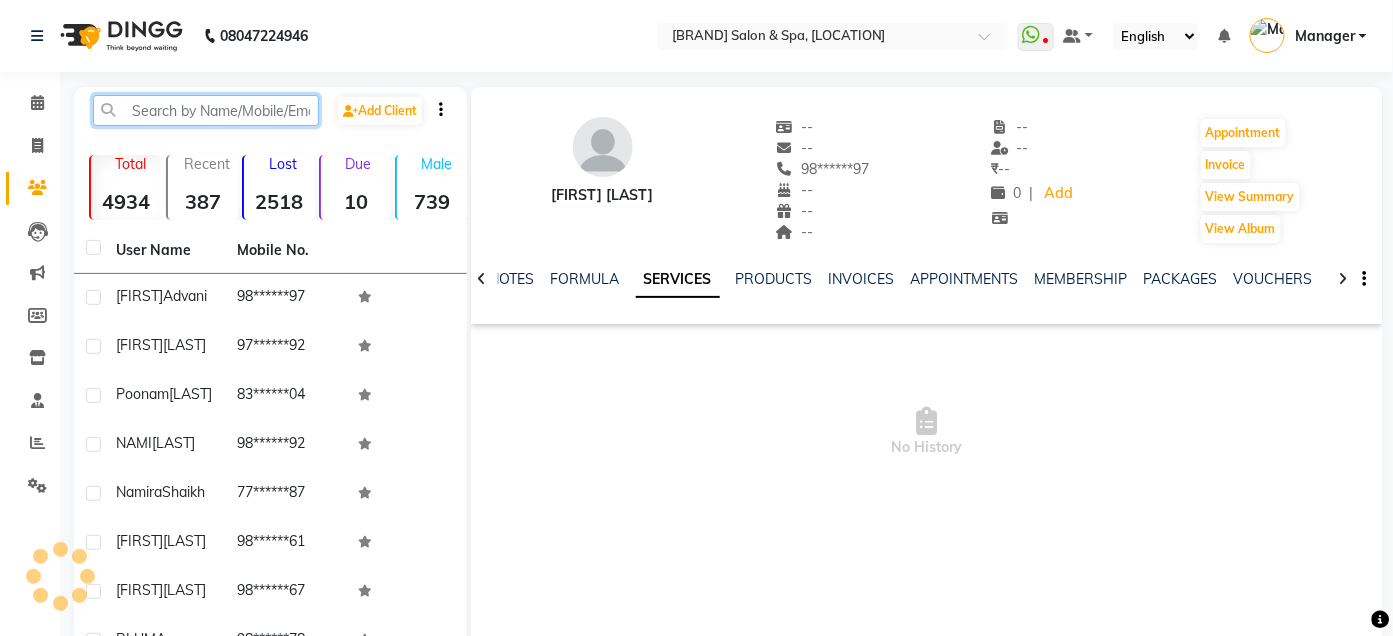 type on "m" 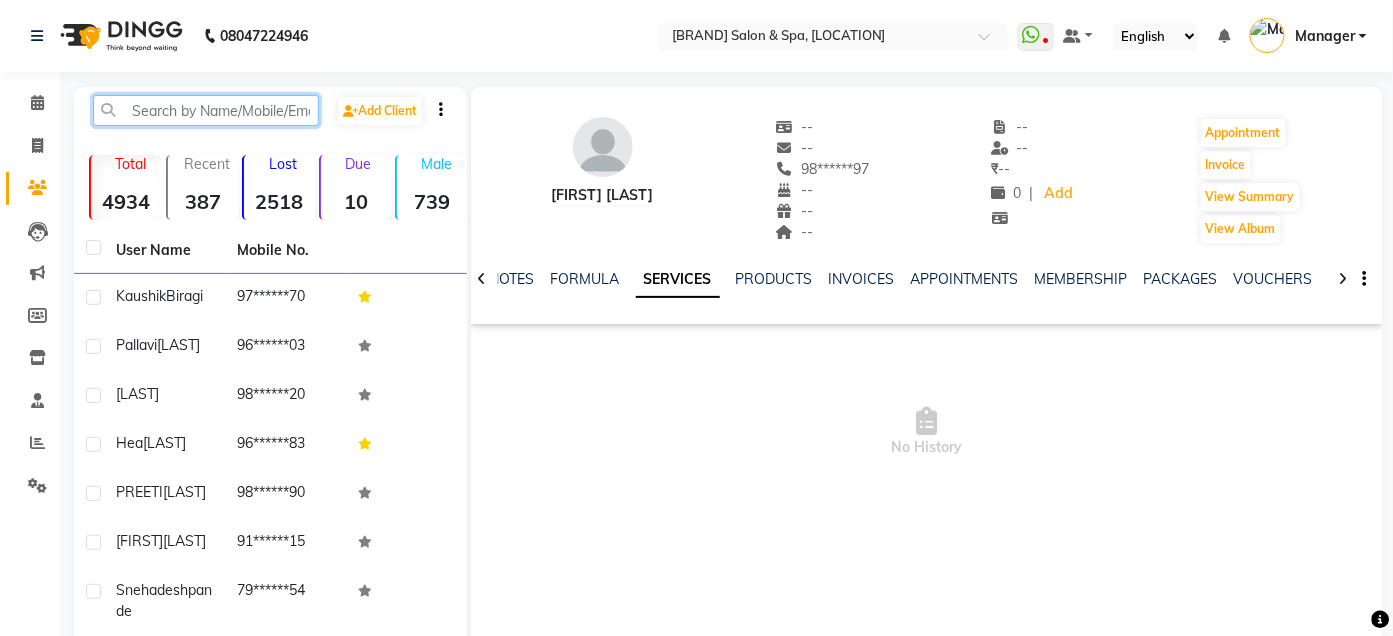 type on "m" 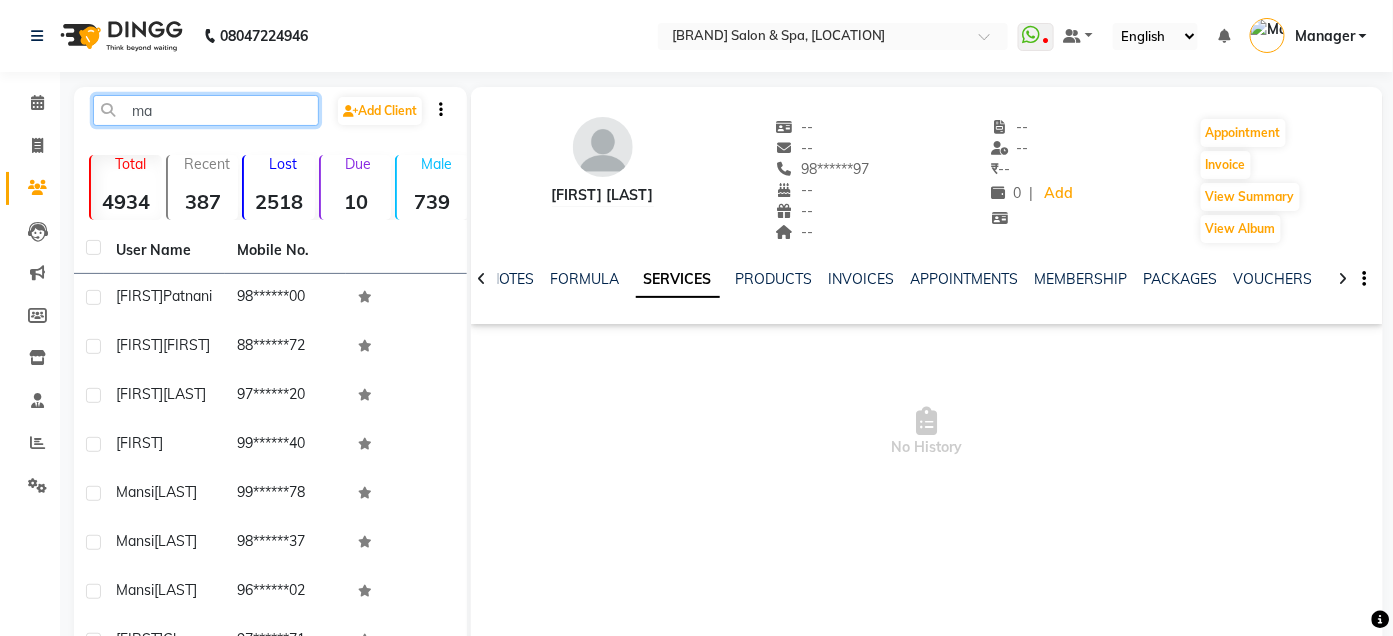 type on "m" 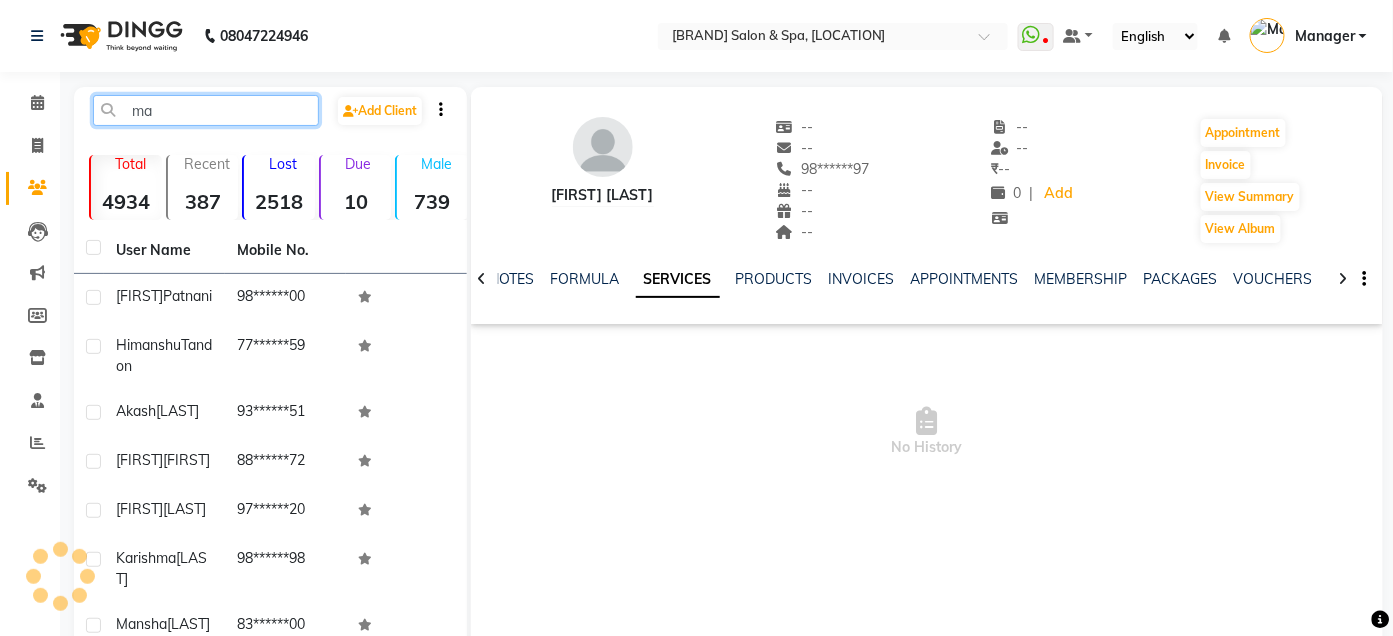 type on "m" 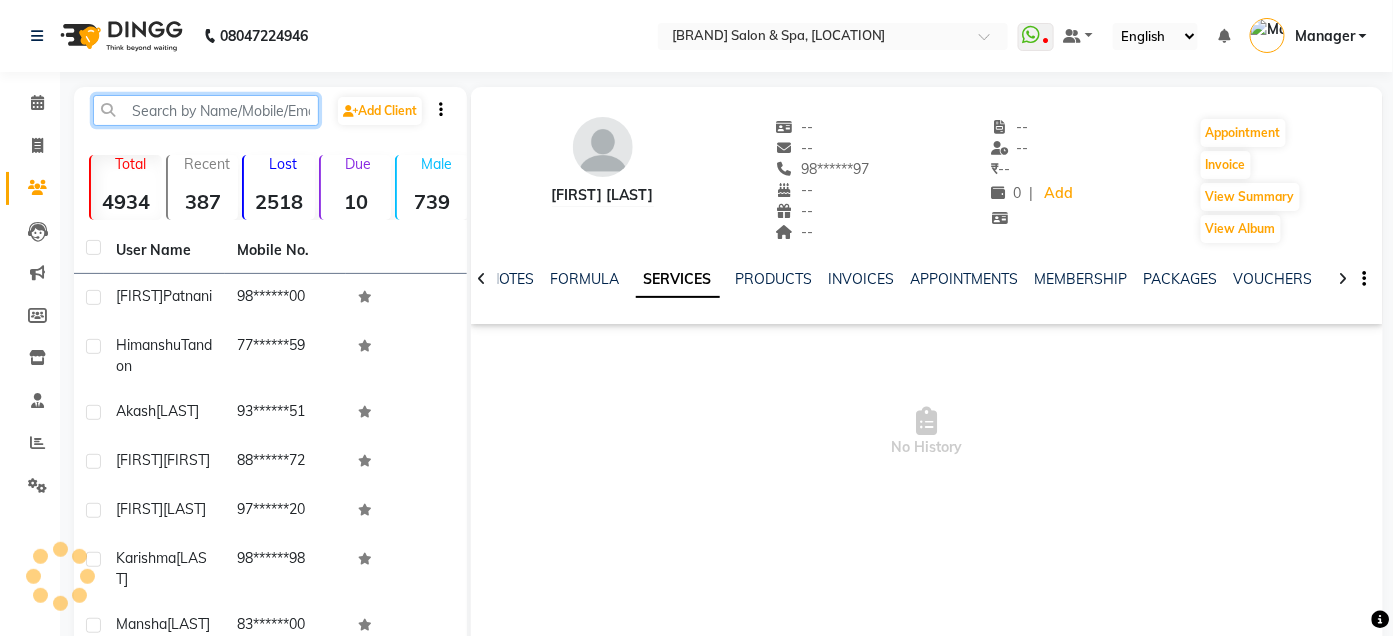 type on "m" 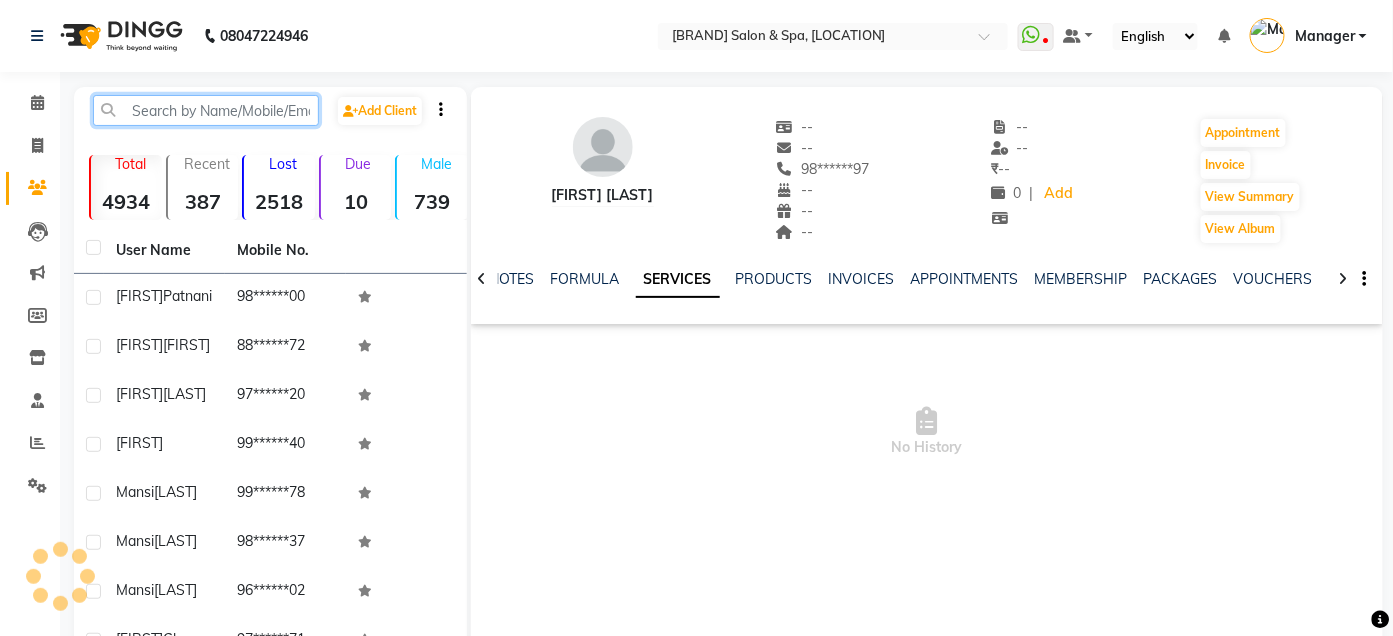 type on "m" 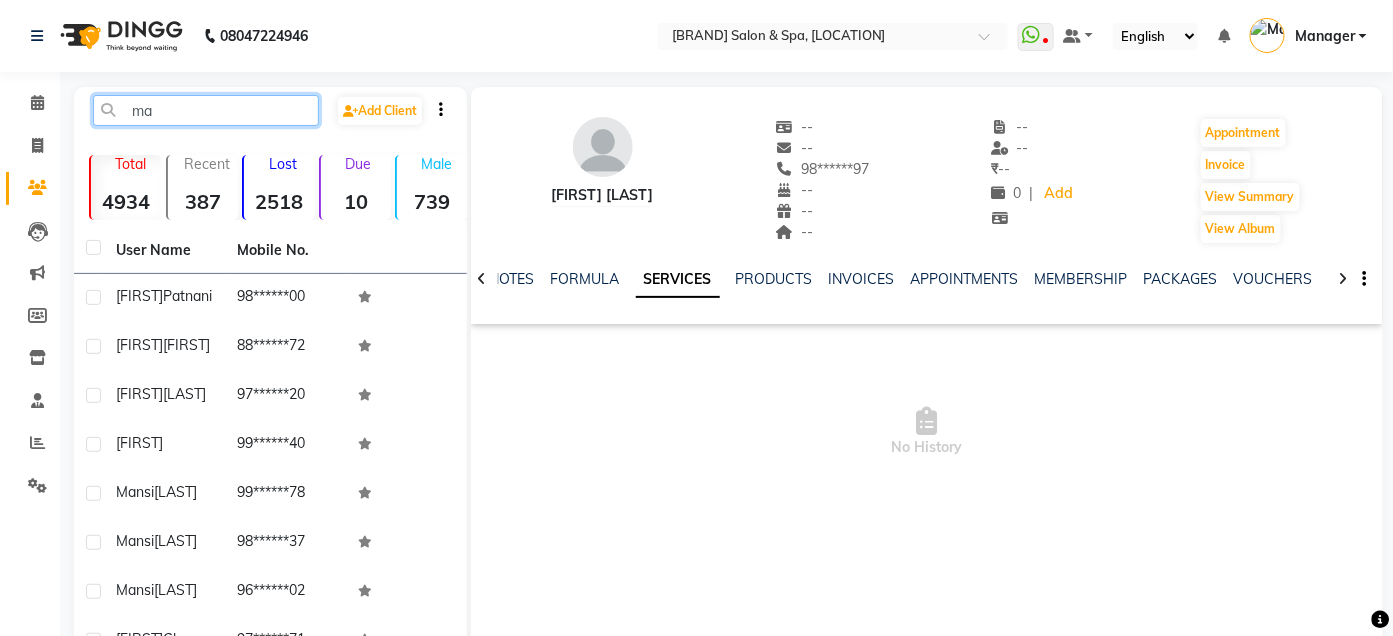 type on "m" 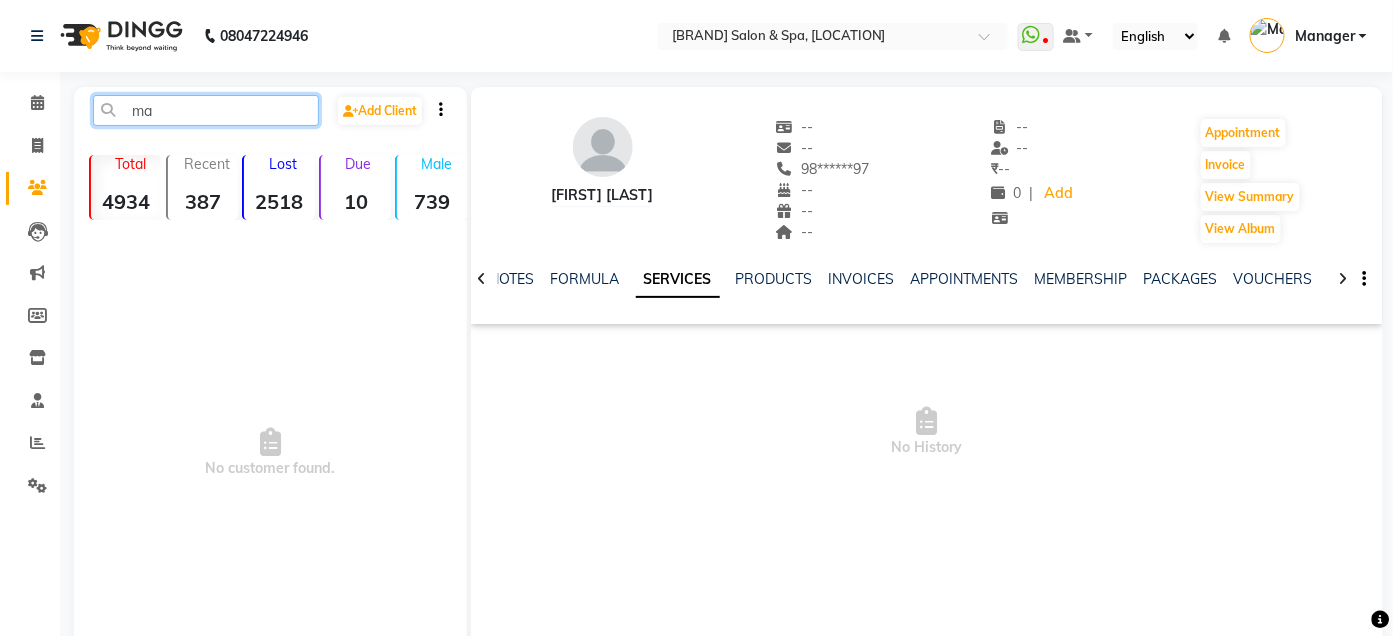 type on "m" 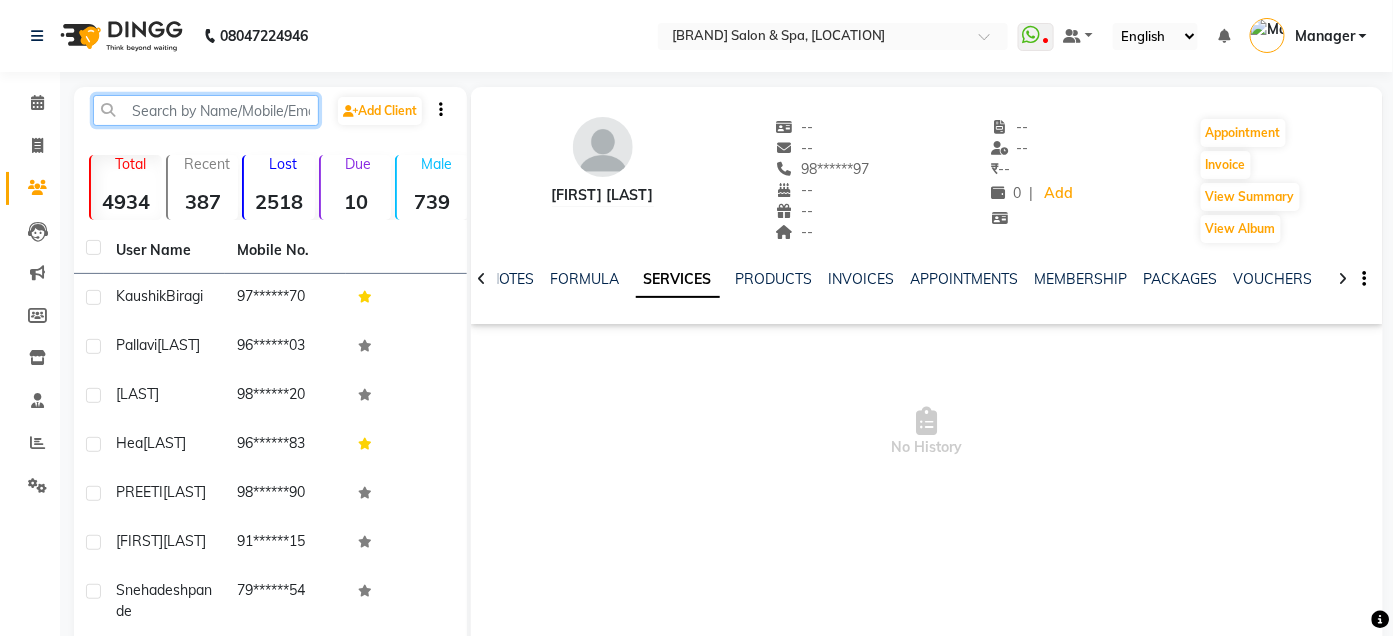 type on "m" 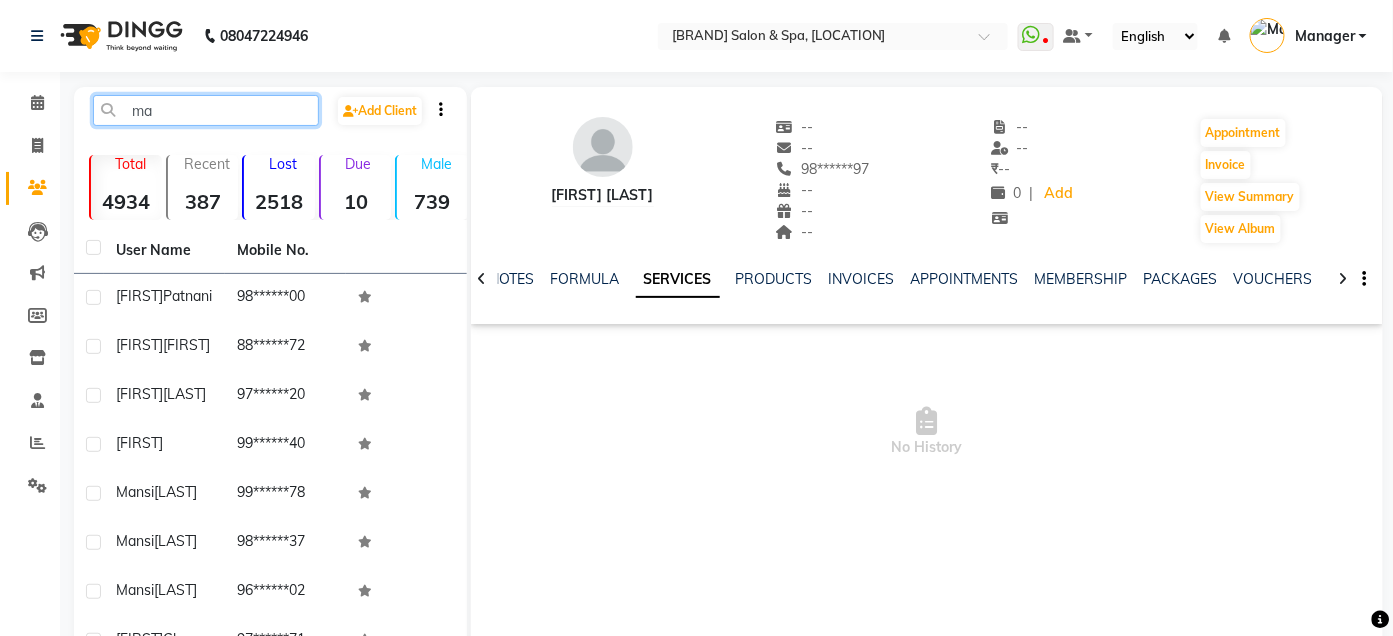 type on "m" 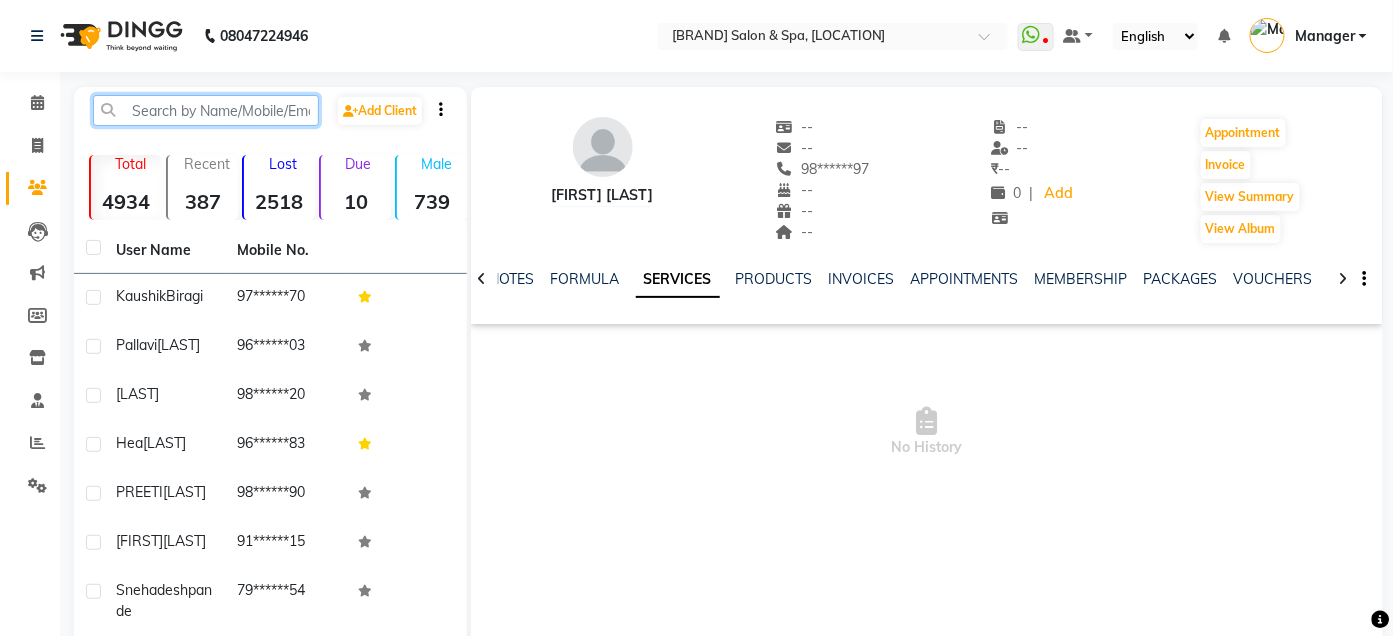 click 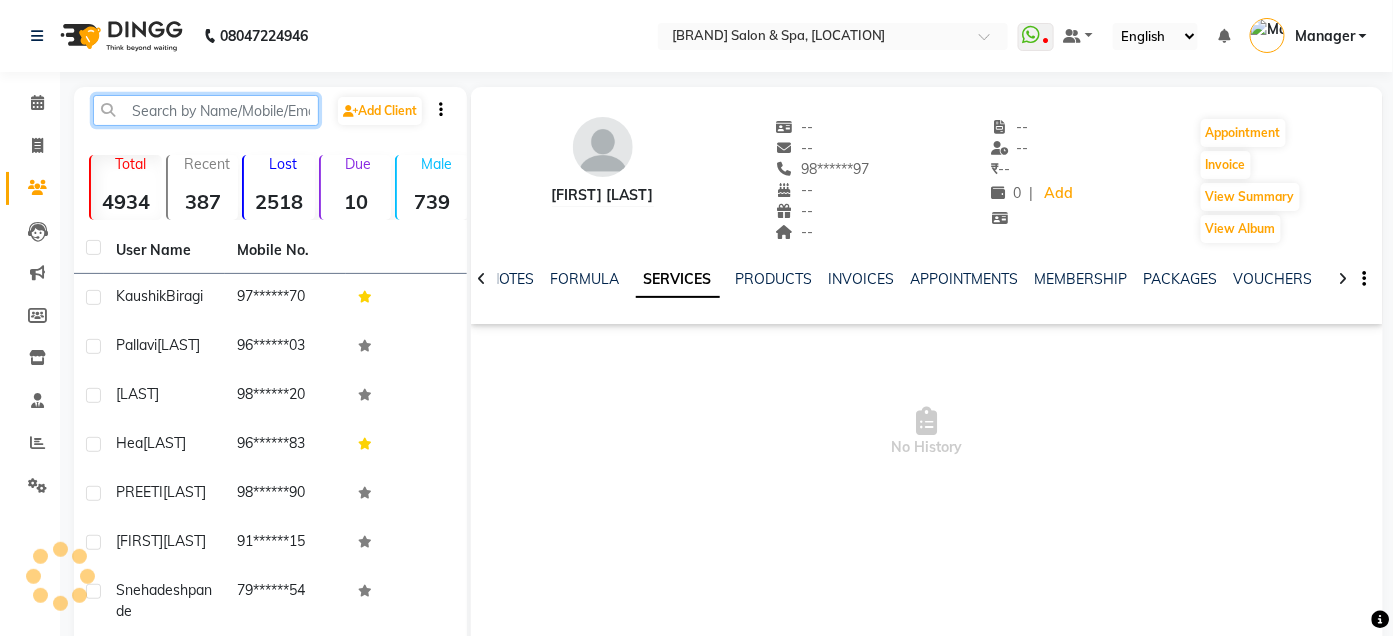 click 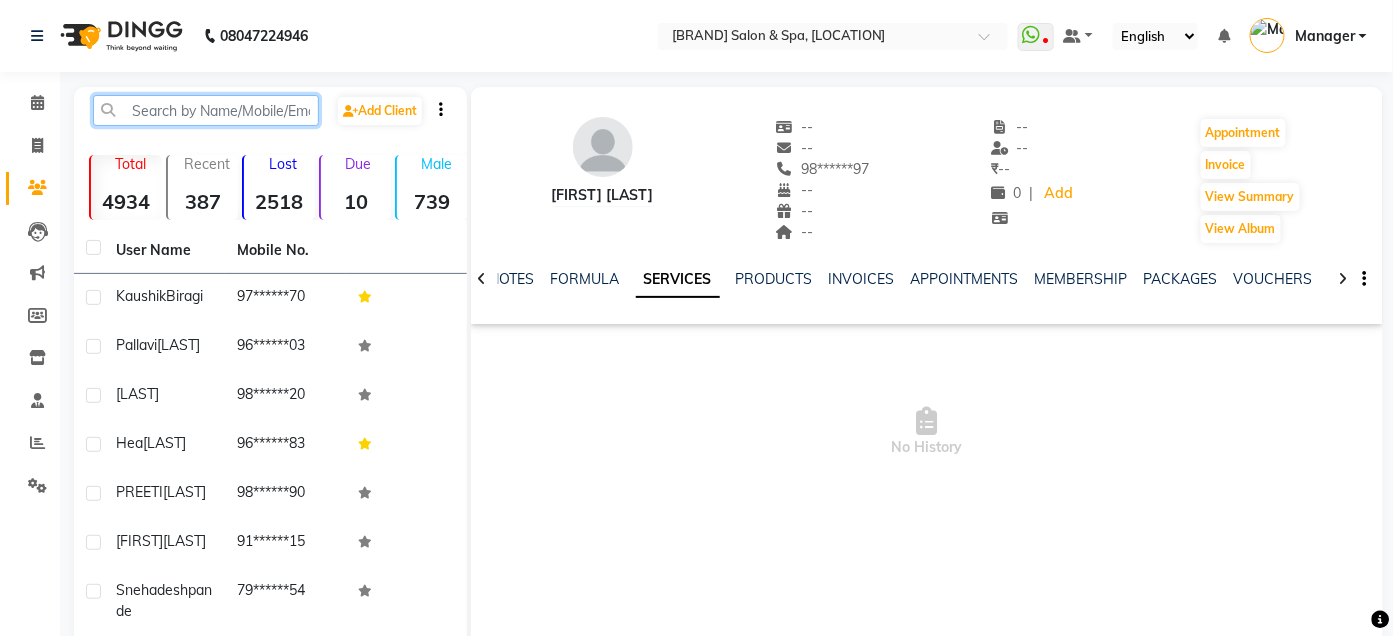 click 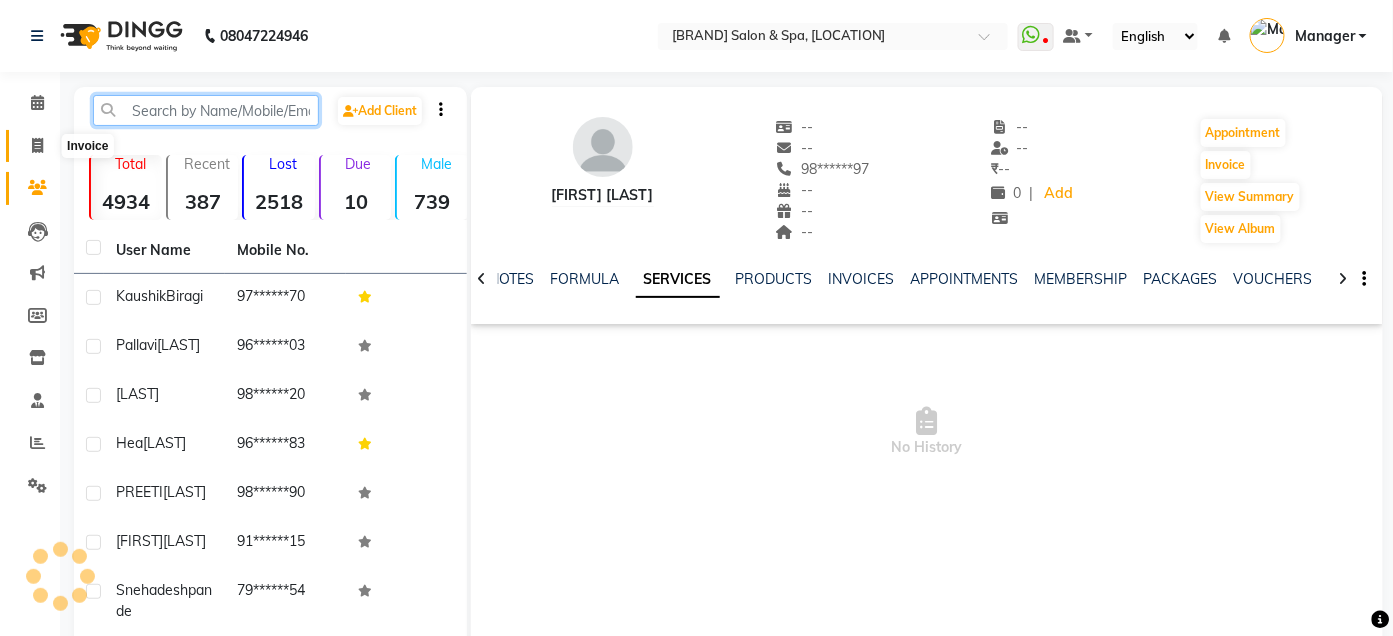 type 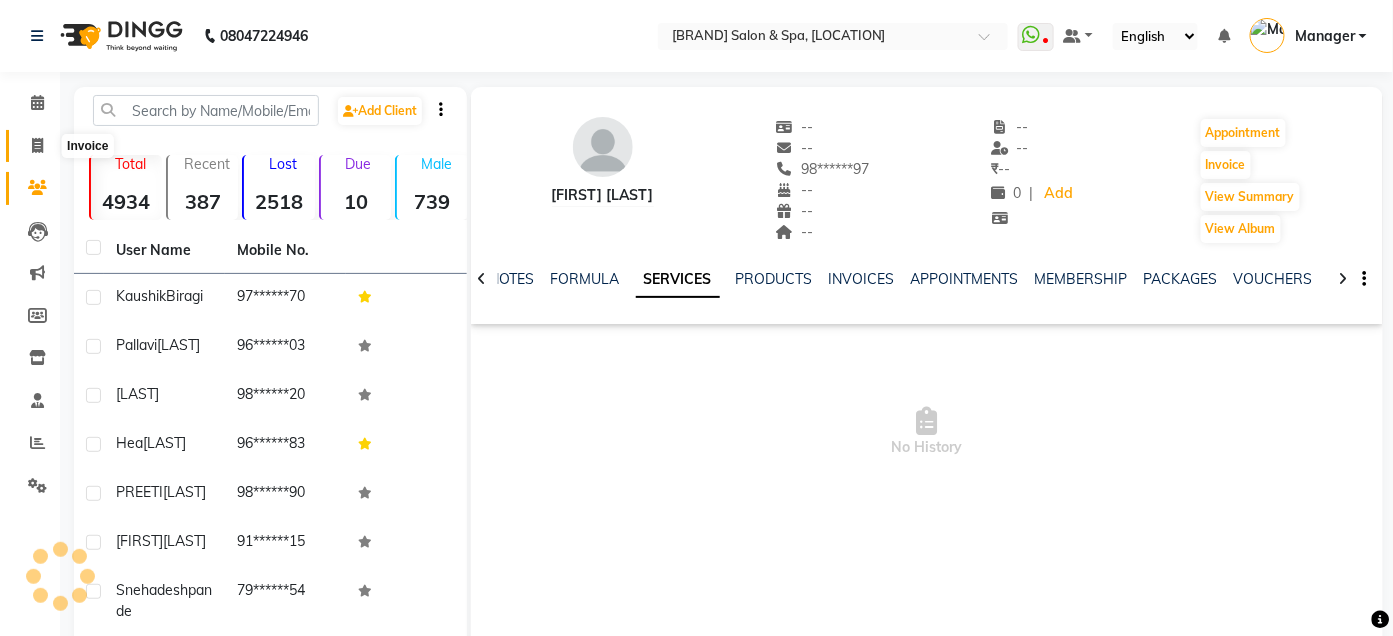 click 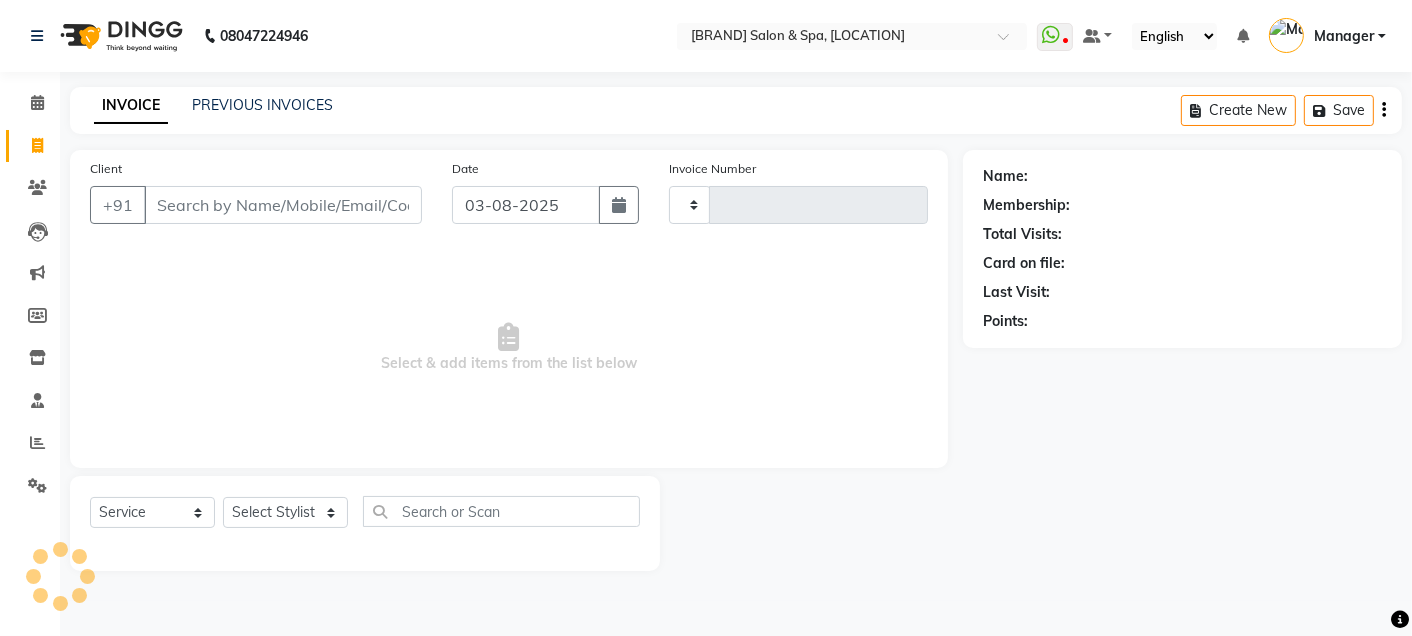 type on "0978" 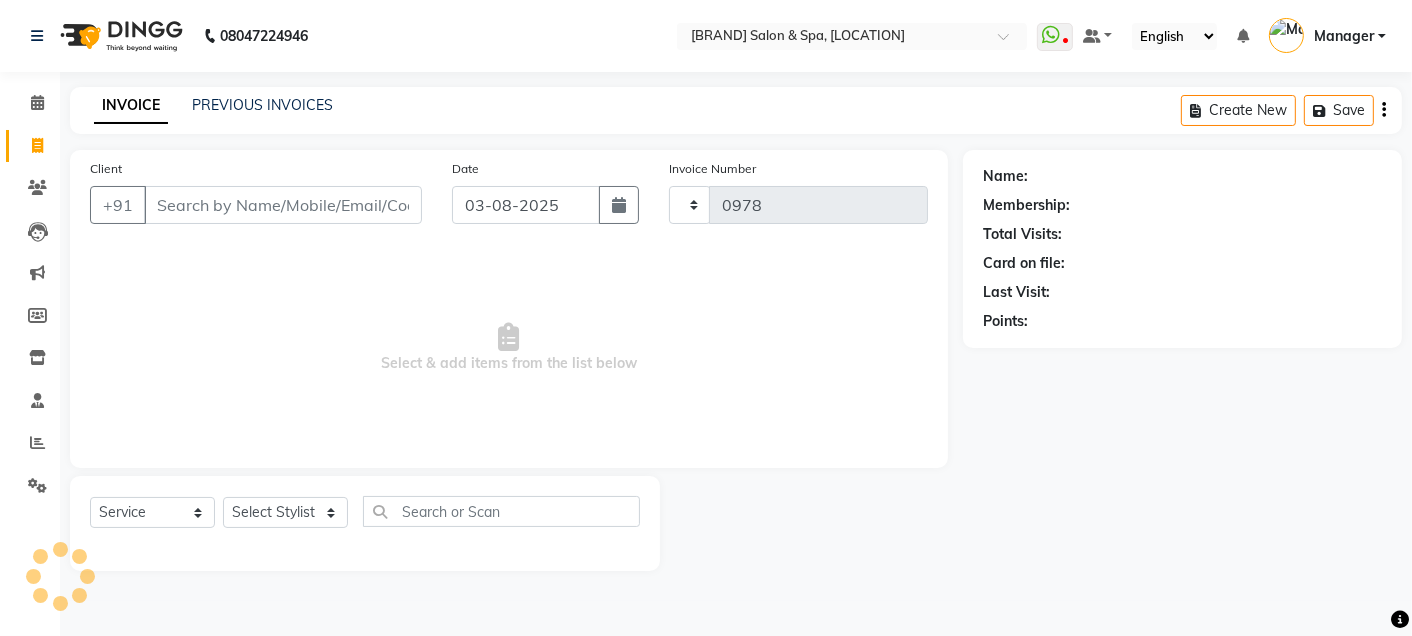 select on "3653" 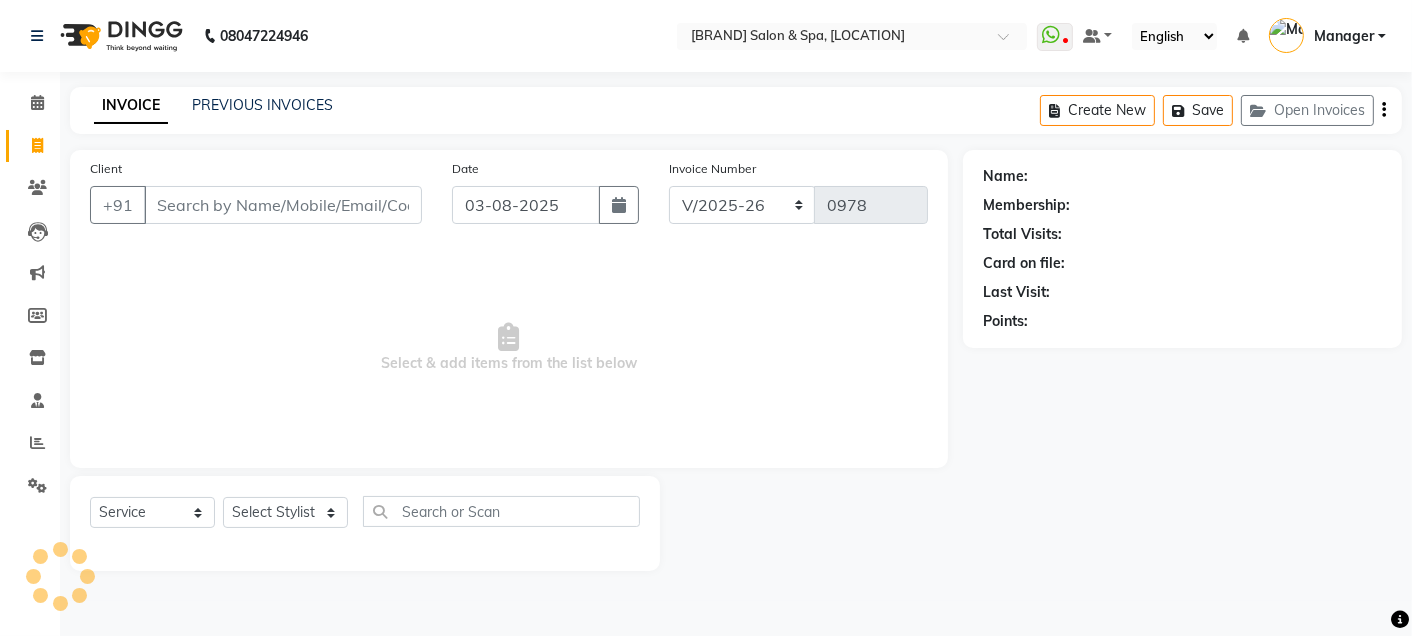 click on "Client" at bounding box center [283, 205] 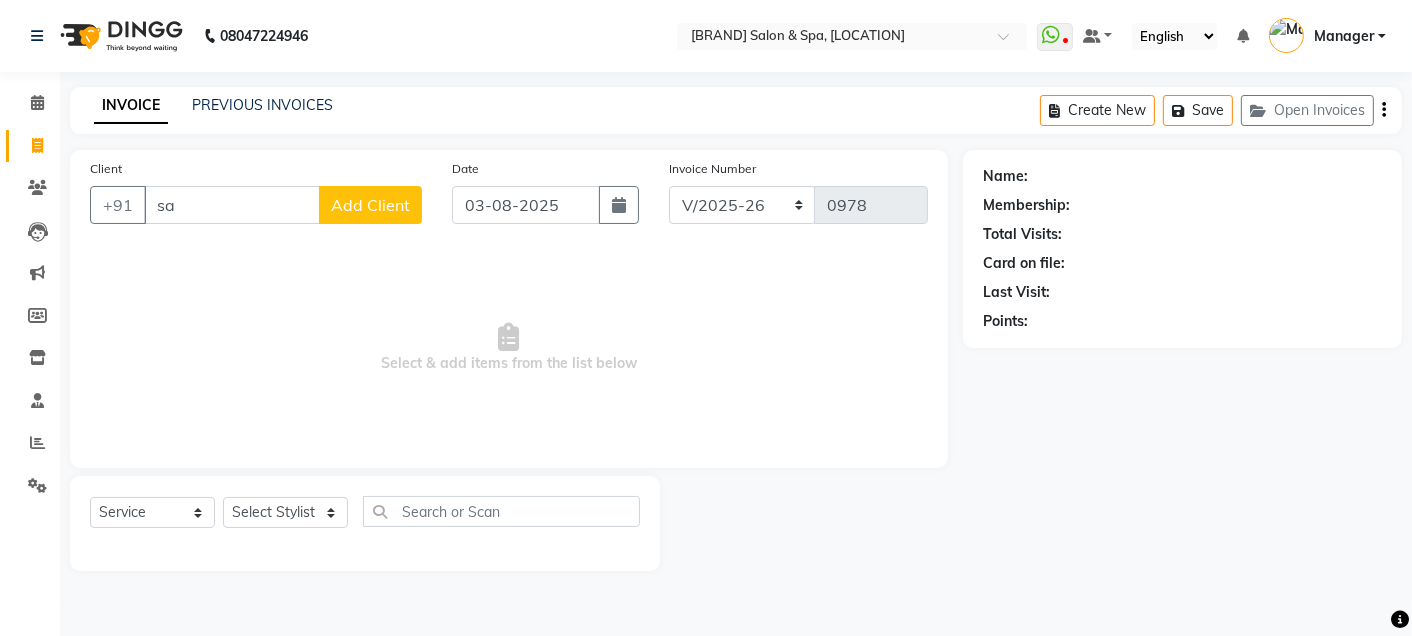 type on "s" 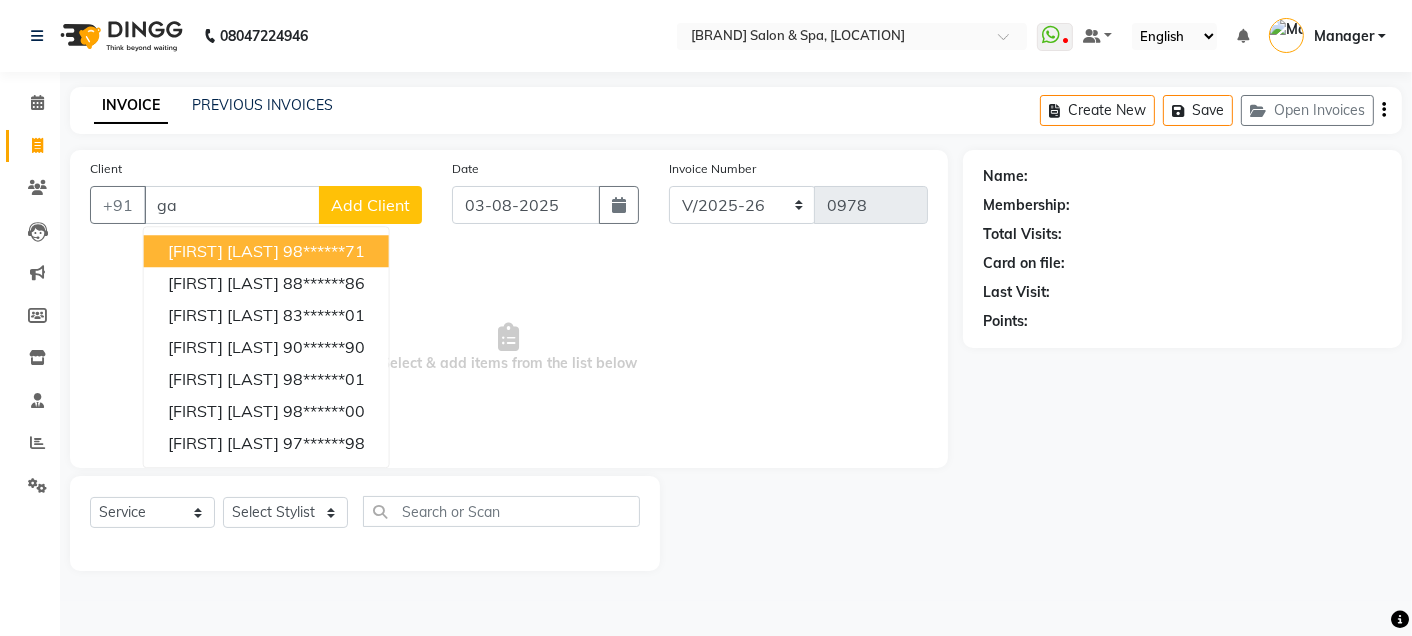 type on "g" 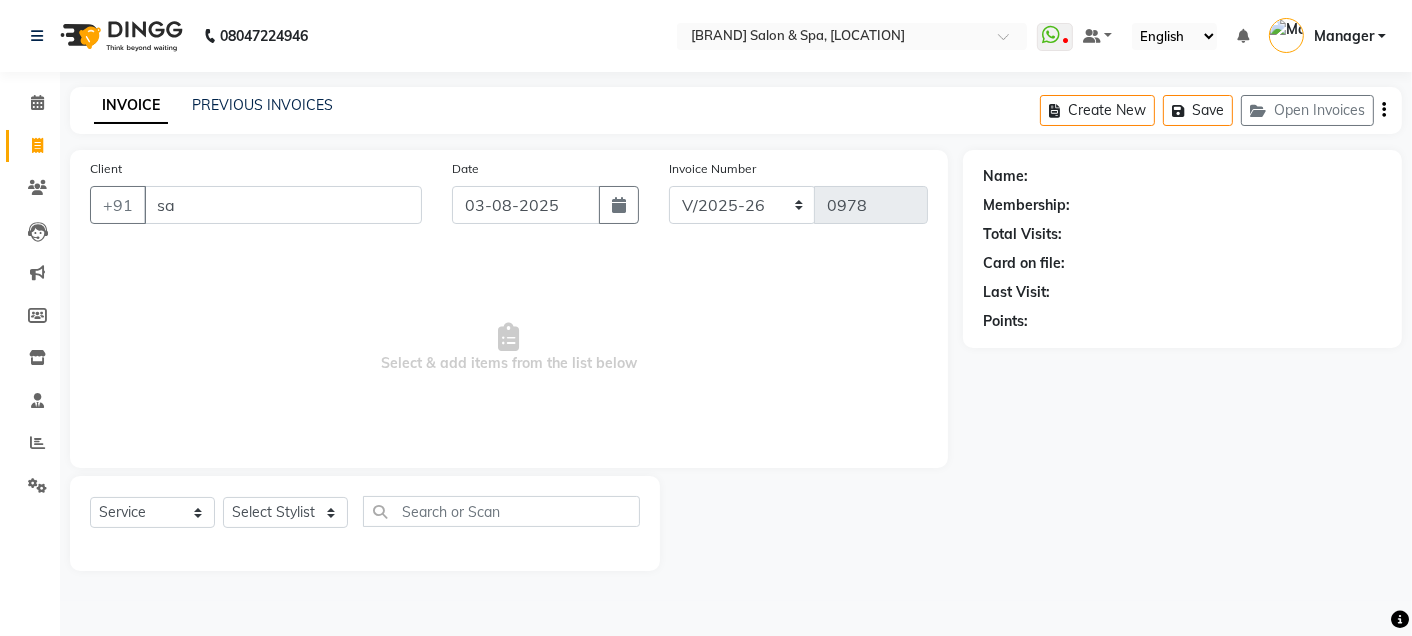 type on "s" 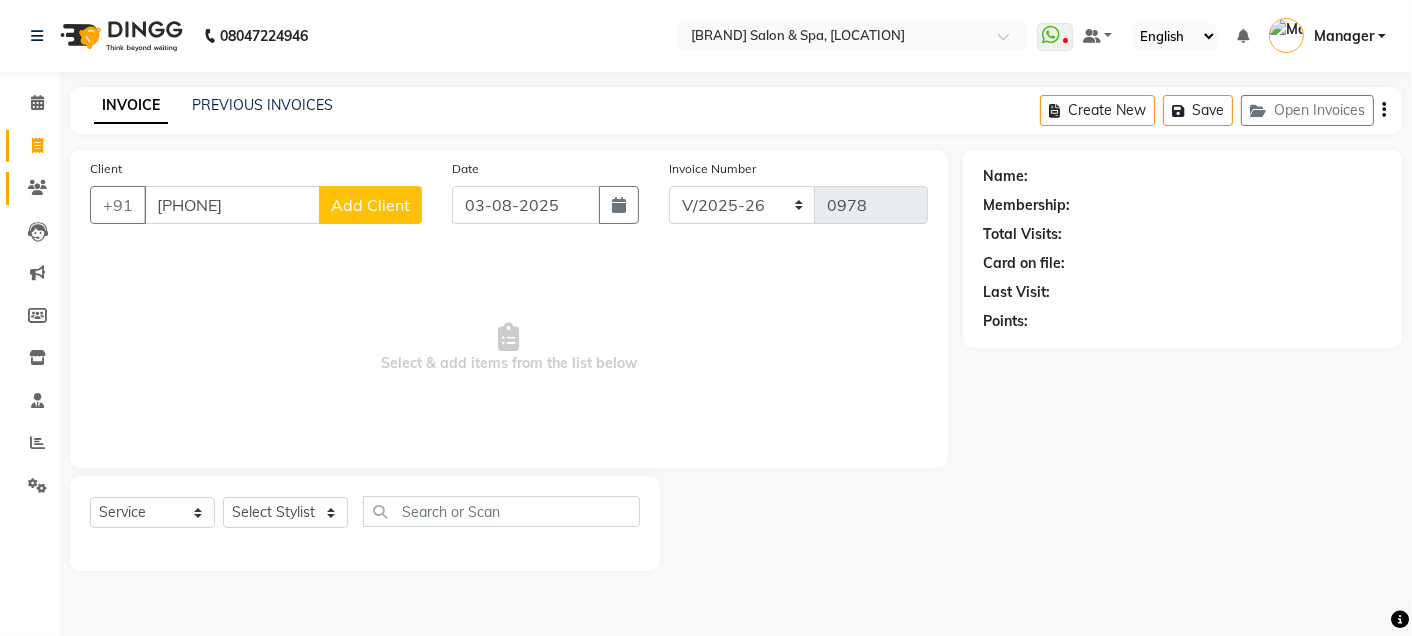 type on "[PHONE]" 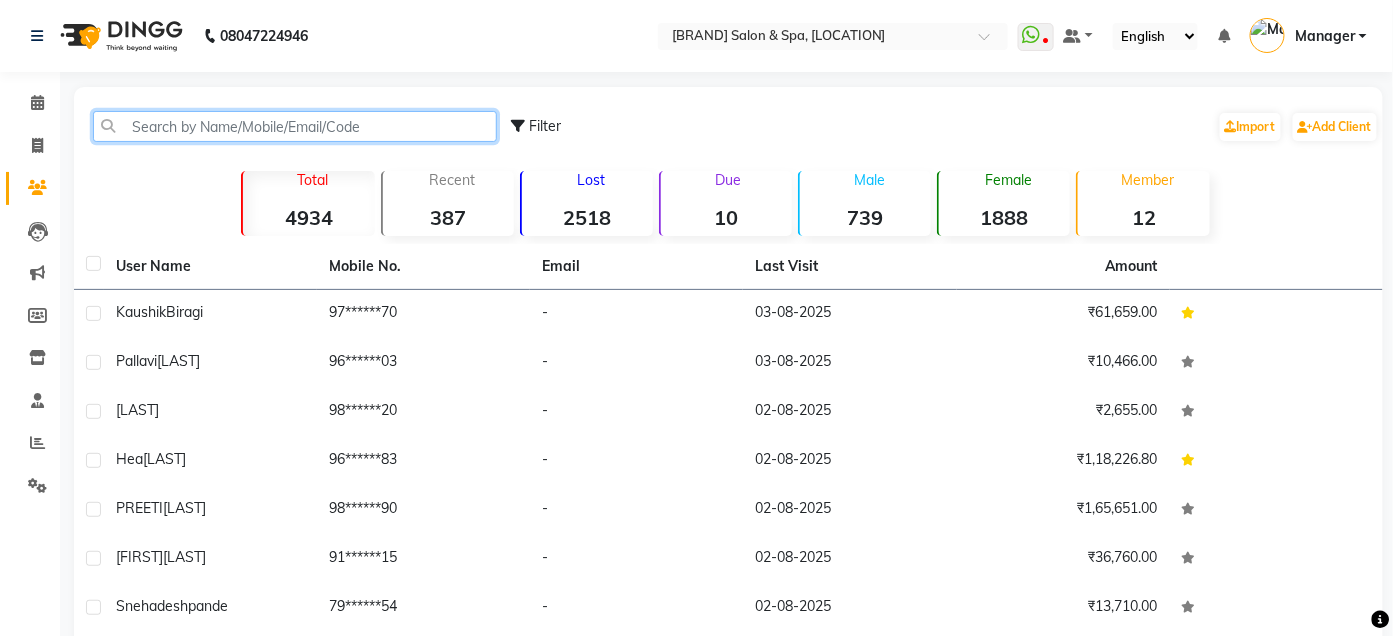 click 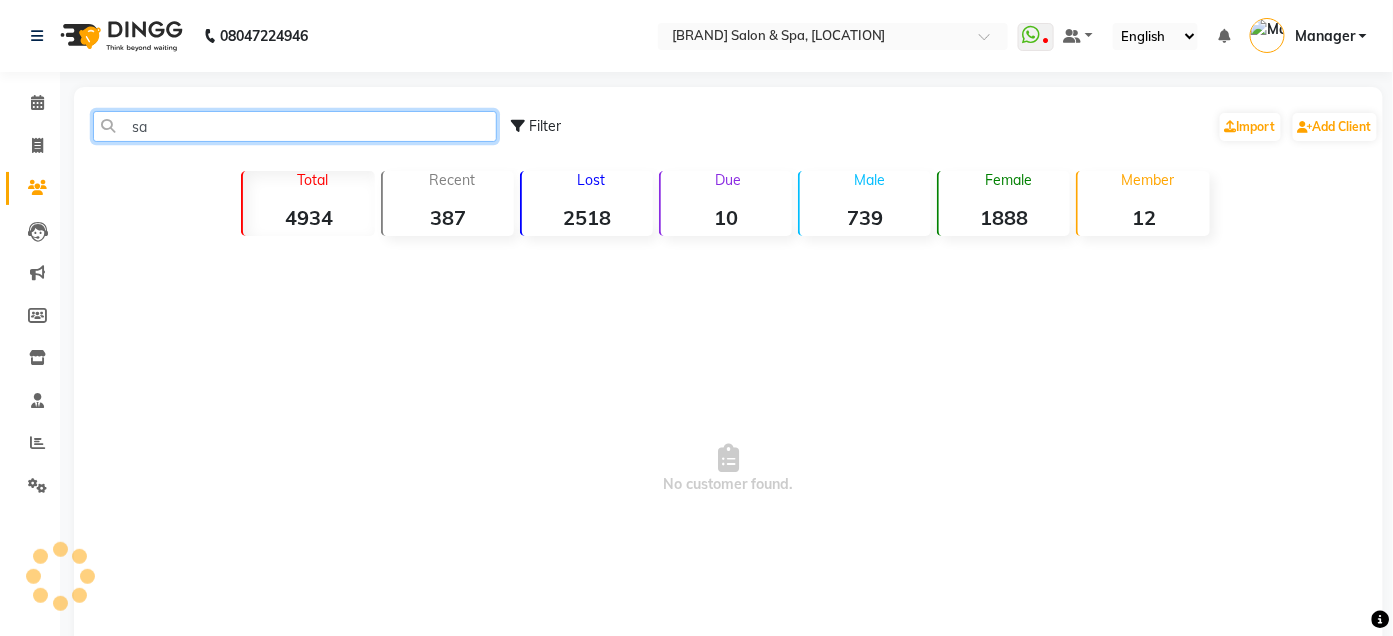 type on "s" 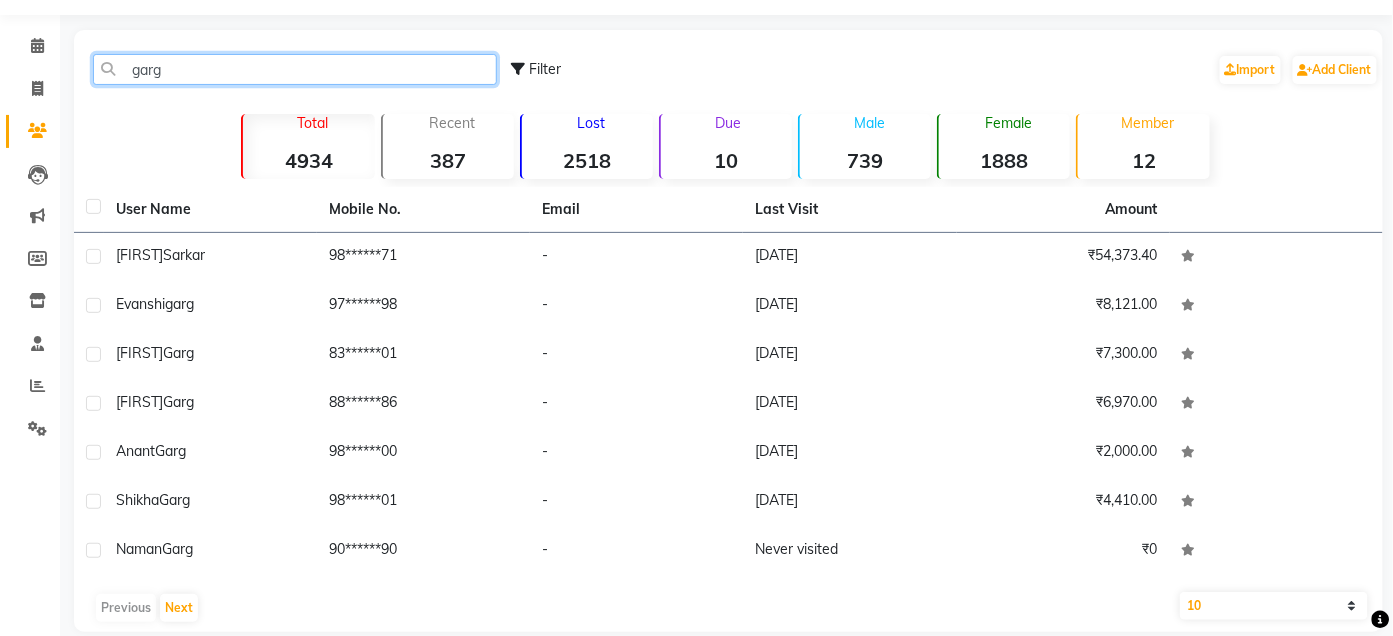 scroll, scrollTop: 82, scrollLeft: 0, axis: vertical 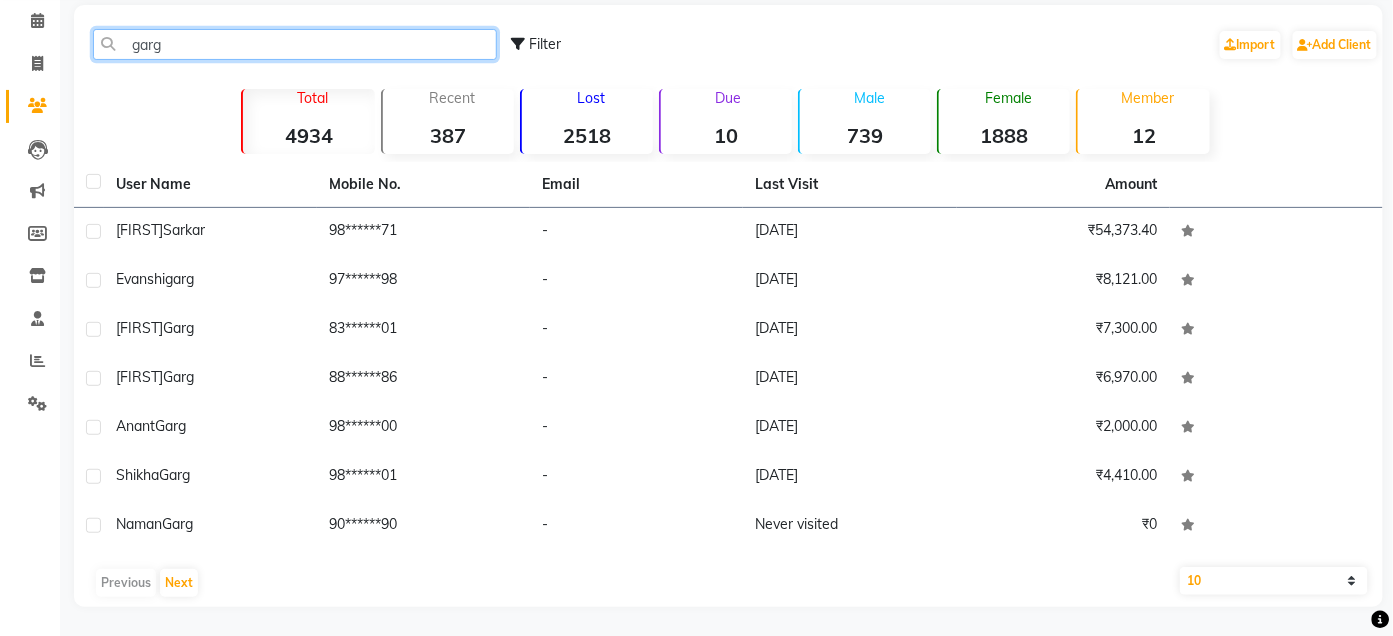 type on "garg" 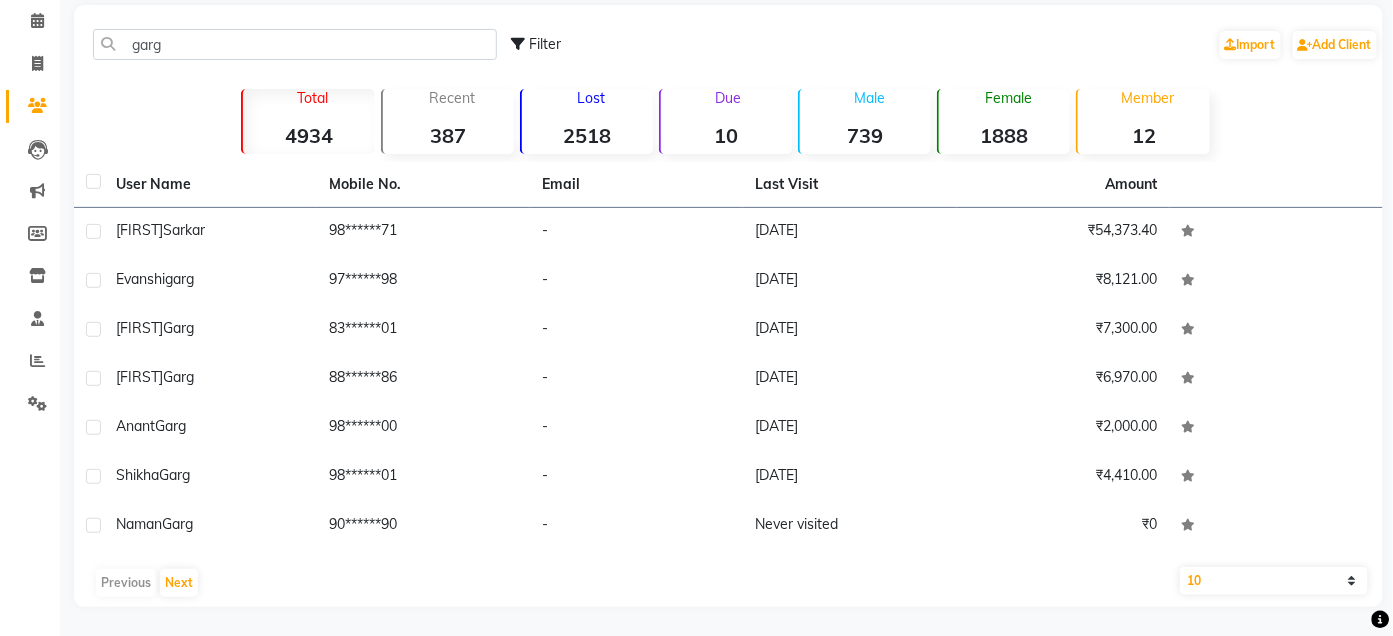 click on "10   50   100" 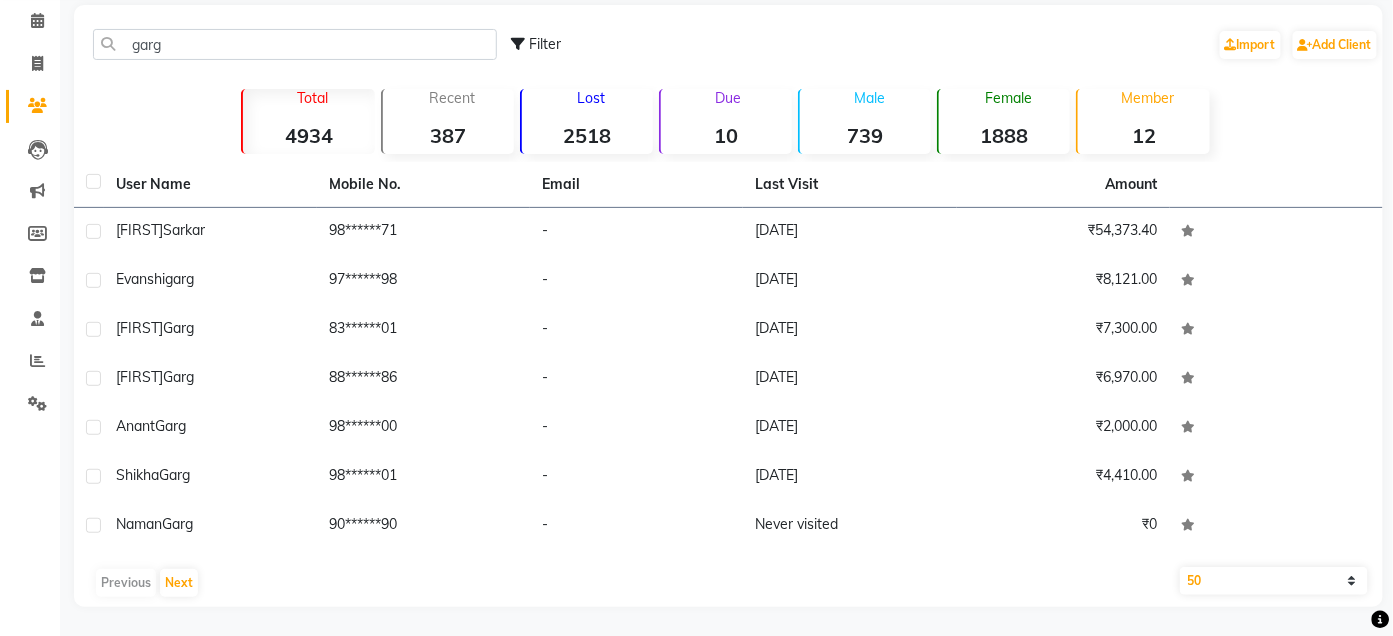 click on "10   50   100" 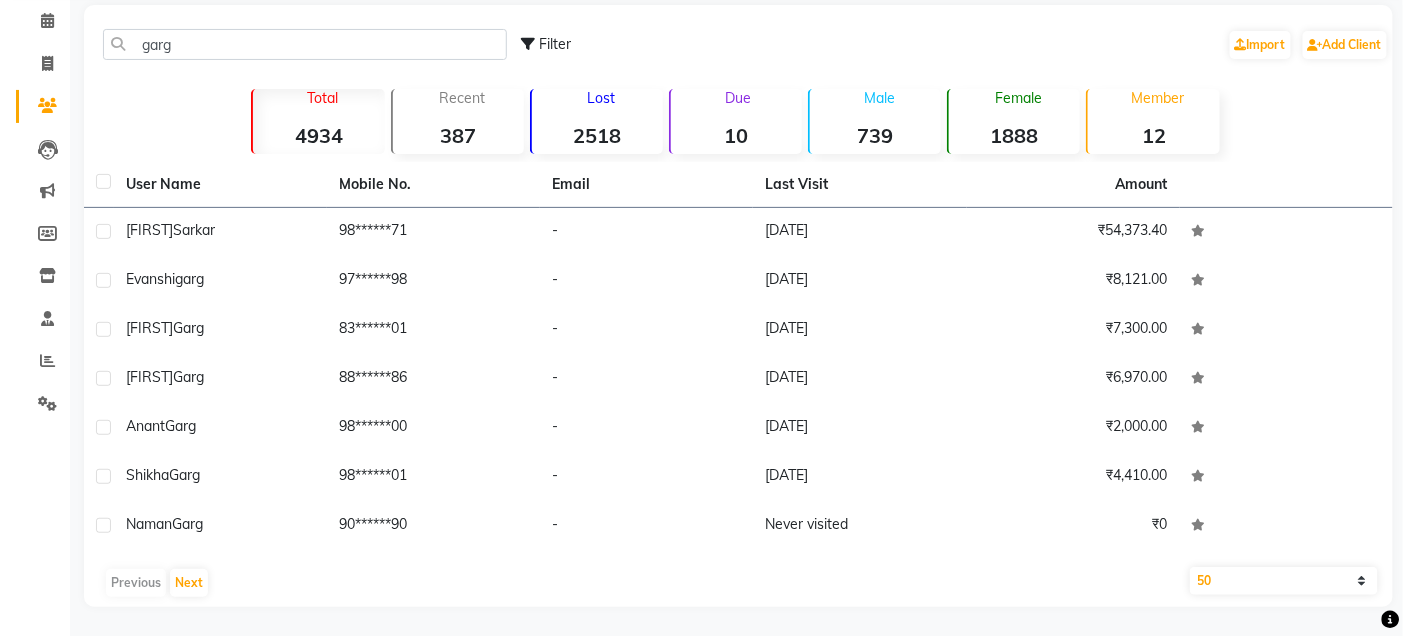scroll, scrollTop: 0, scrollLeft: 0, axis: both 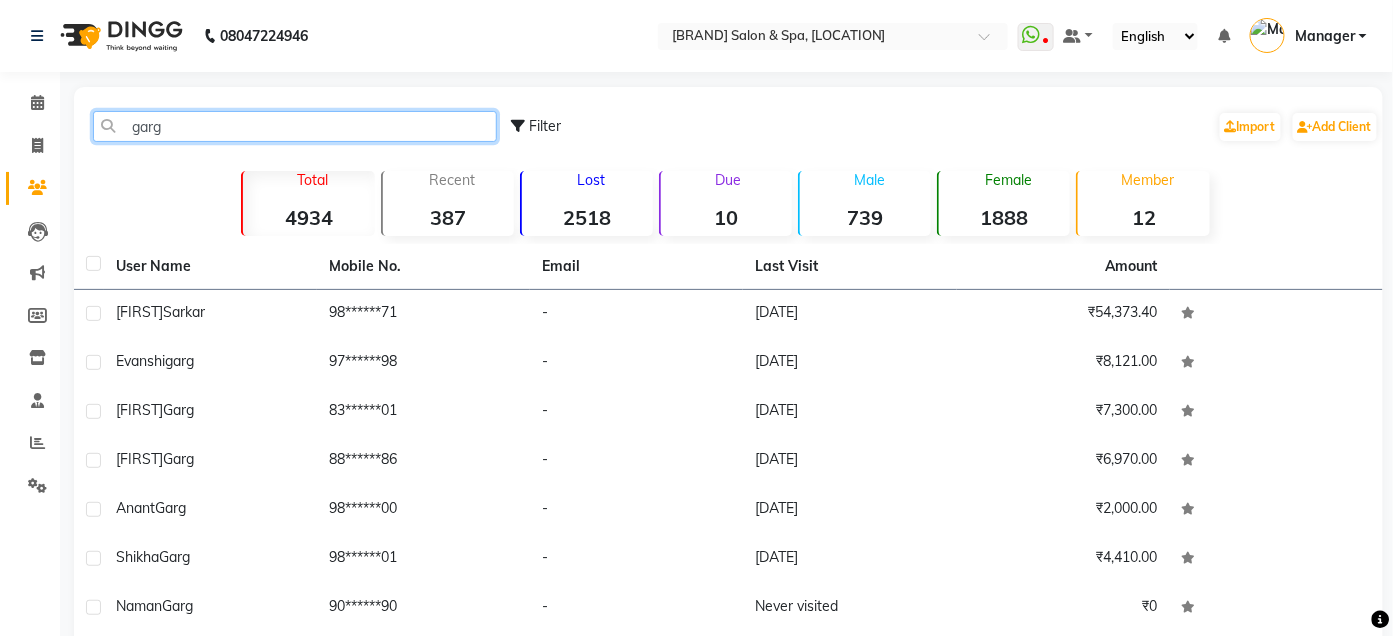 click on "garg" 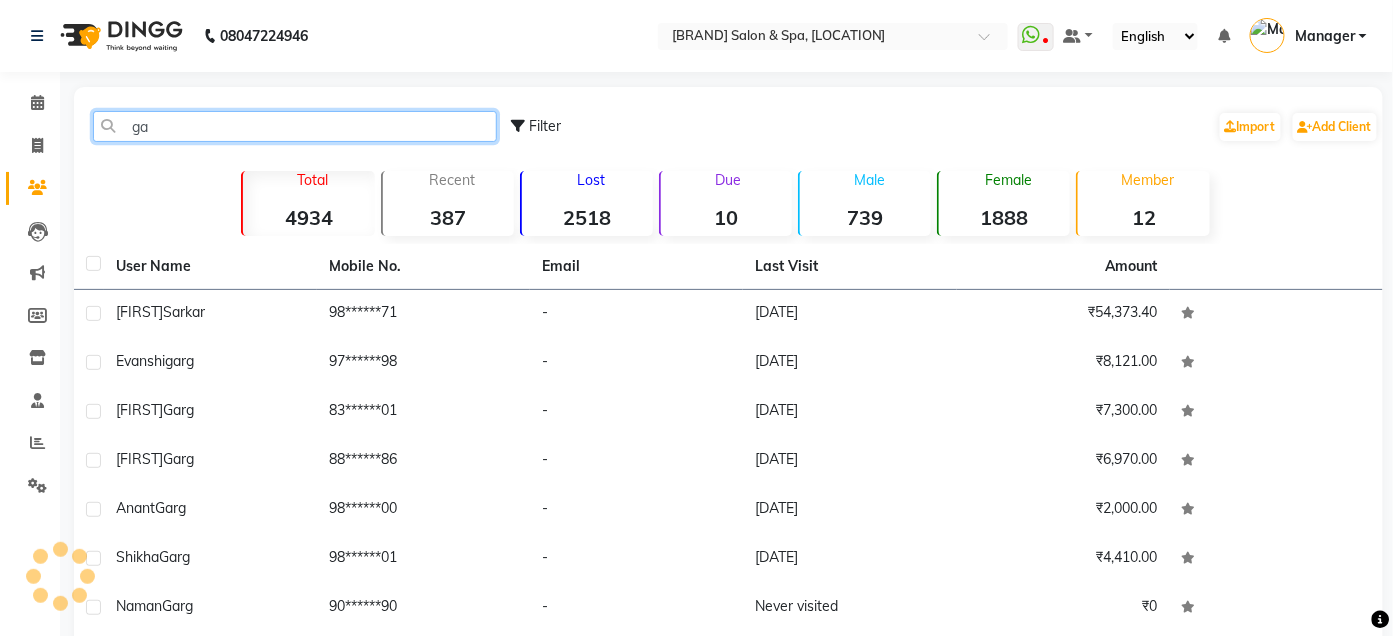 type on "g" 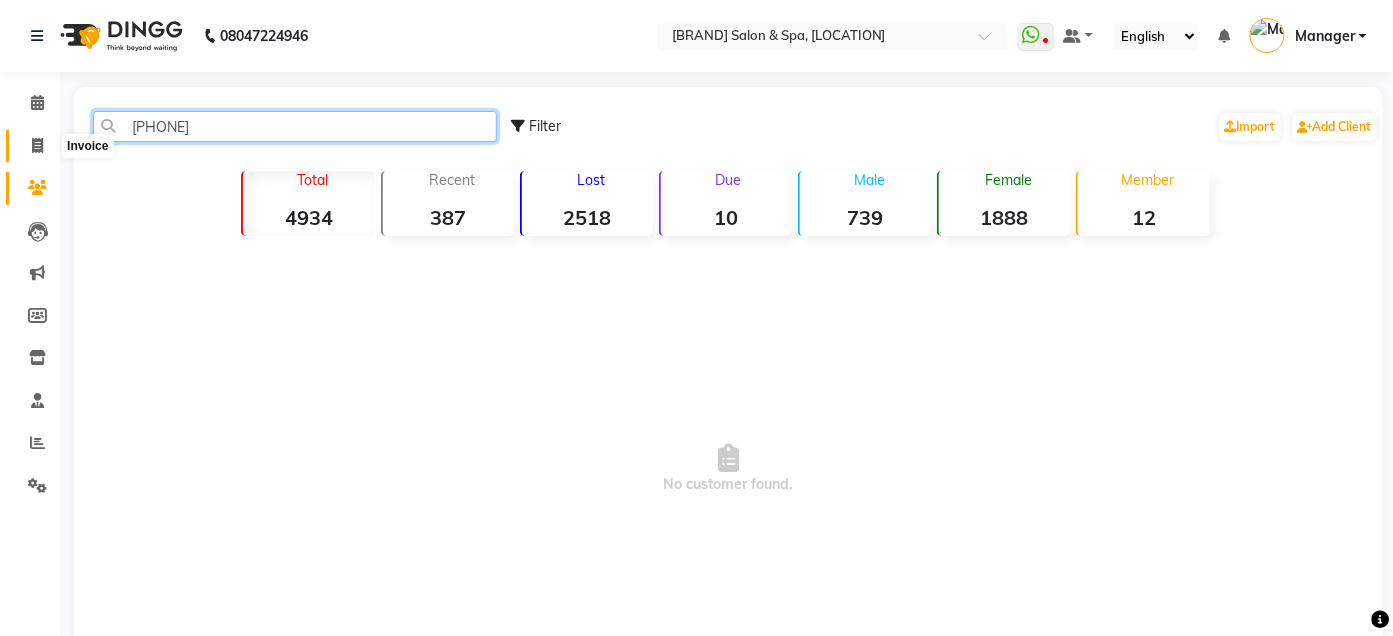 type on "[PHONE]" 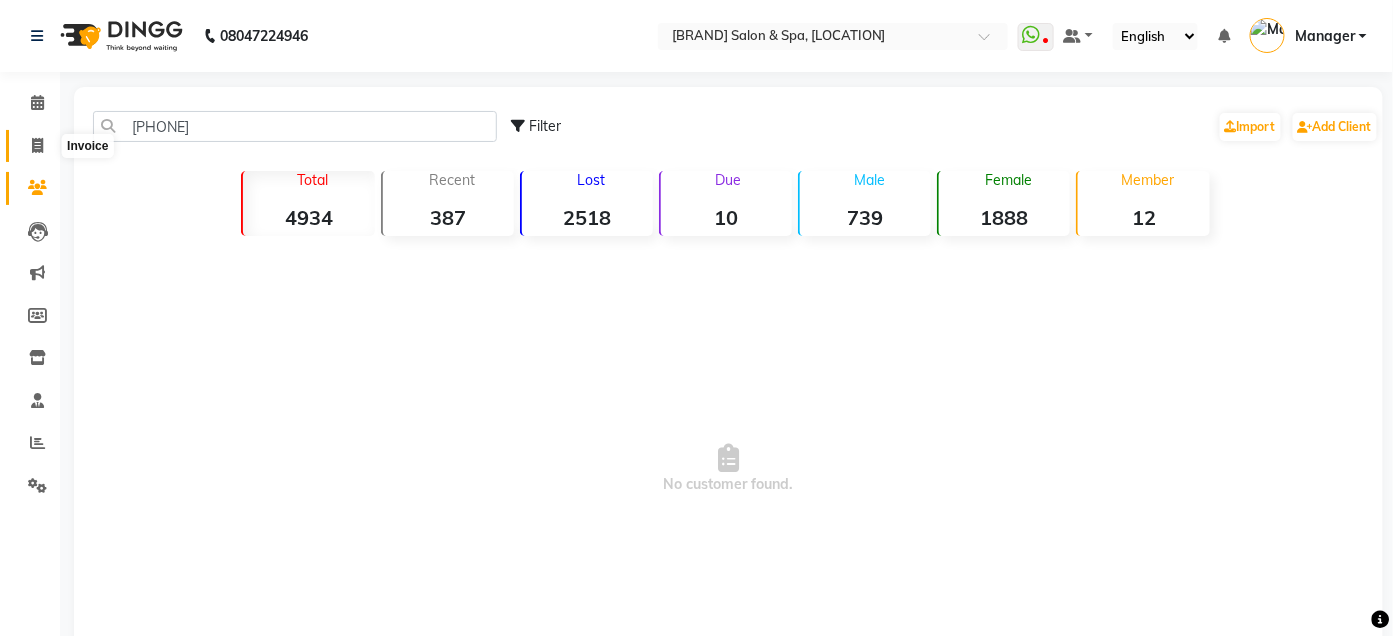 click 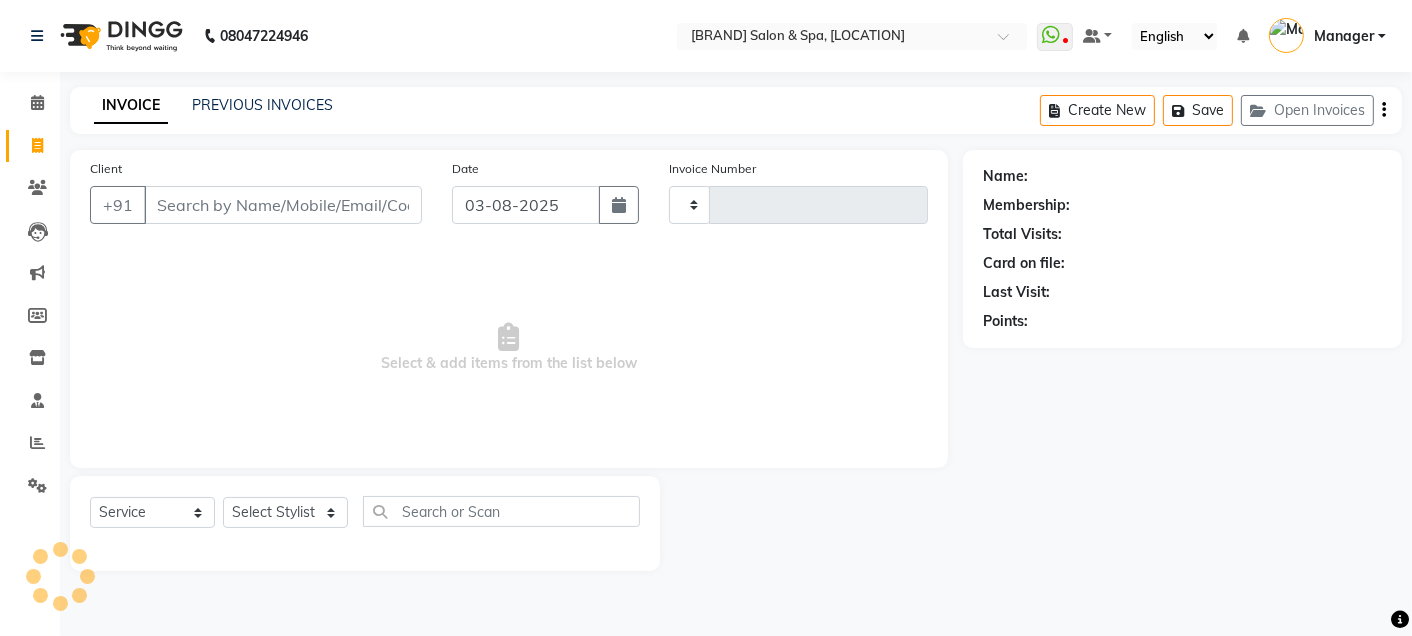 type on "0978" 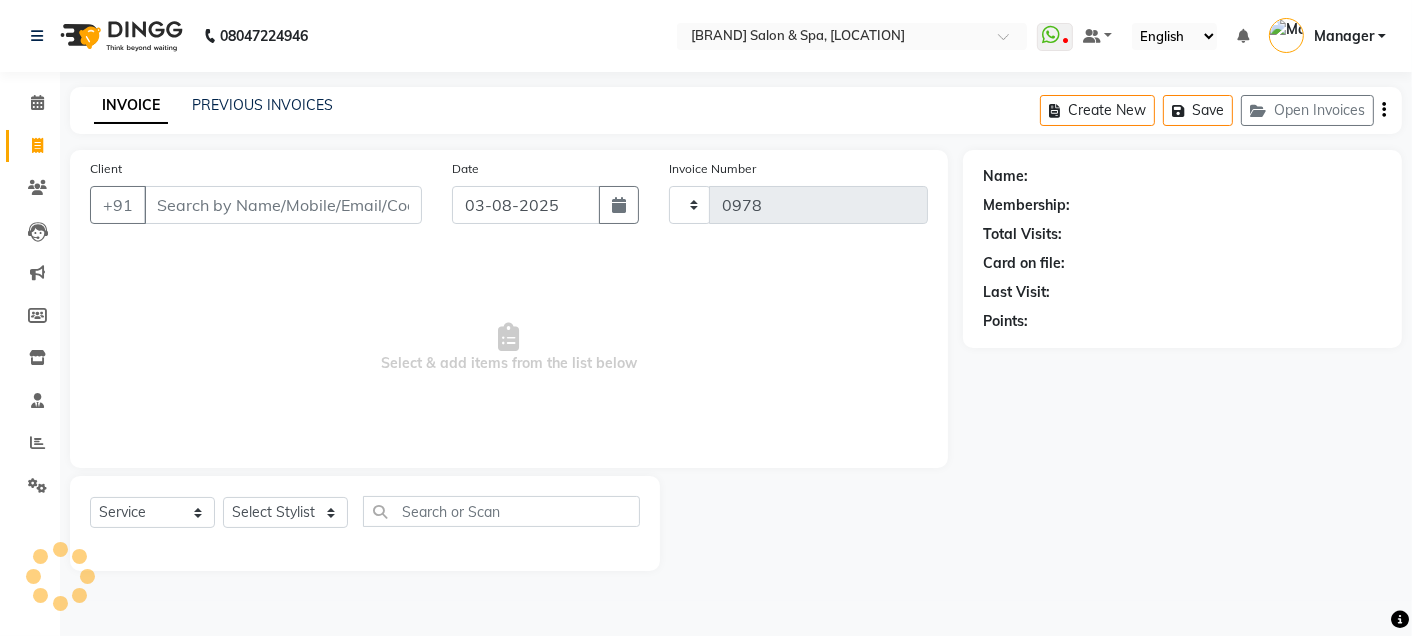 select on "3653" 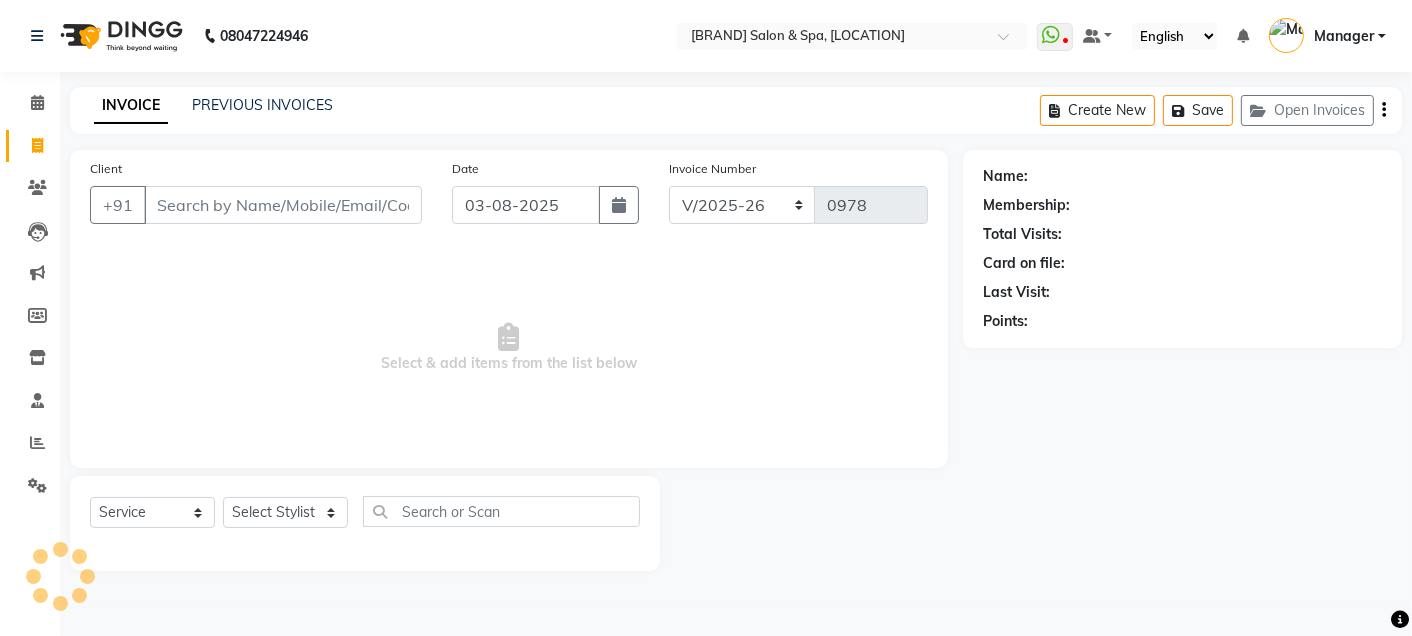 click on "Client" at bounding box center (283, 205) 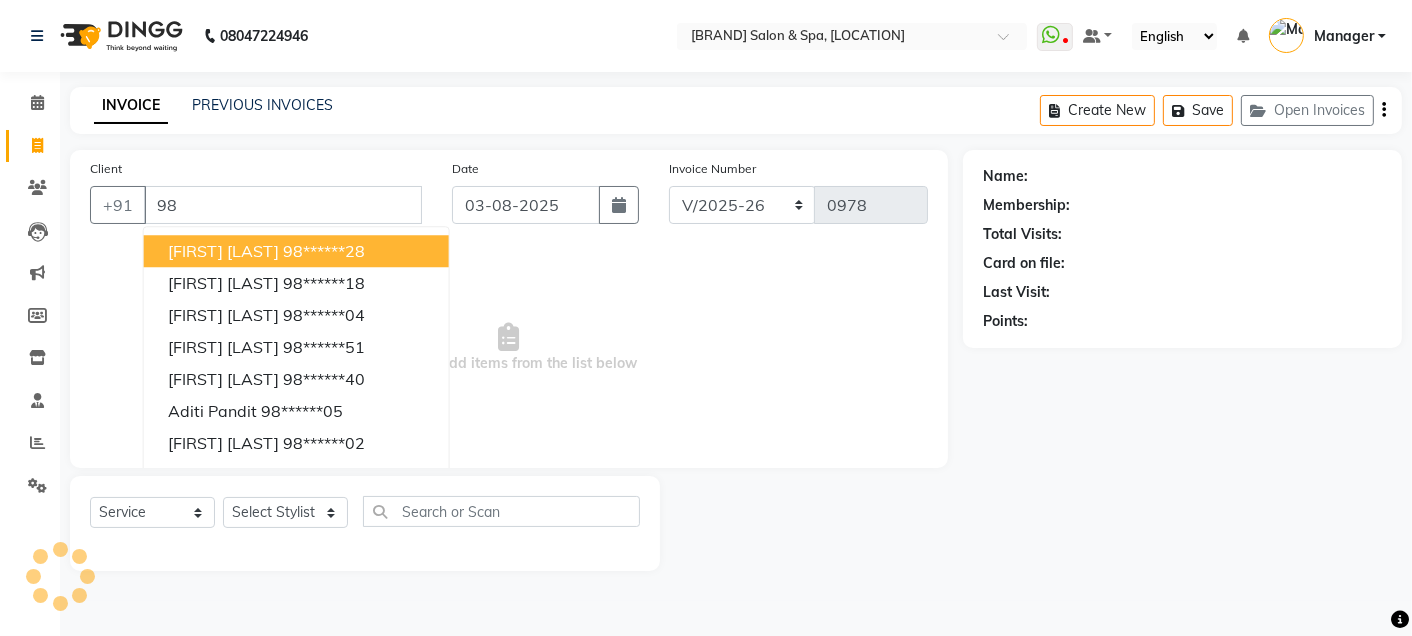 type on "9" 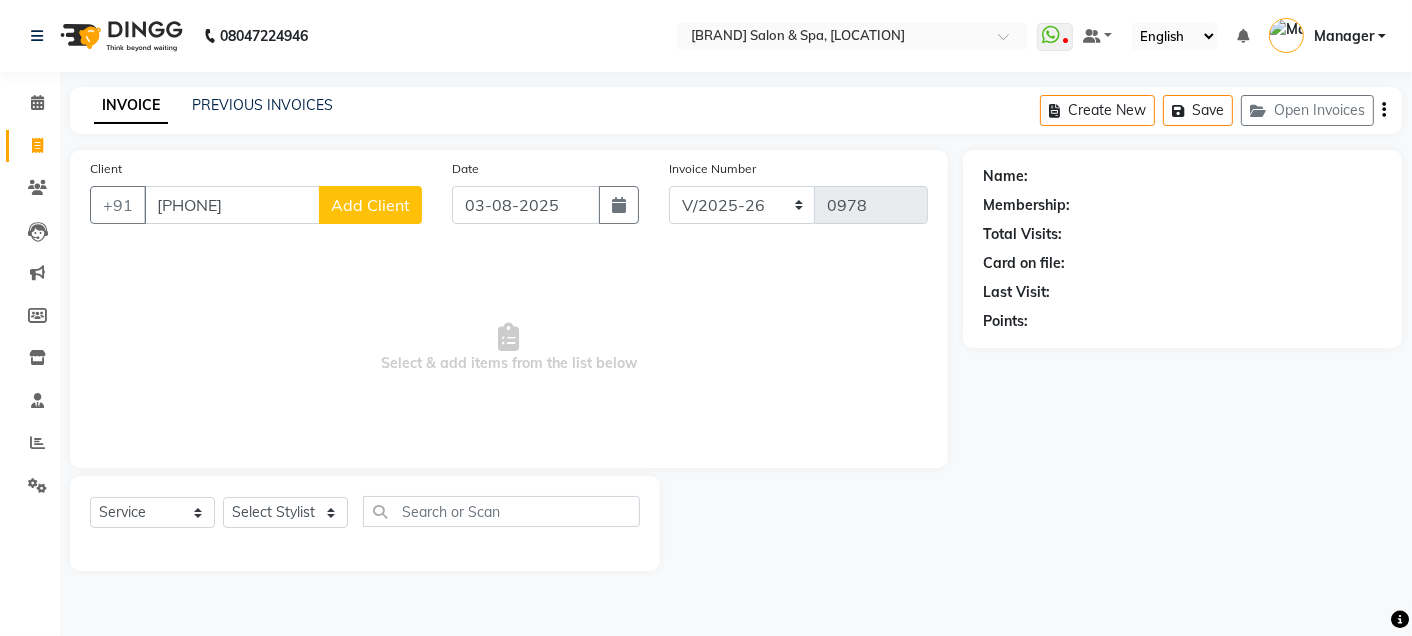 type on "[PHONE]" 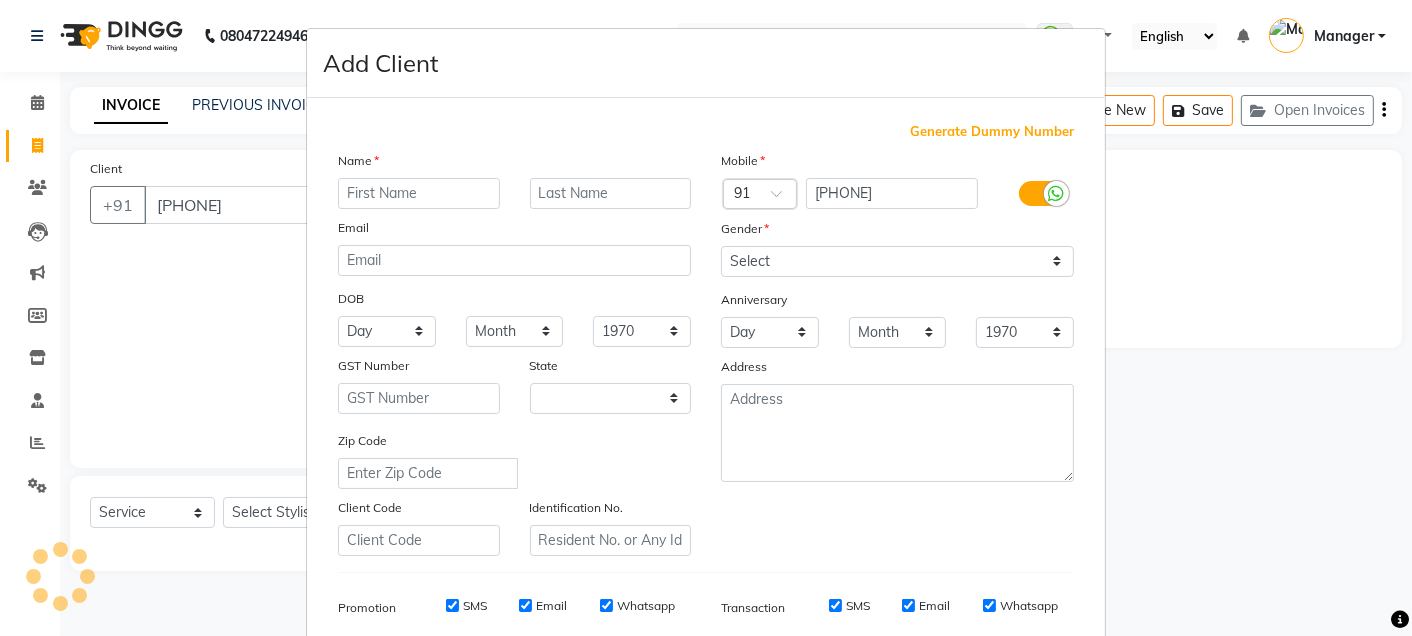 select on "22" 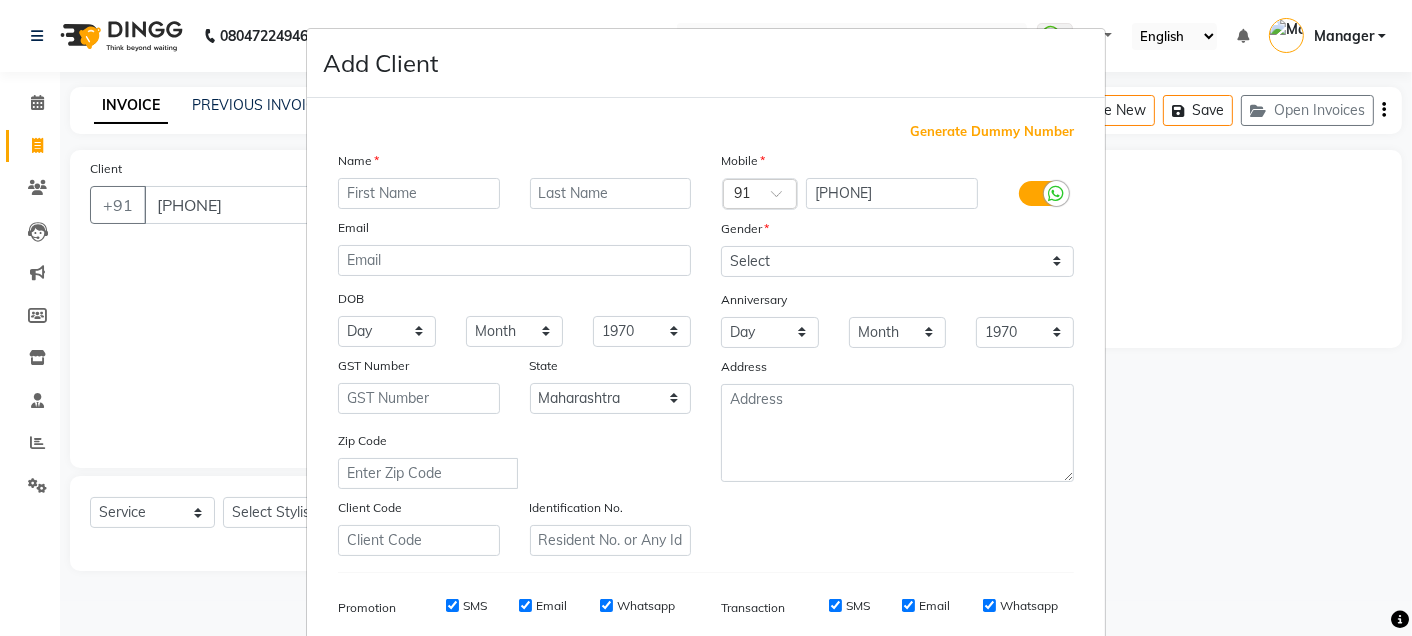 click at bounding box center [419, 193] 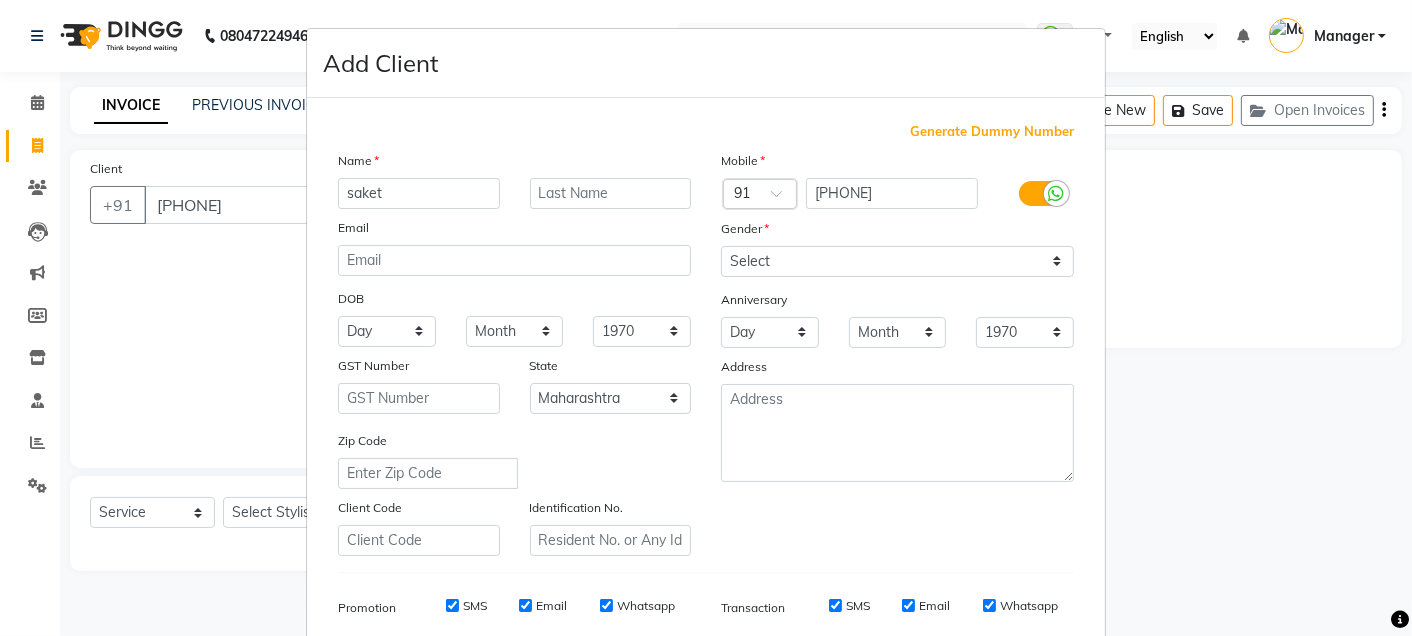 type on "saket" 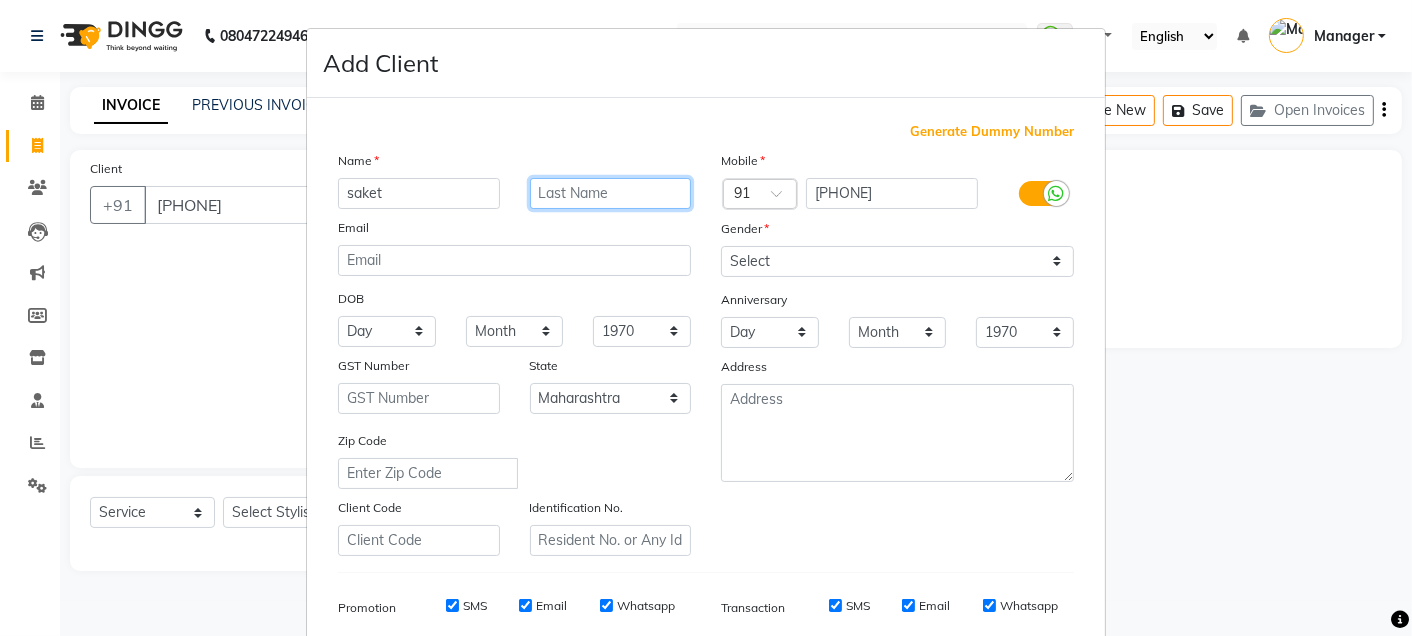 click at bounding box center (611, 193) 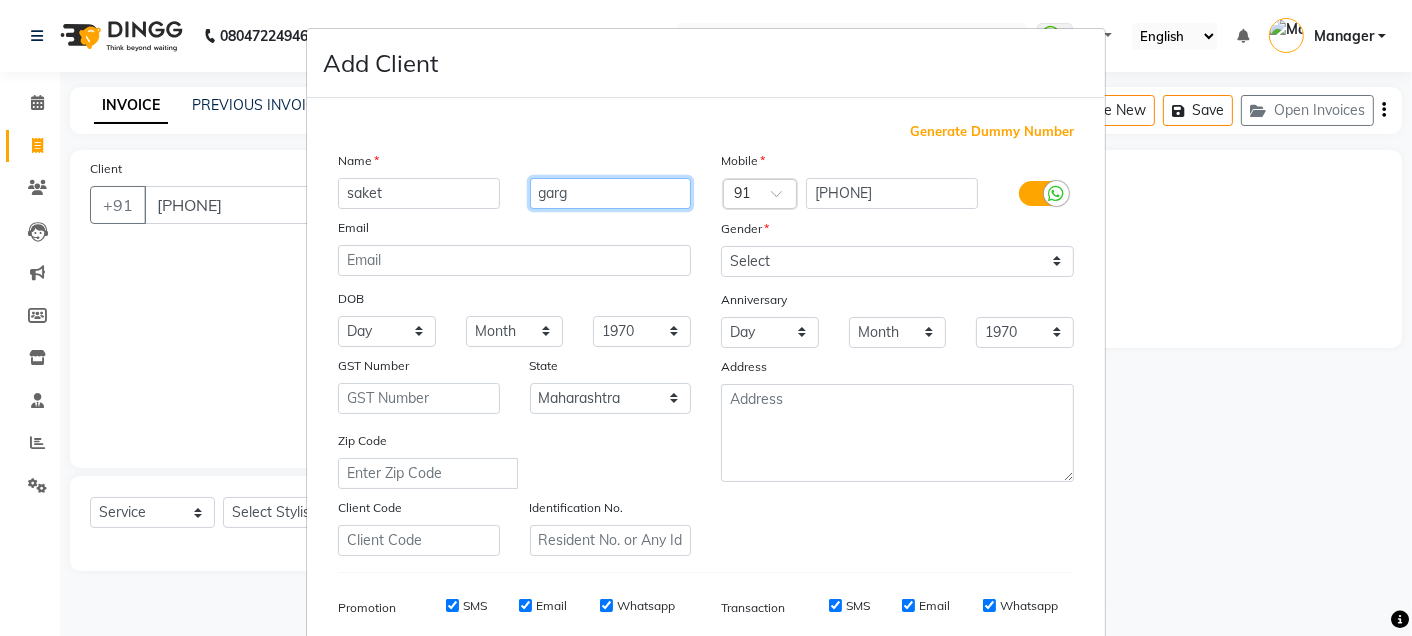 click on "garg" at bounding box center (611, 193) 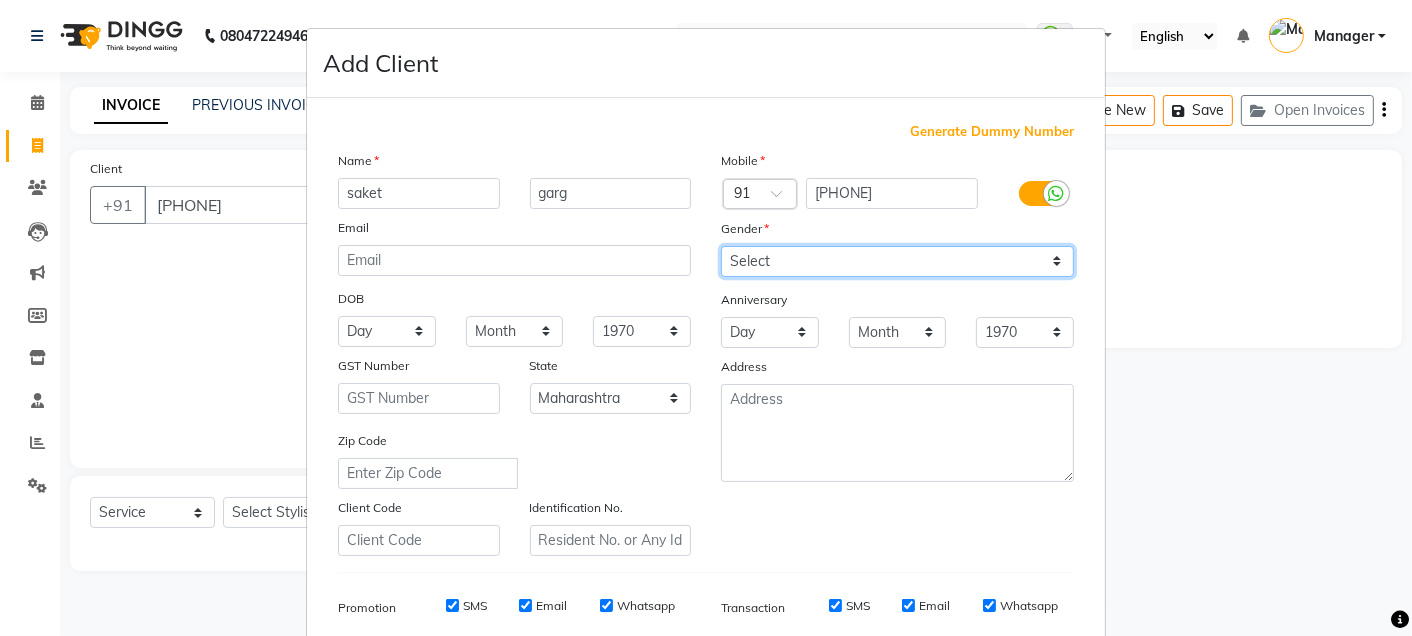 click on "Select Male Female Other Prefer Not To Say" at bounding box center (897, 261) 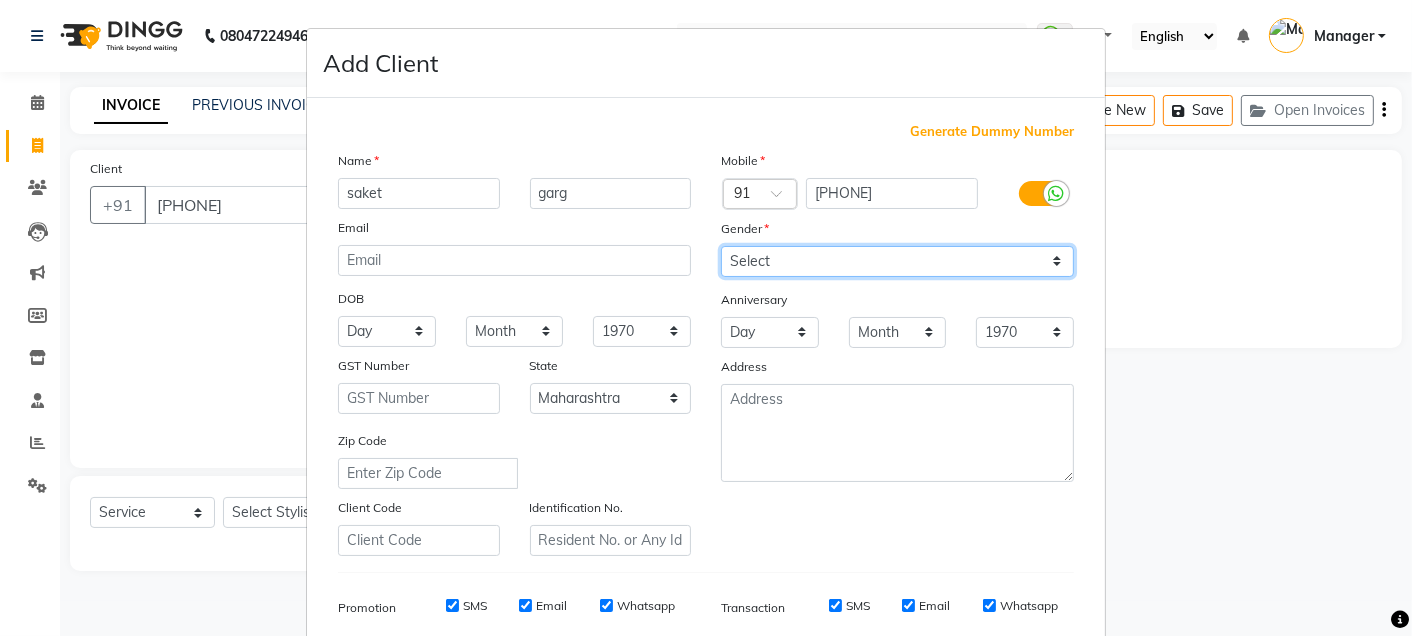 select on "male" 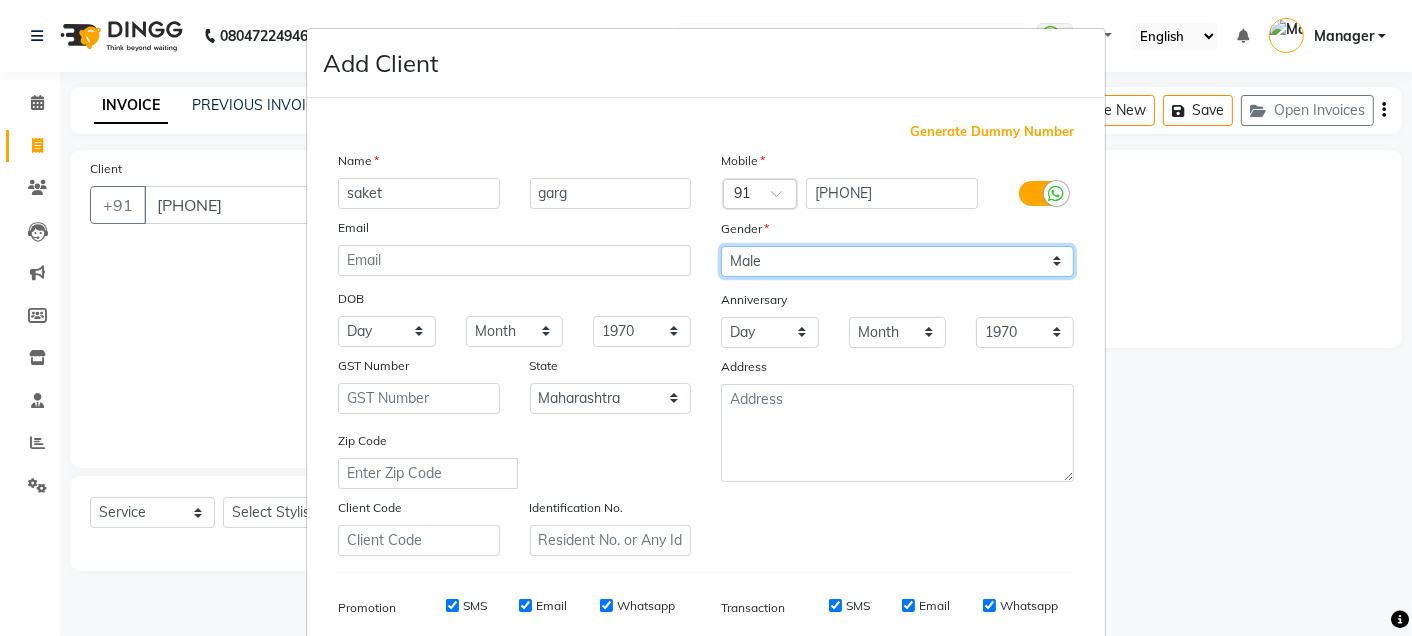 click on "Select Male Female Other Prefer Not To Say" at bounding box center (897, 261) 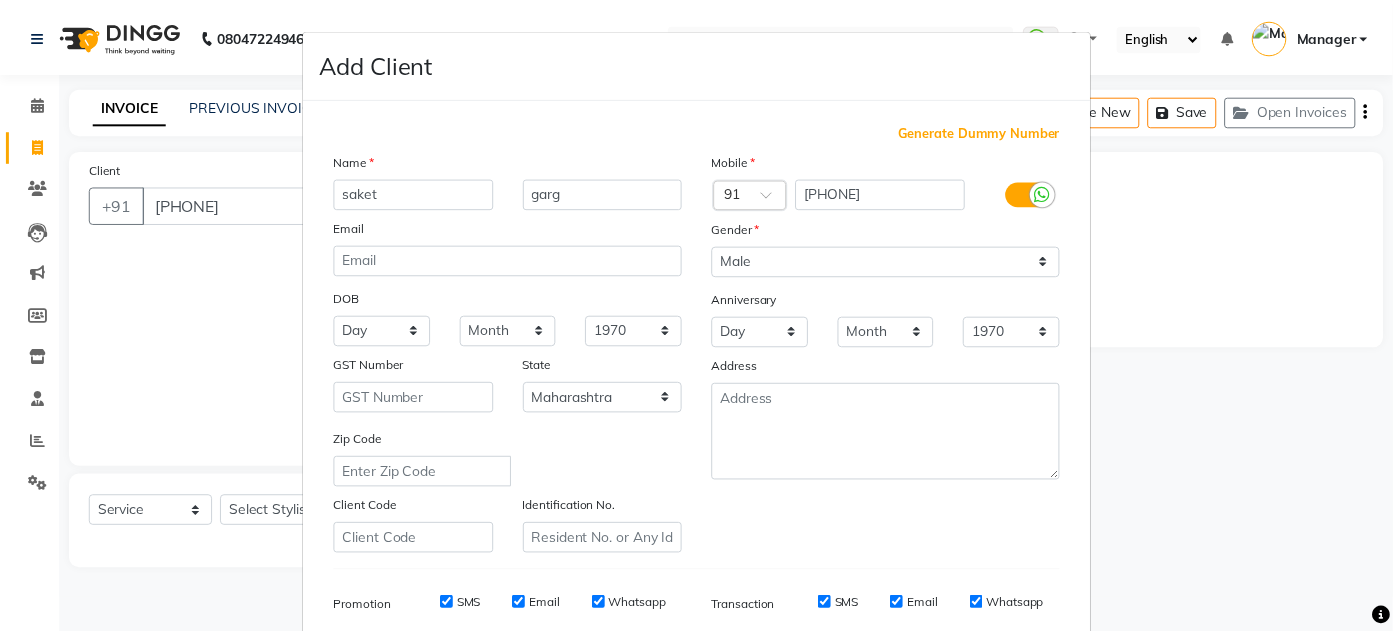 scroll, scrollTop: 286, scrollLeft: 0, axis: vertical 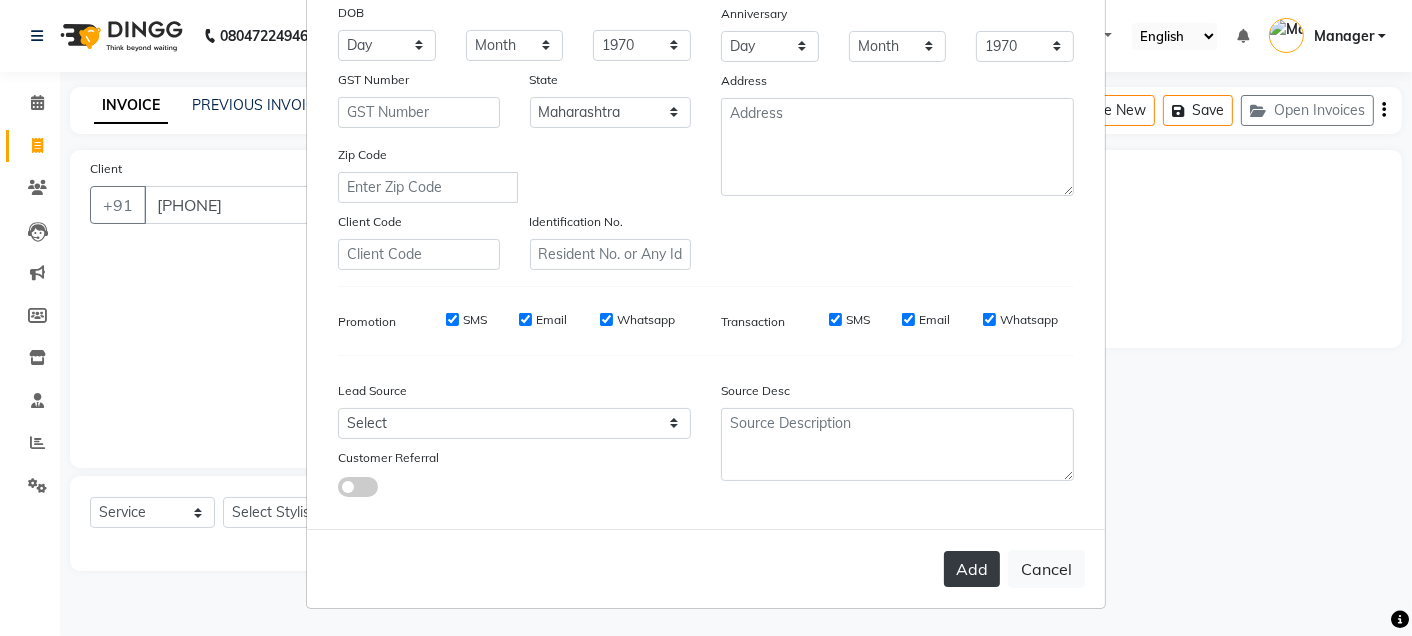 click on "Add" at bounding box center [972, 569] 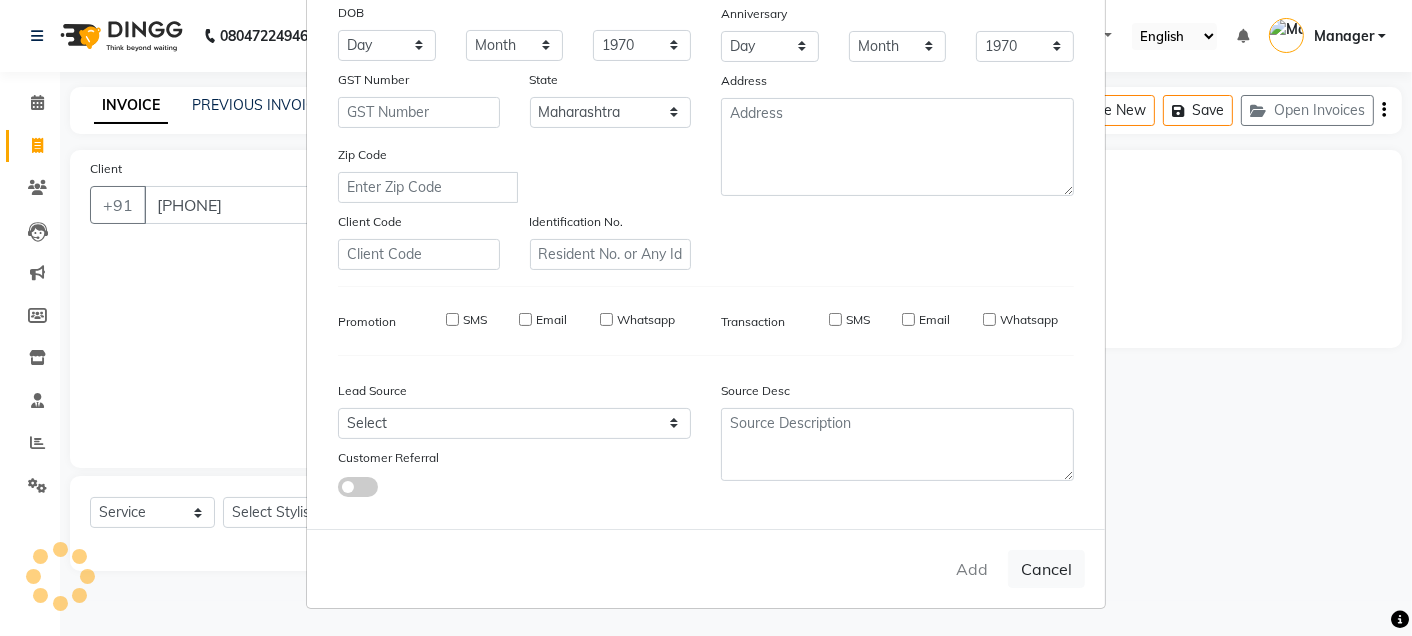 type on "80******44" 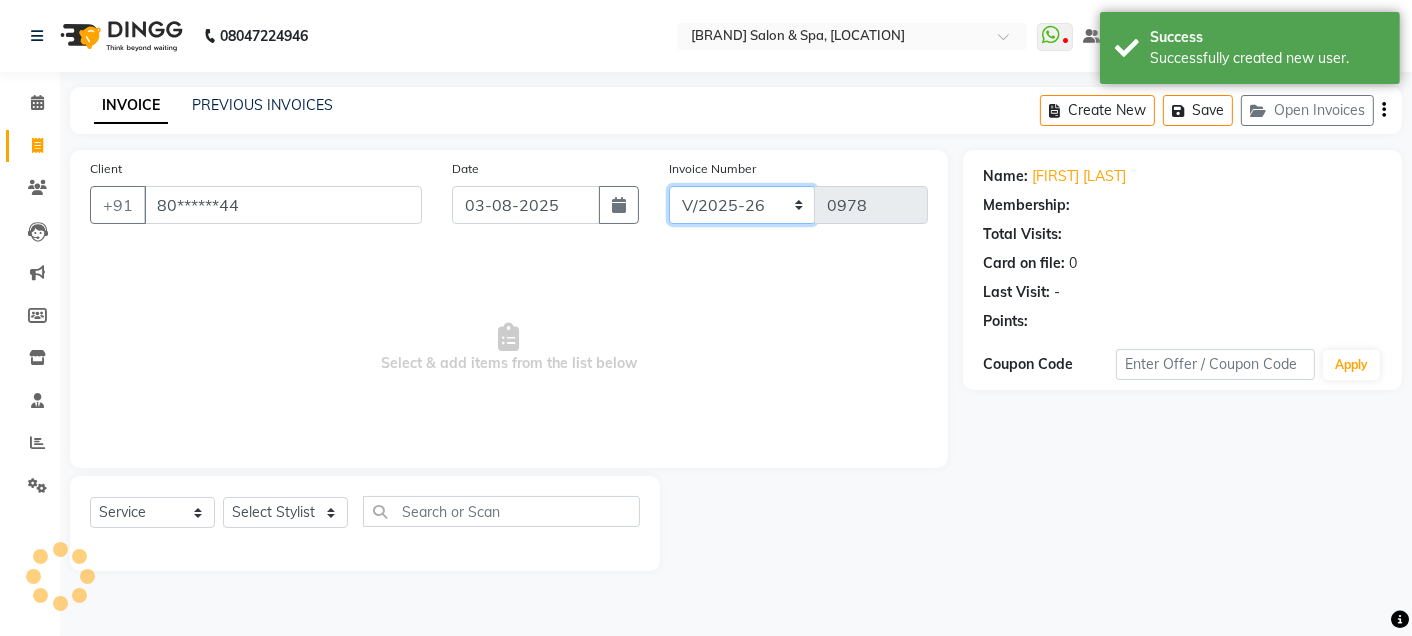 click on "ALN/2025-26 AL/2025-26 BKN/2025-26 BK/2025-26 V/2025 V/2025-26" 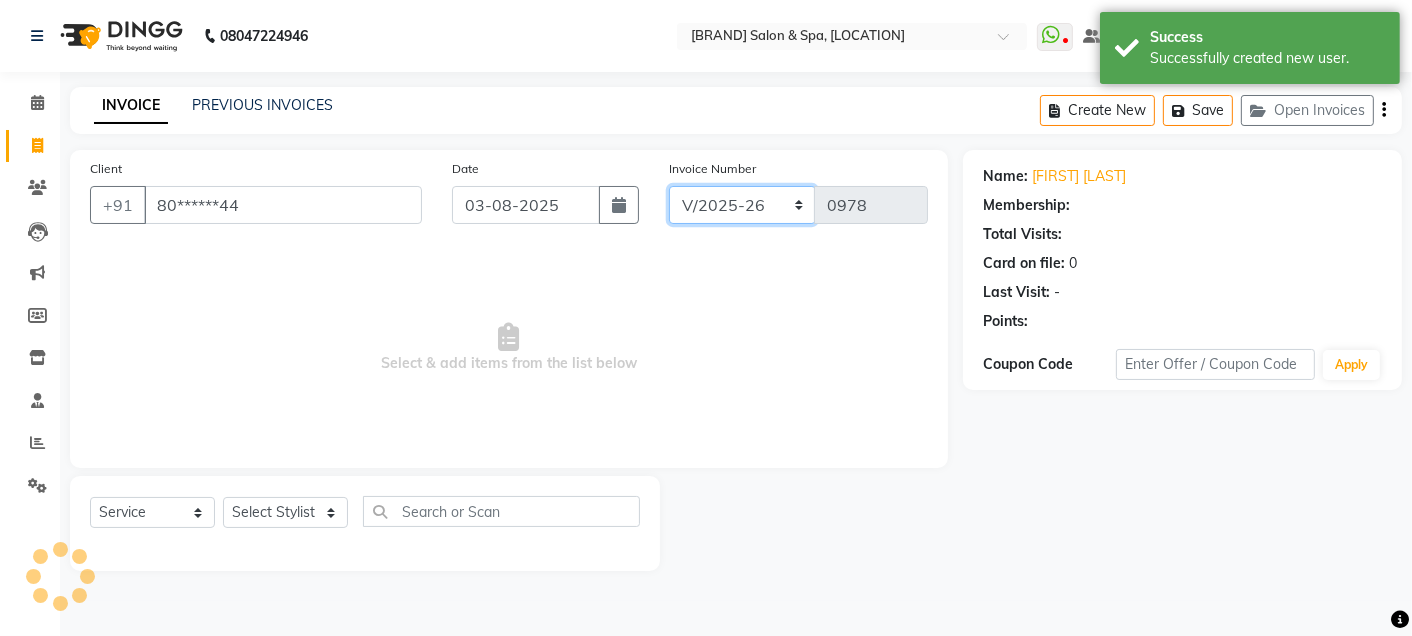 select on "7730" 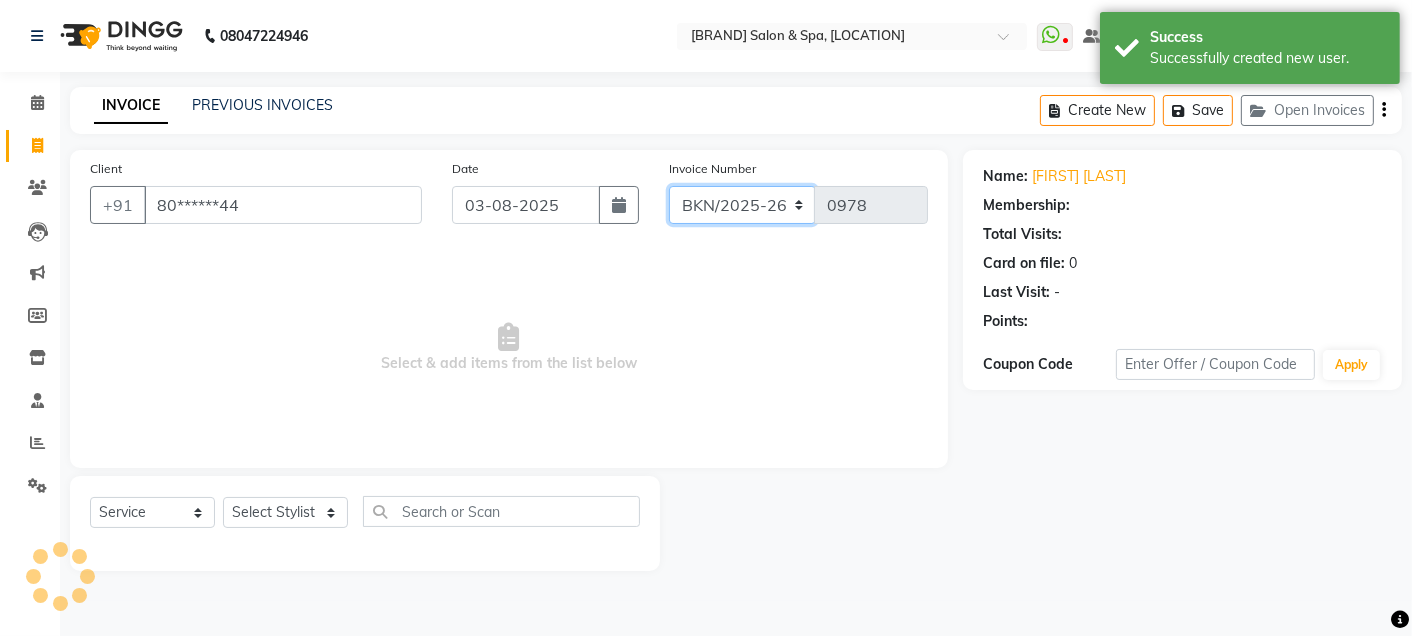click on "ALN/2025-26 AL/2025-26 BKN/2025-26 BK/2025-26 V/2025 V/2025-26" 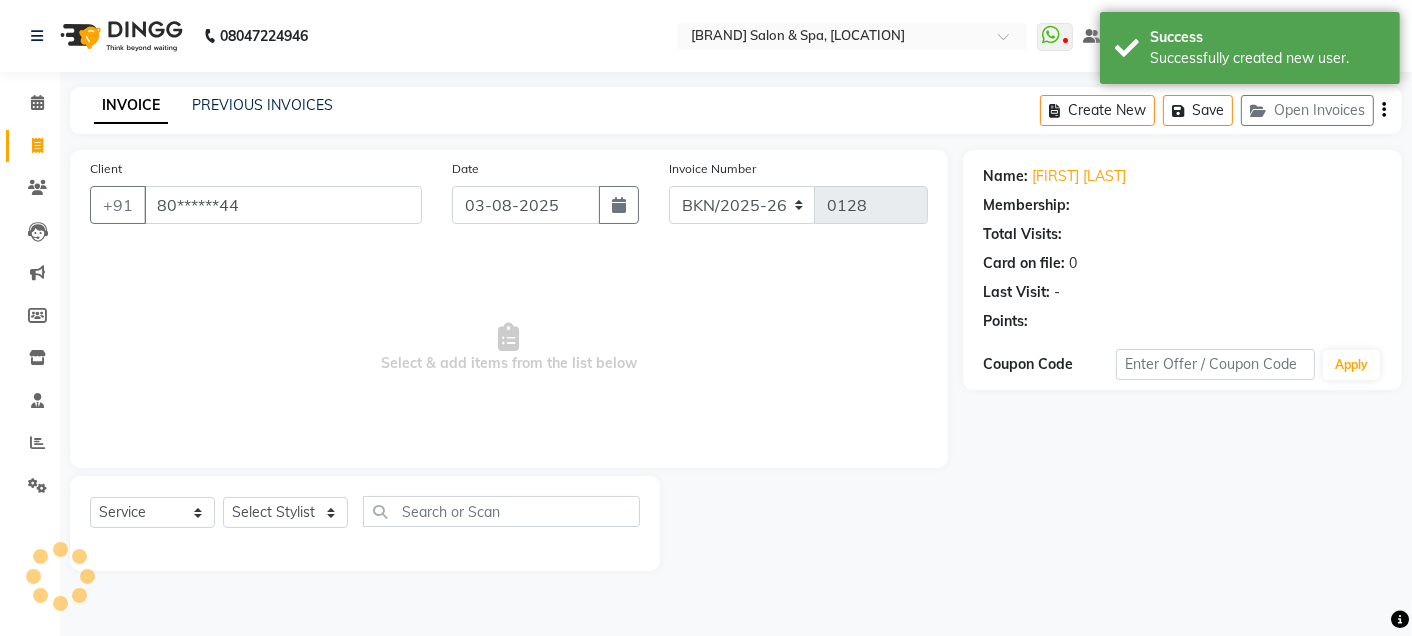 click 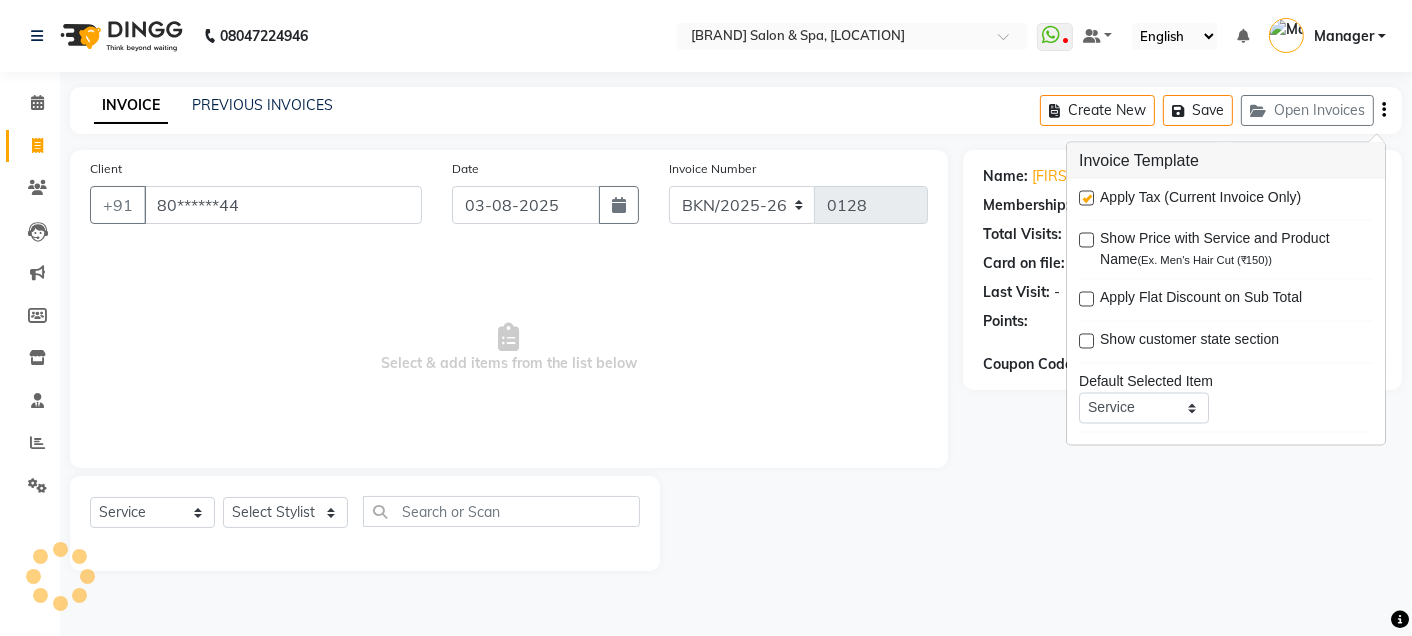 click at bounding box center [1086, 198] 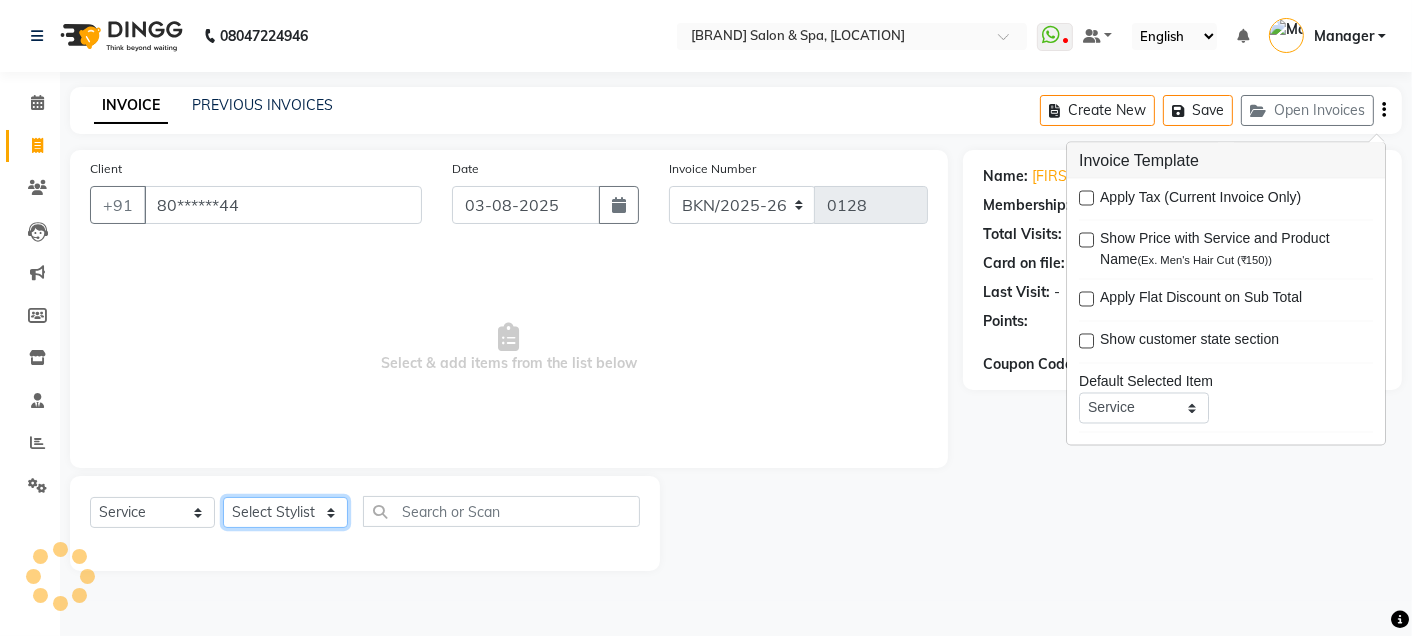 click on "Select Stylist Admin [FIRST] [FIRST] [FIRST] Manager [FIRST] [FIRST] [FIRST] [FIRST] [FIRST] [FIRST] [FIRST] [FIRST] [FIRST] [FIRST]" 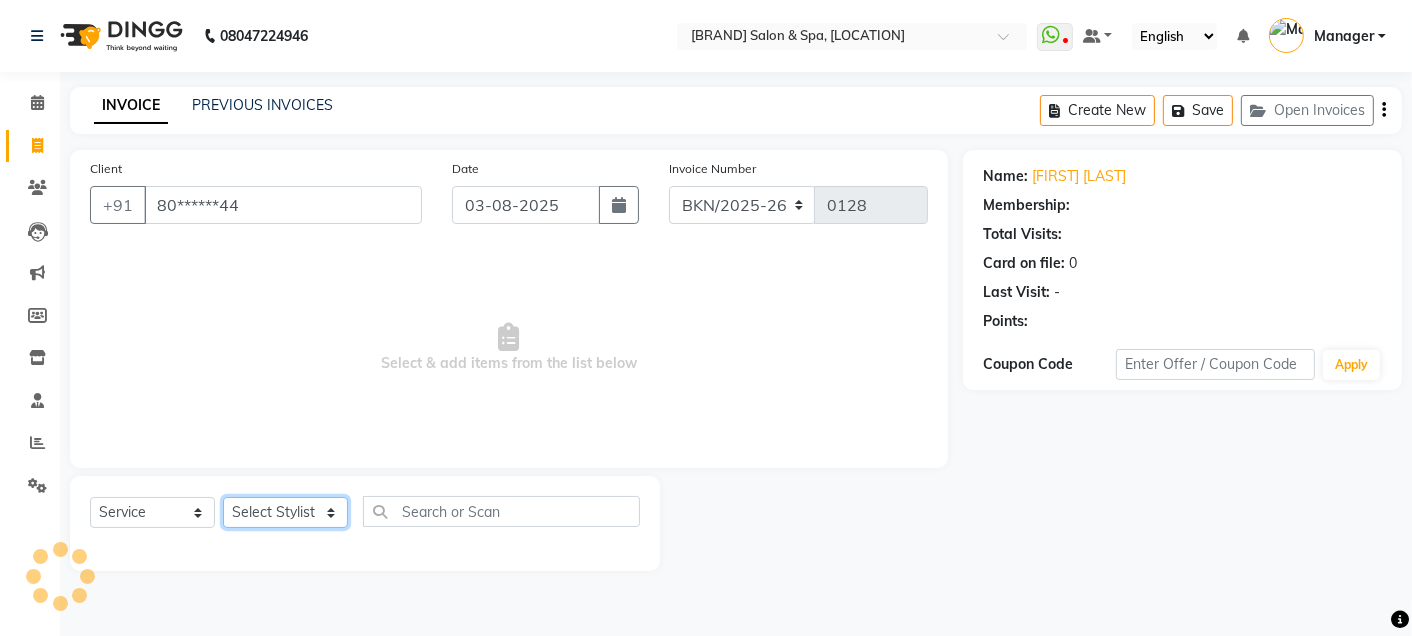 select on "75675" 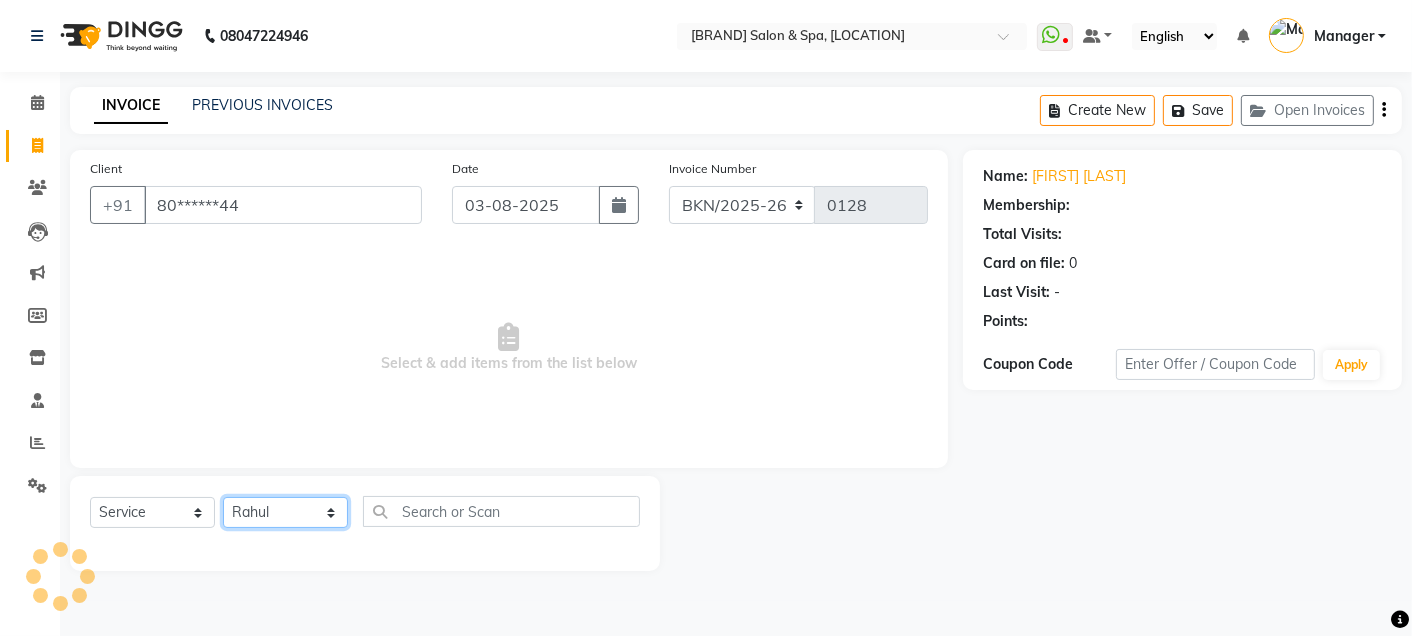 click on "Select Stylist Admin [FIRST] [FIRST] [FIRST] Manager [FIRST] [FIRST] [FIRST] [FIRST] [FIRST] [FIRST] [FIRST] [FIRST] [FIRST] [FIRST]" 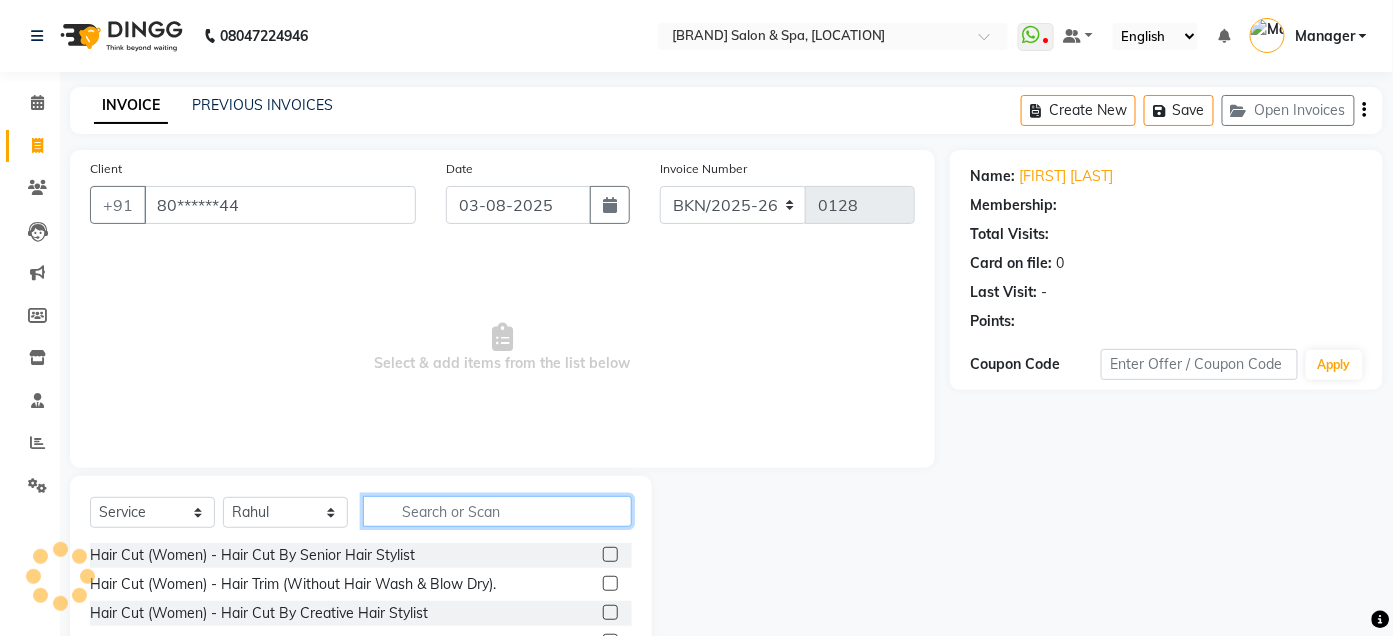 click 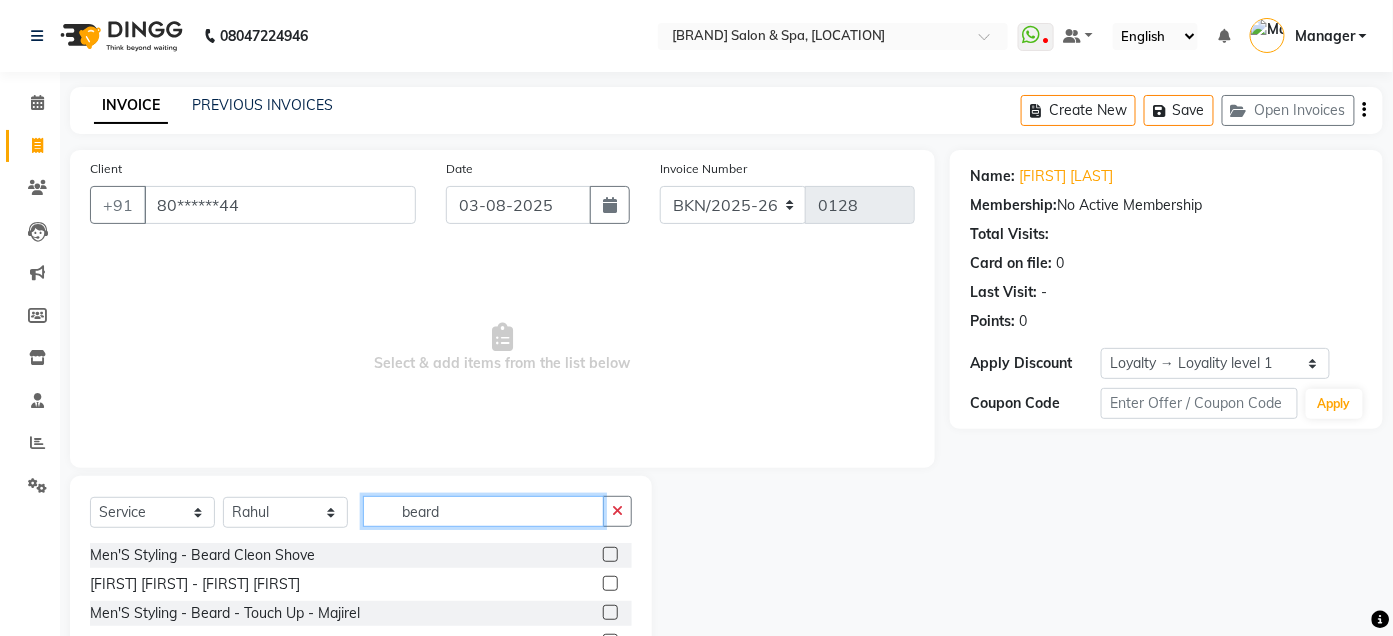 click on "beard" 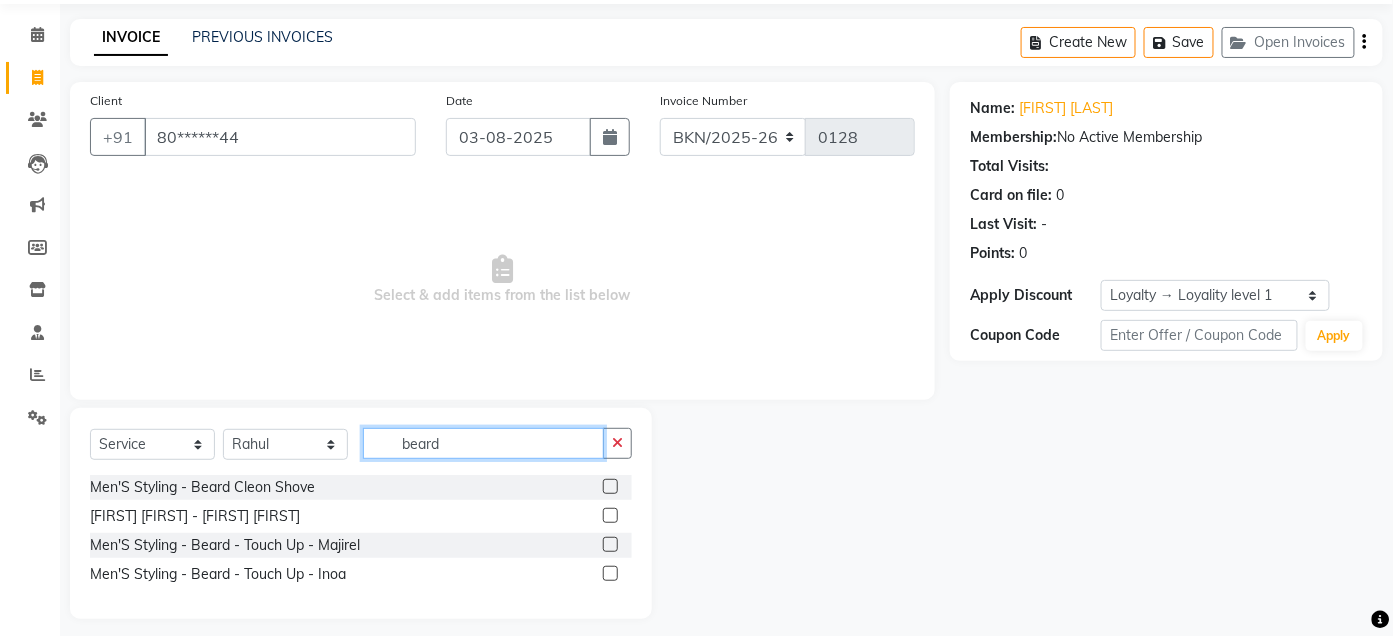 scroll, scrollTop: 80, scrollLeft: 0, axis: vertical 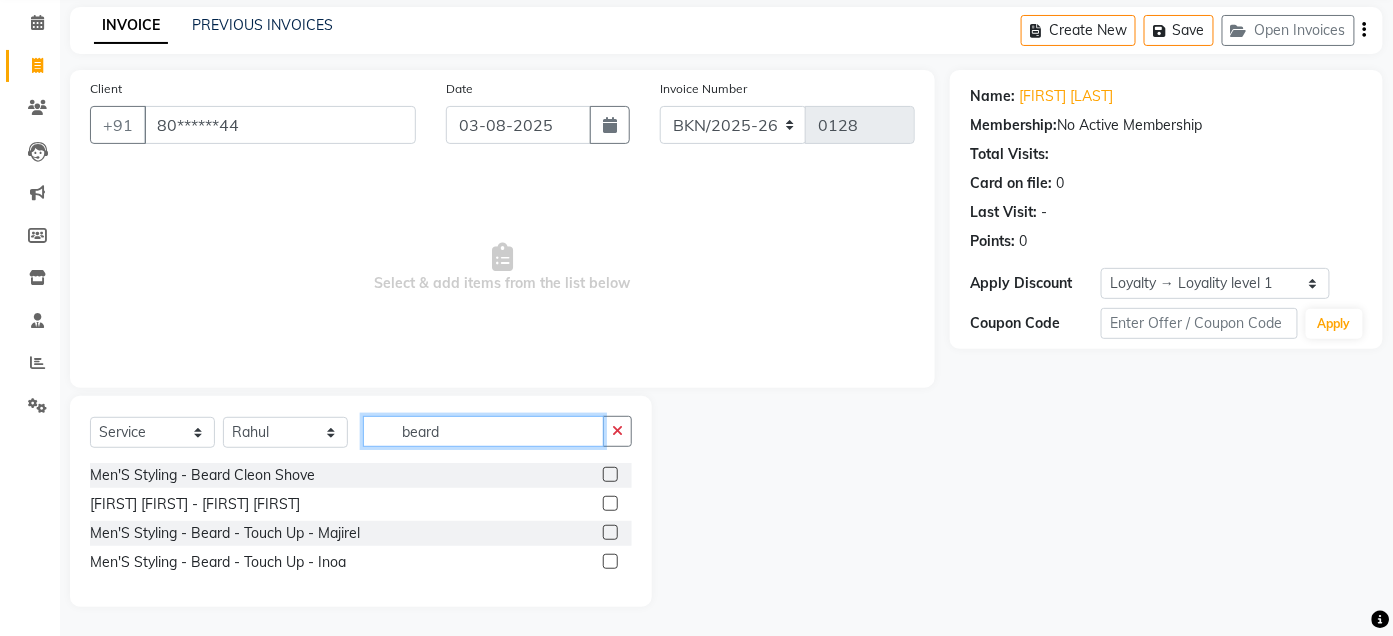 type on "beard" 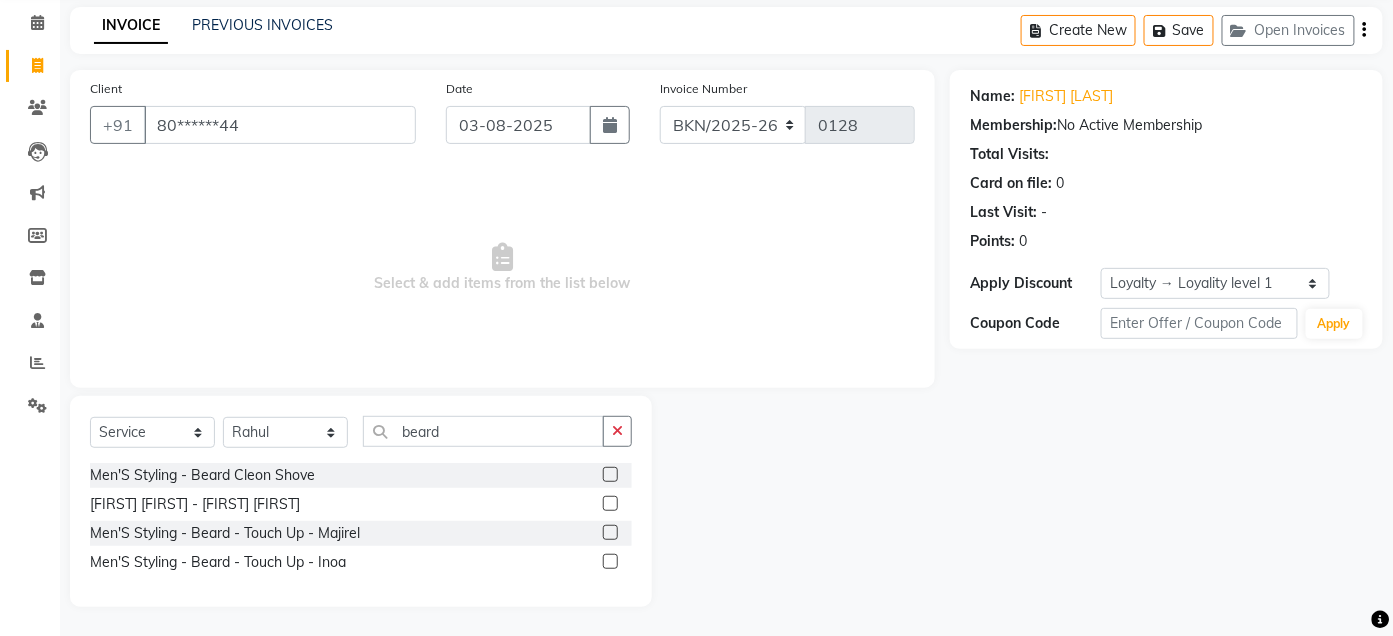click 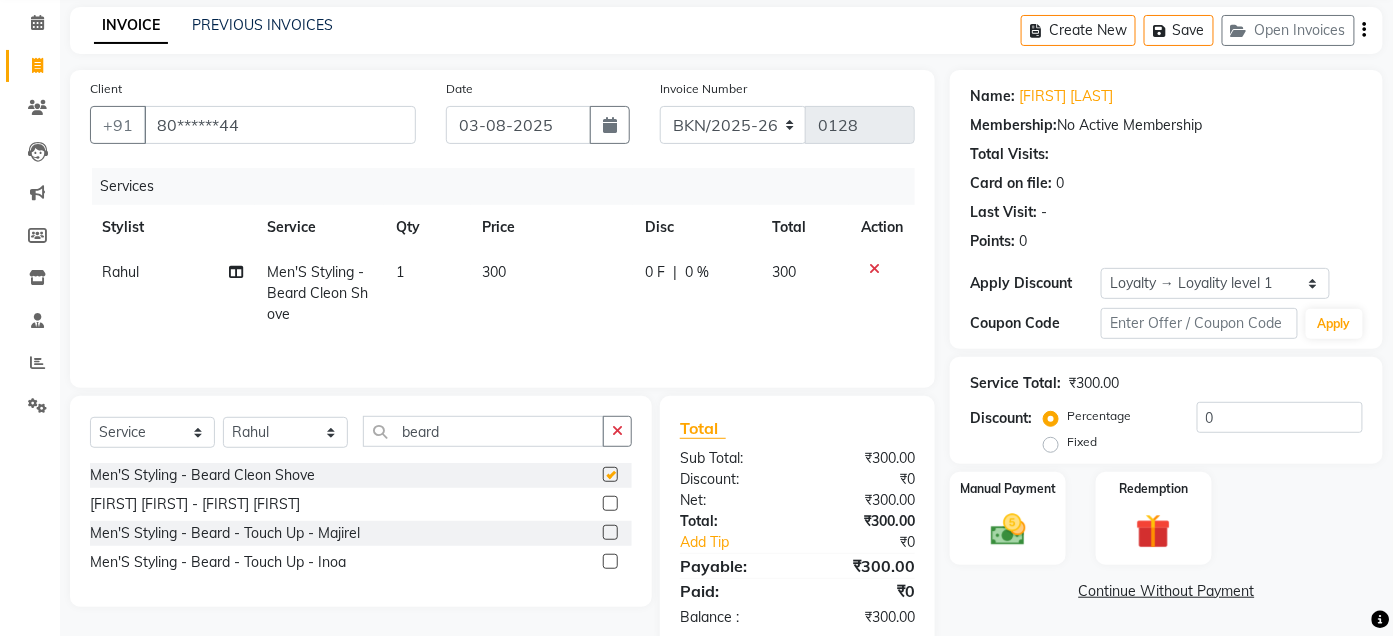 checkbox on "false" 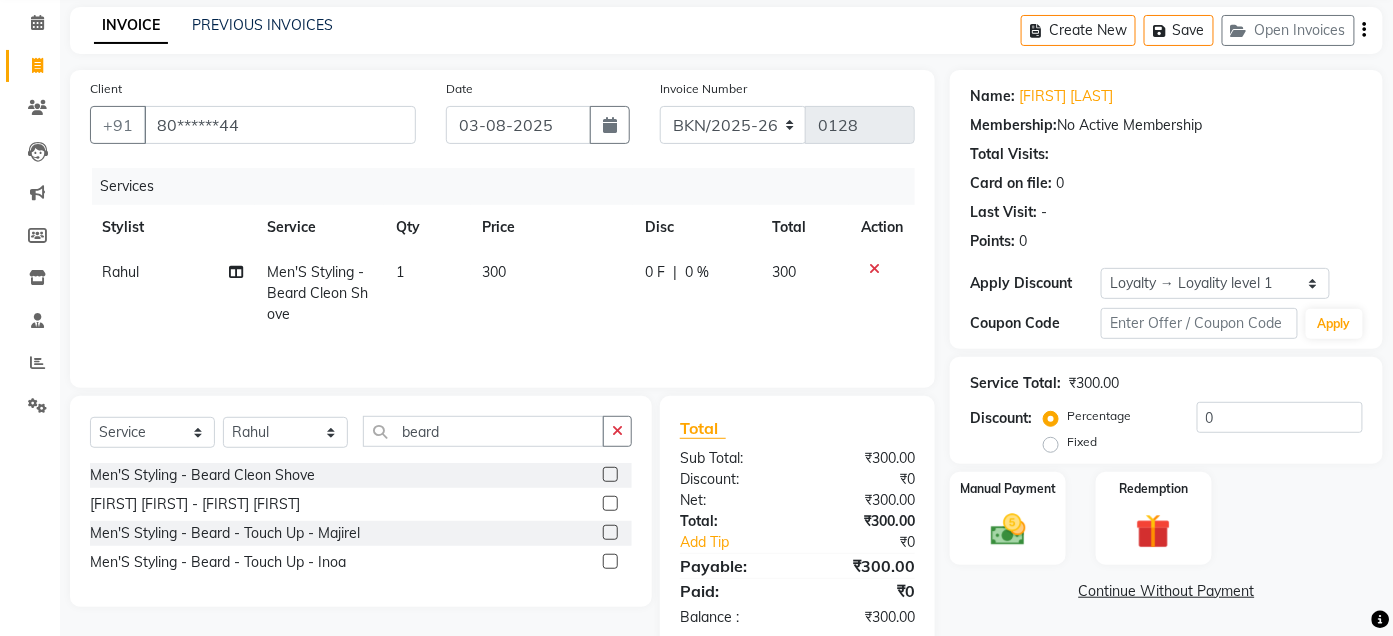 scroll, scrollTop: 124, scrollLeft: 0, axis: vertical 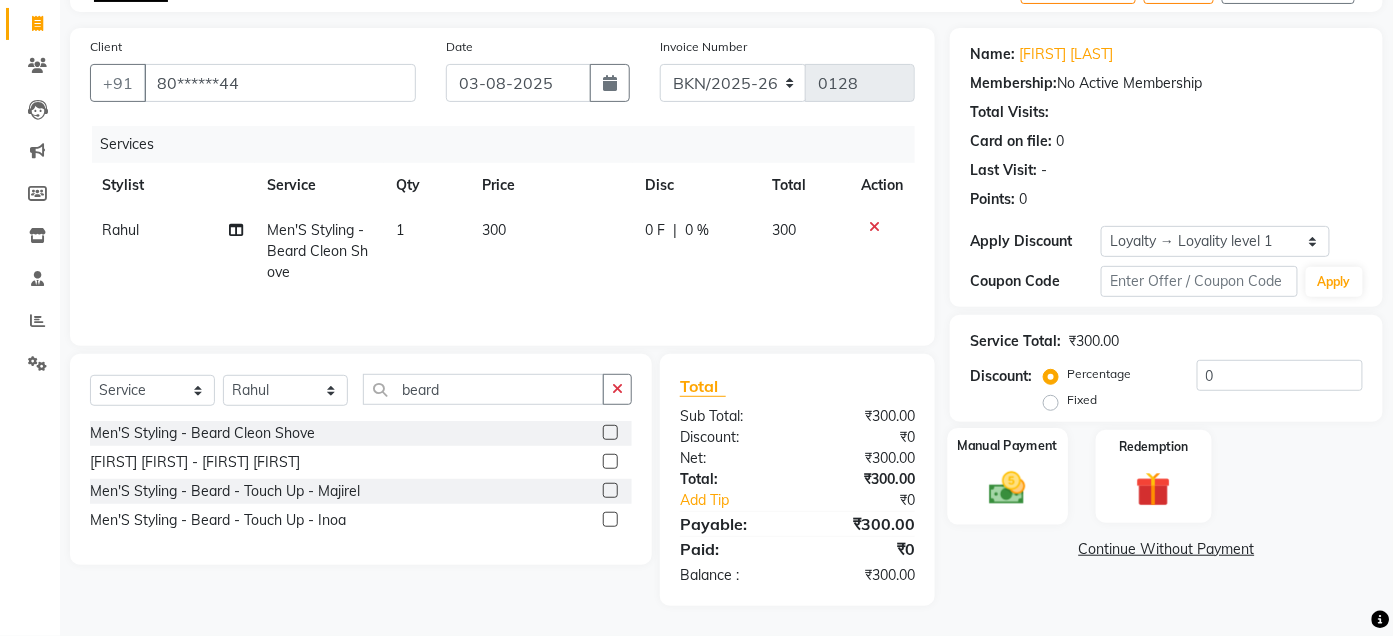 click on "Manual Payment" 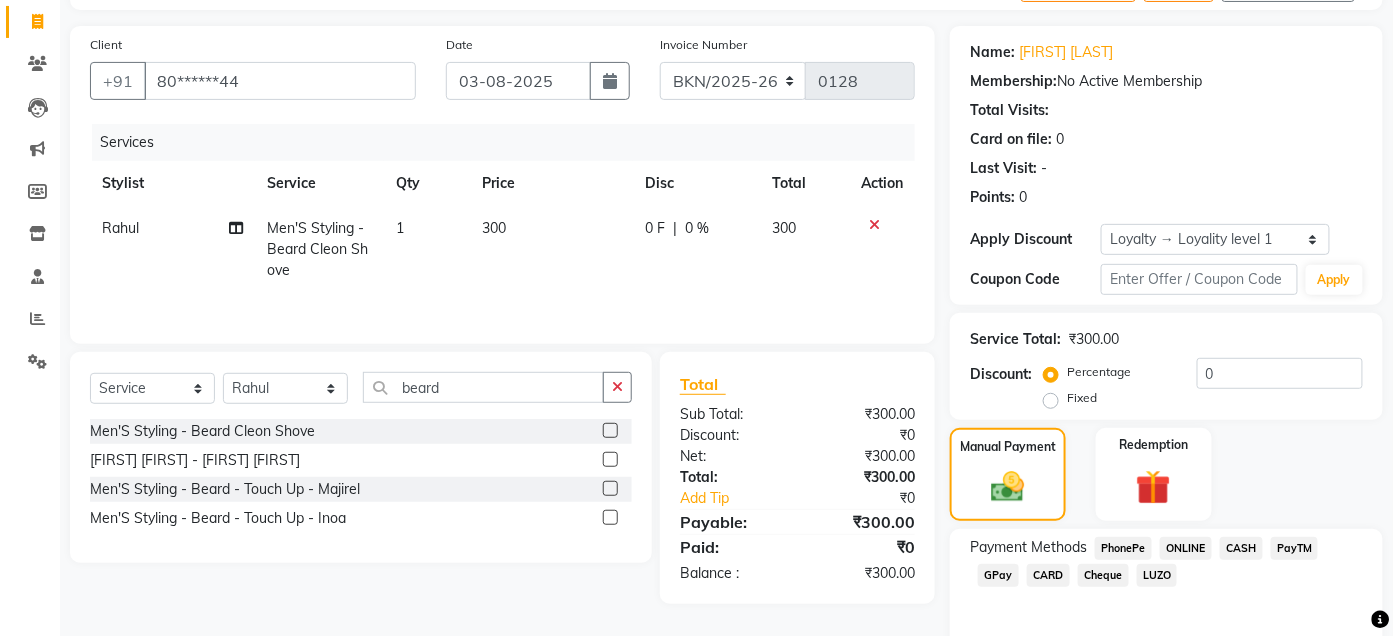 click on "CASH" 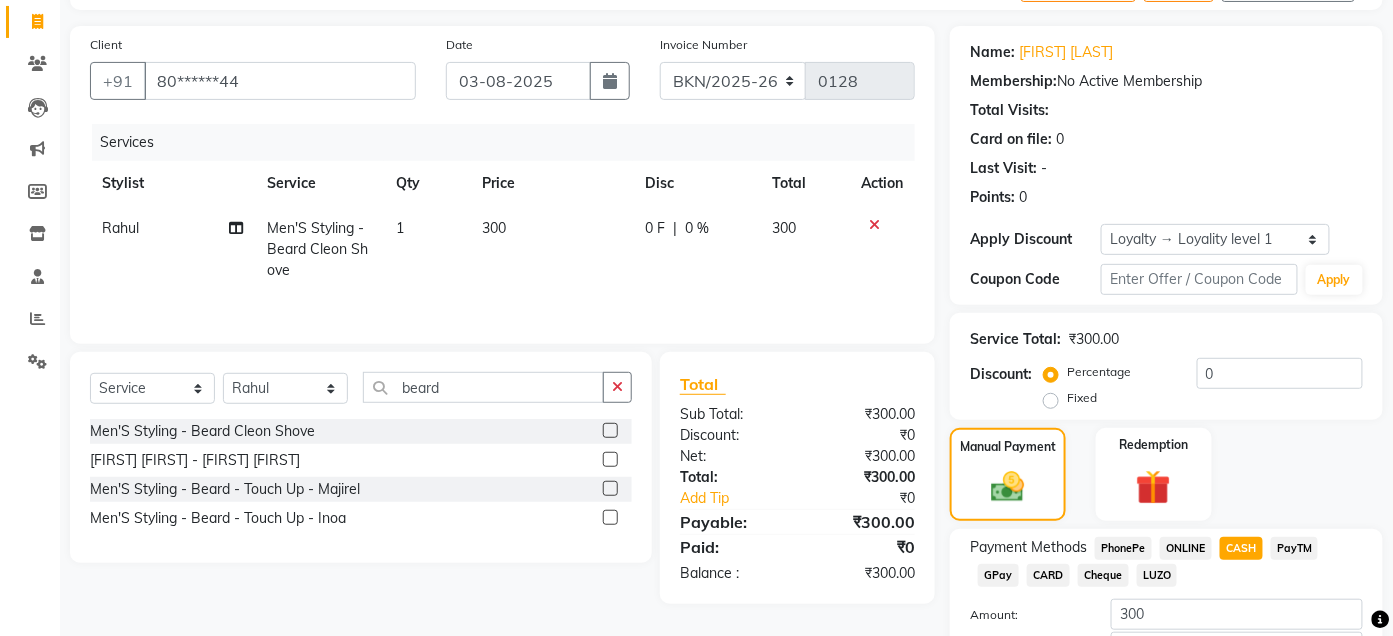 scroll, scrollTop: 265, scrollLeft: 0, axis: vertical 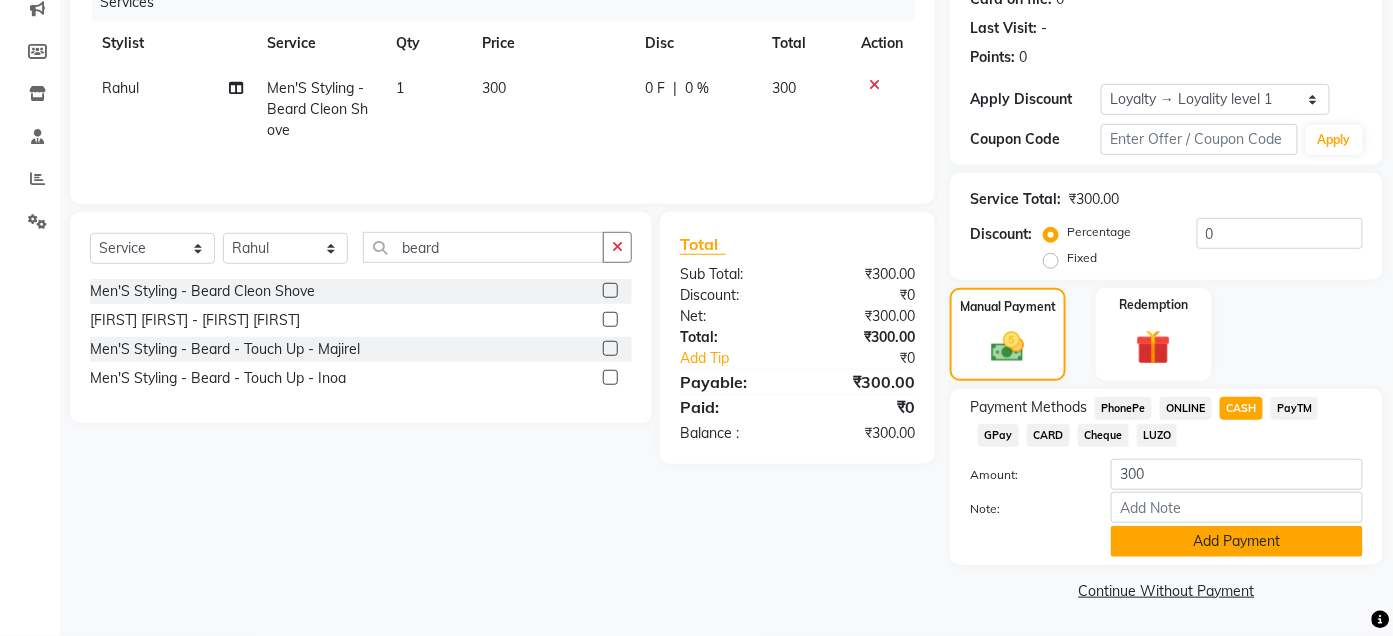 click on "Add Payment" 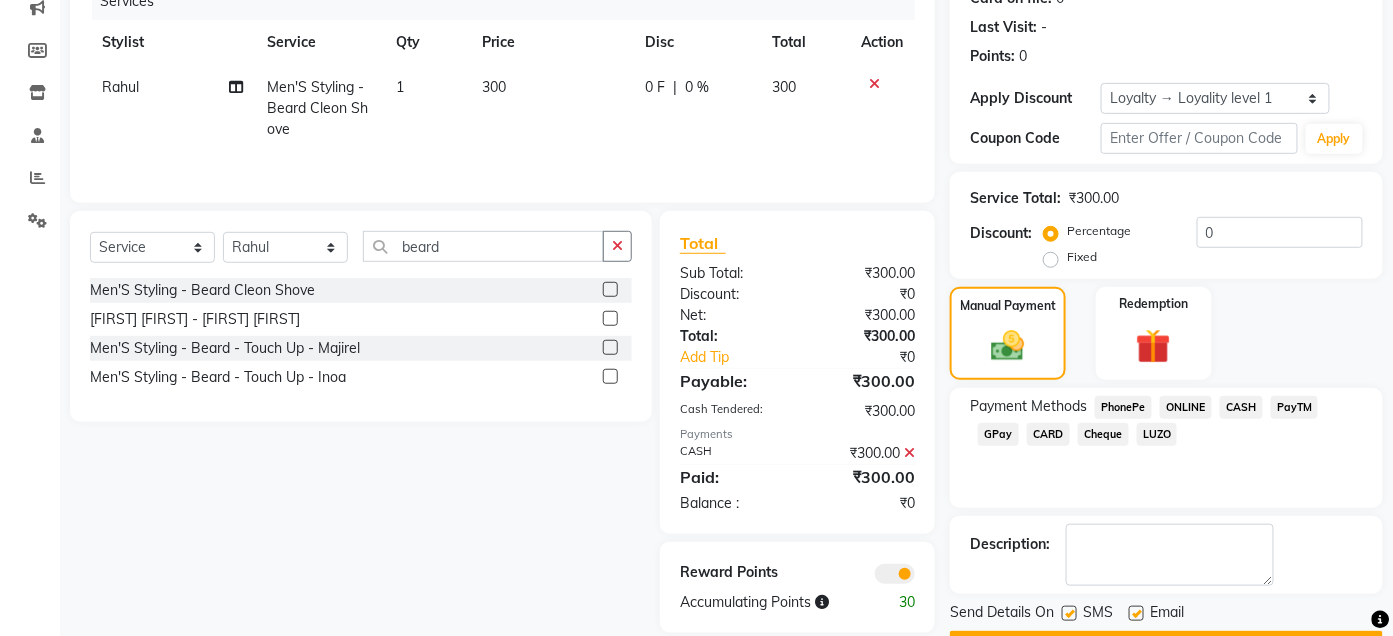 scroll, scrollTop: 320, scrollLeft: 0, axis: vertical 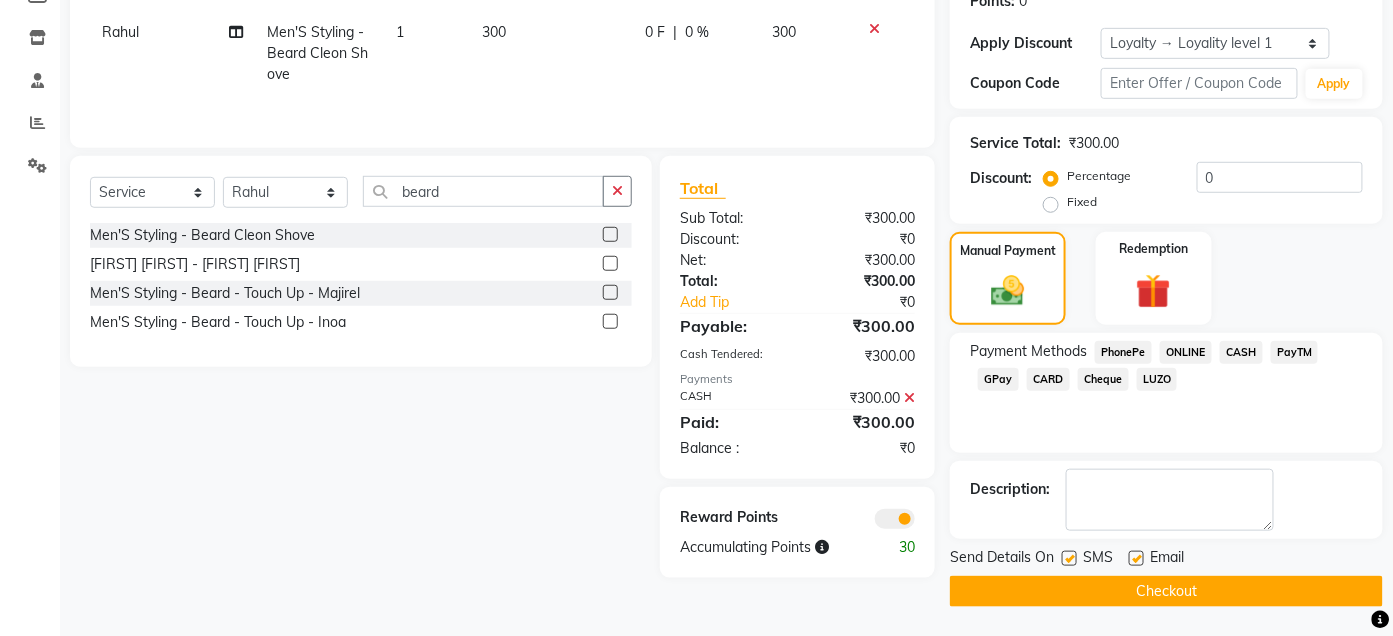 click 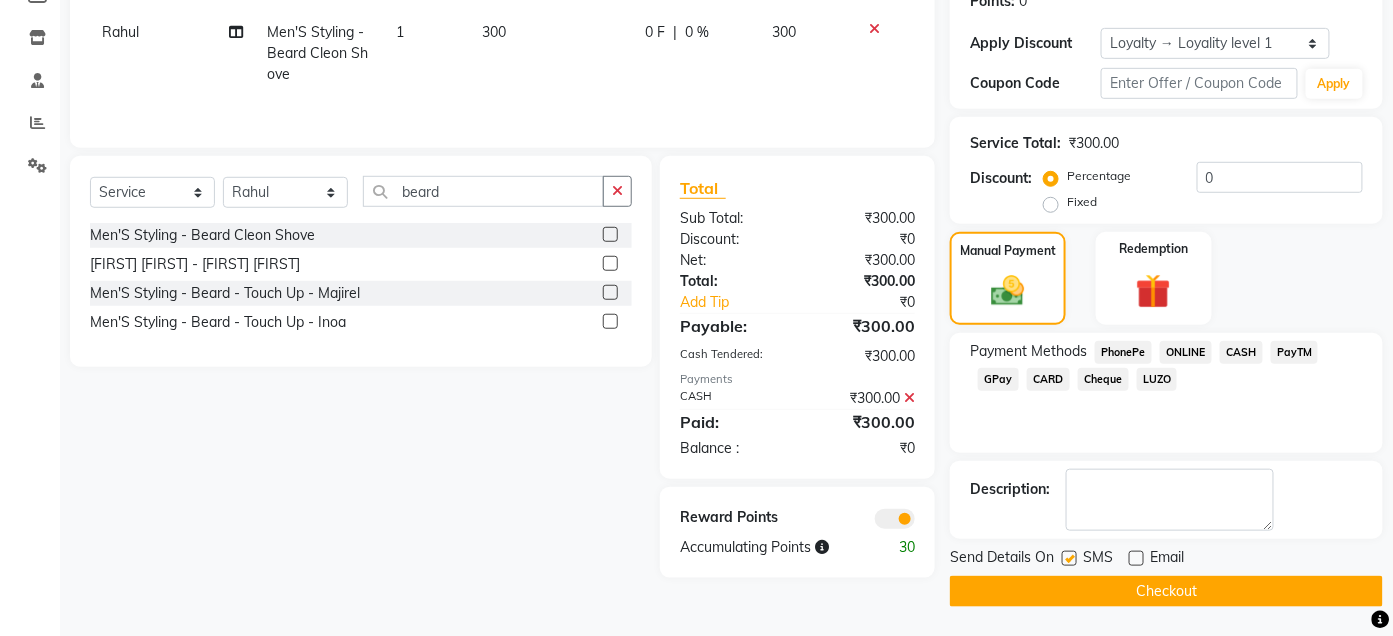click 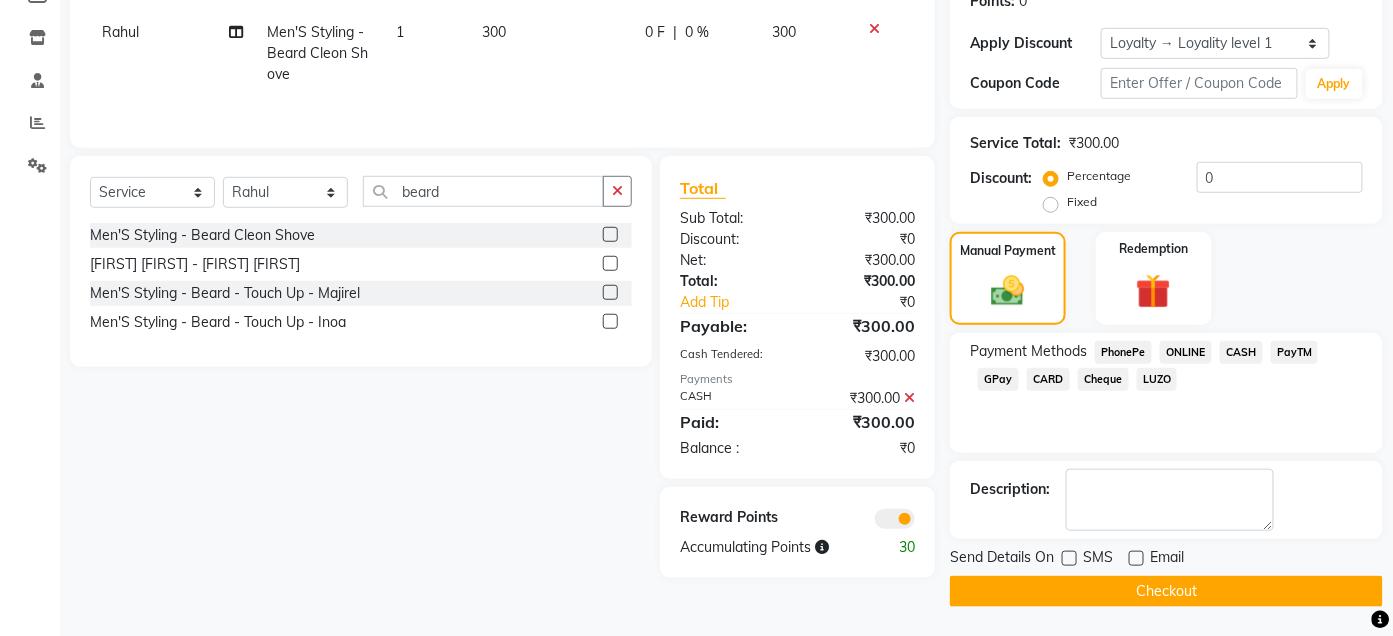 click on "Checkout" 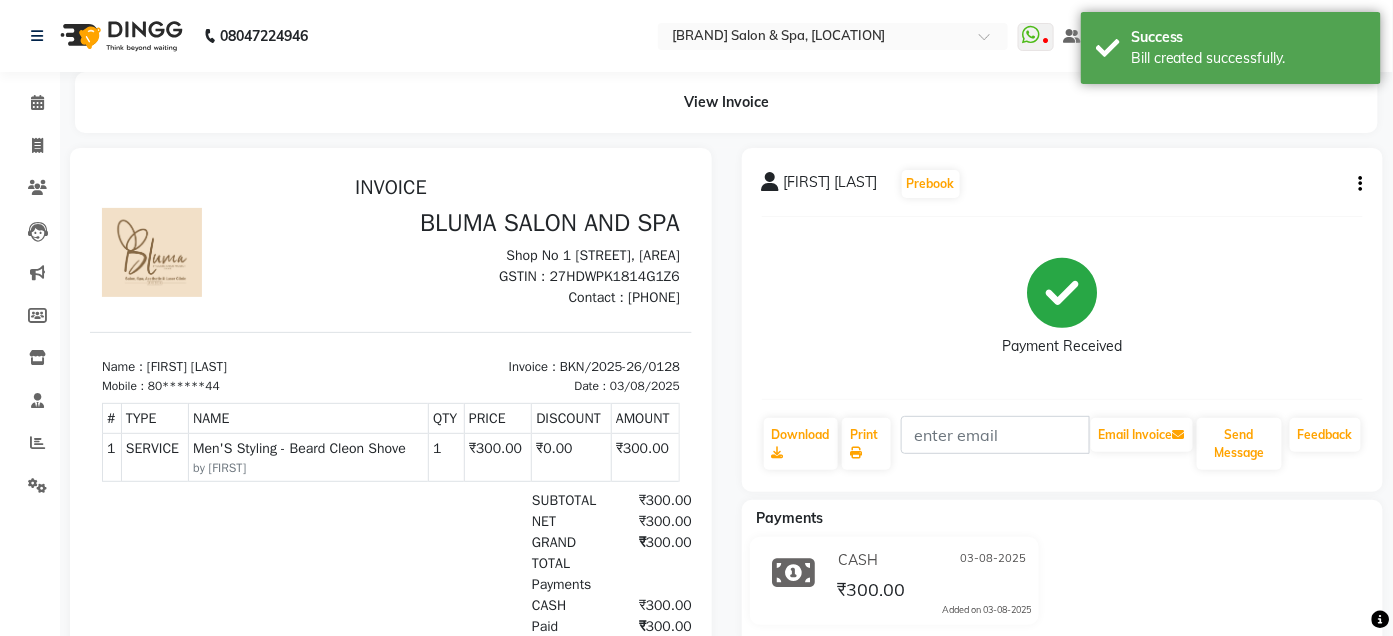 scroll, scrollTop: 0, scrollLeft: 0, axis: both 